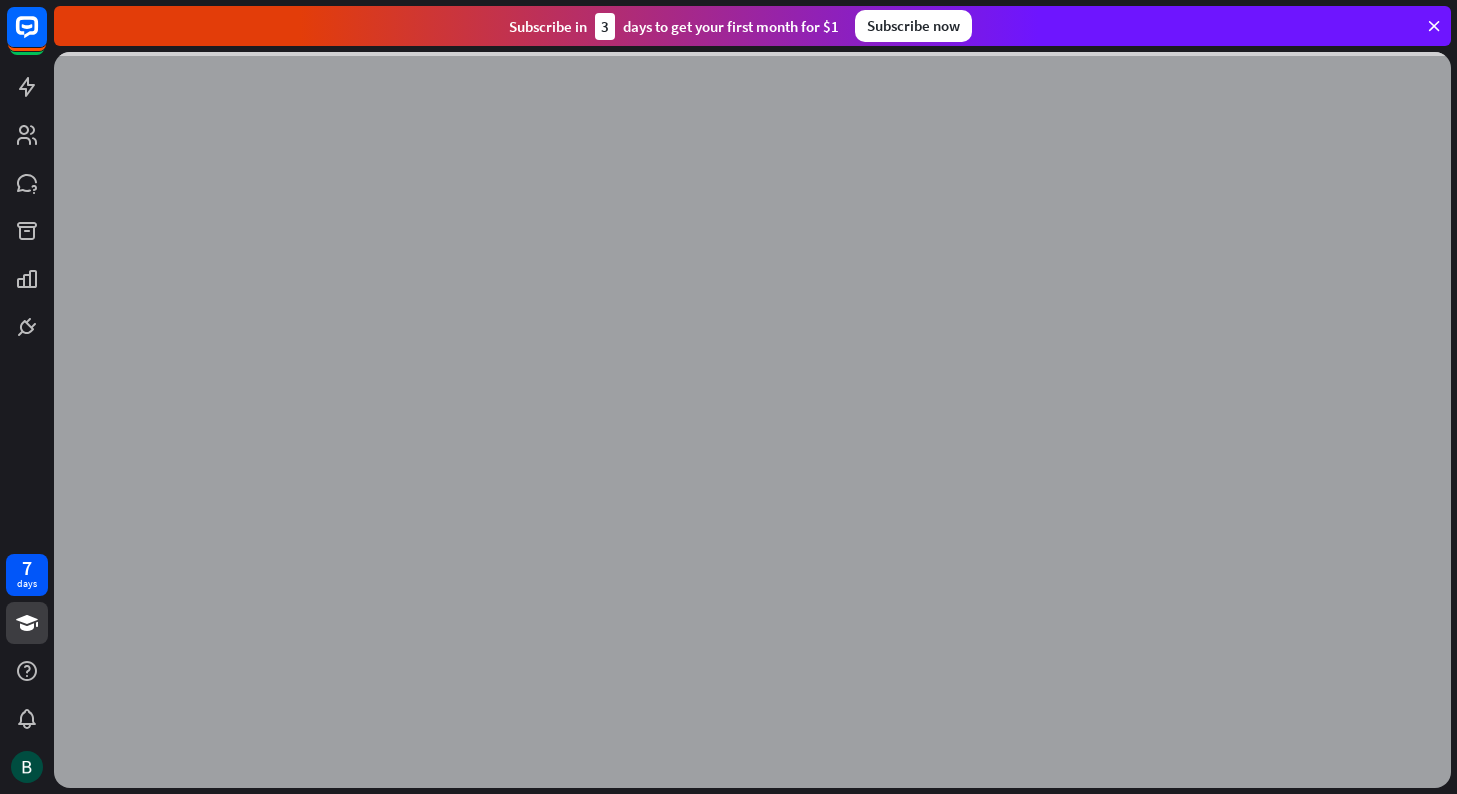 scroll, scrollTop: 0, scrollLeft: 0, axis: both 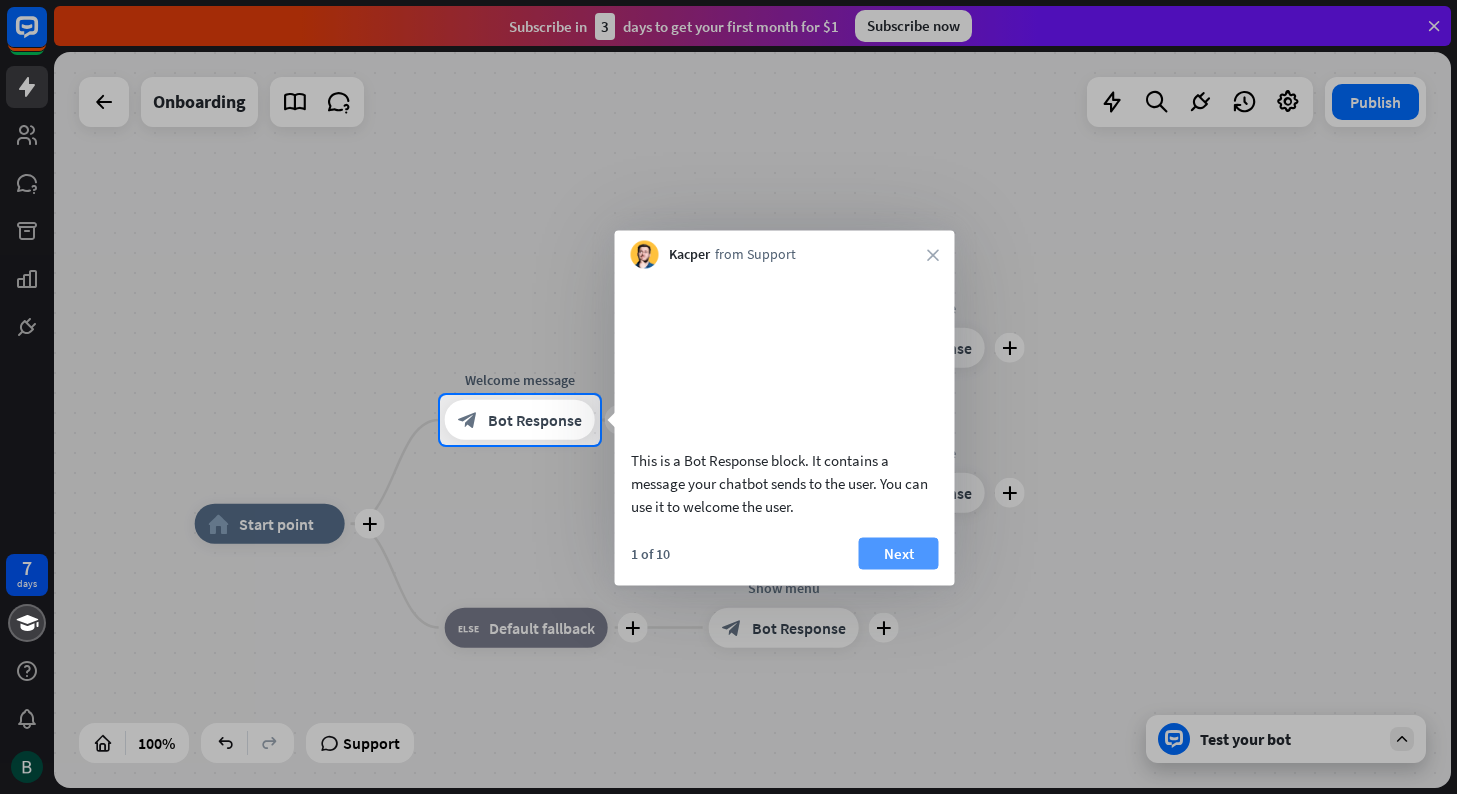 click on "Next" at bounding box center [899, 553] 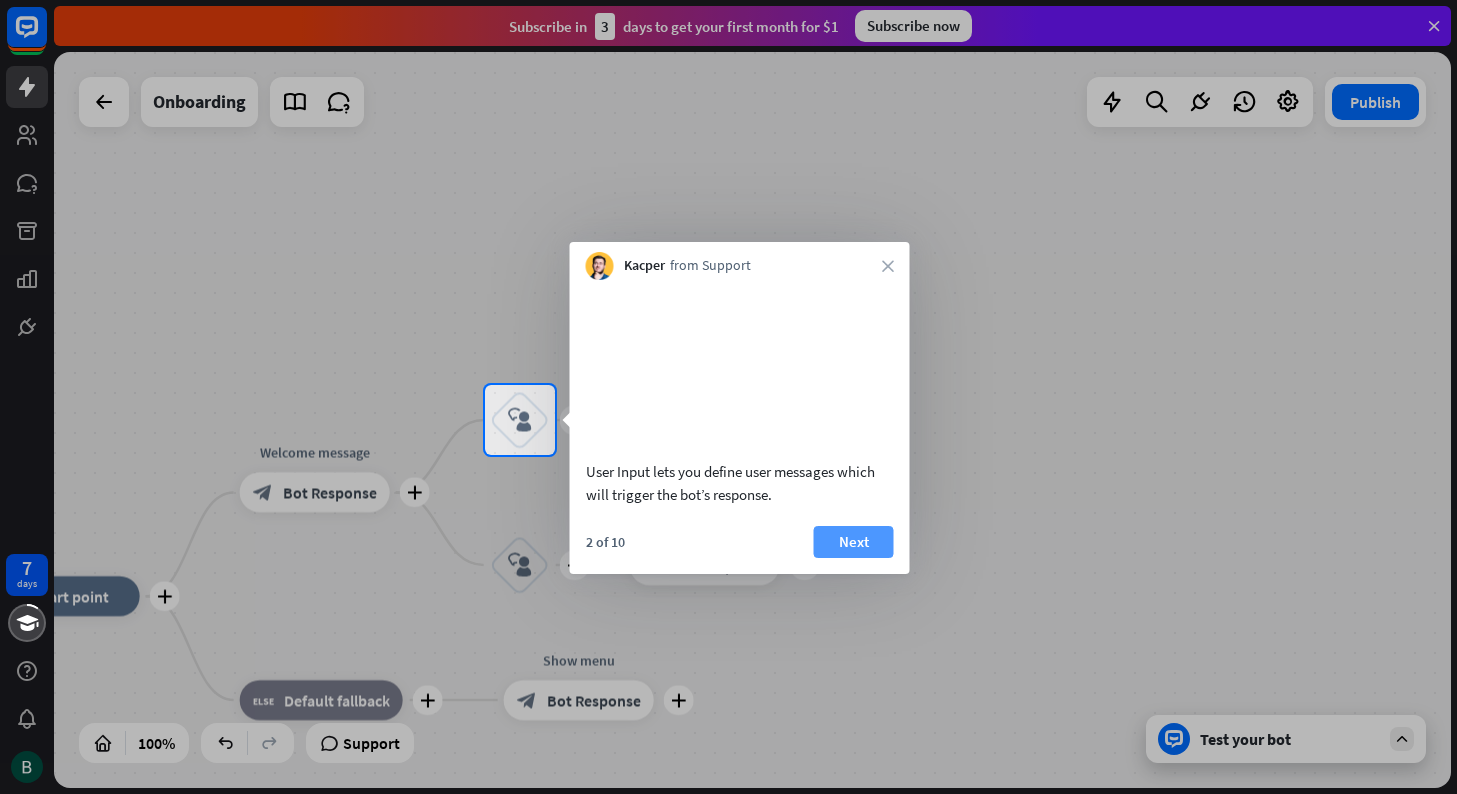 click on "Next" at bounding box center (854, 542) 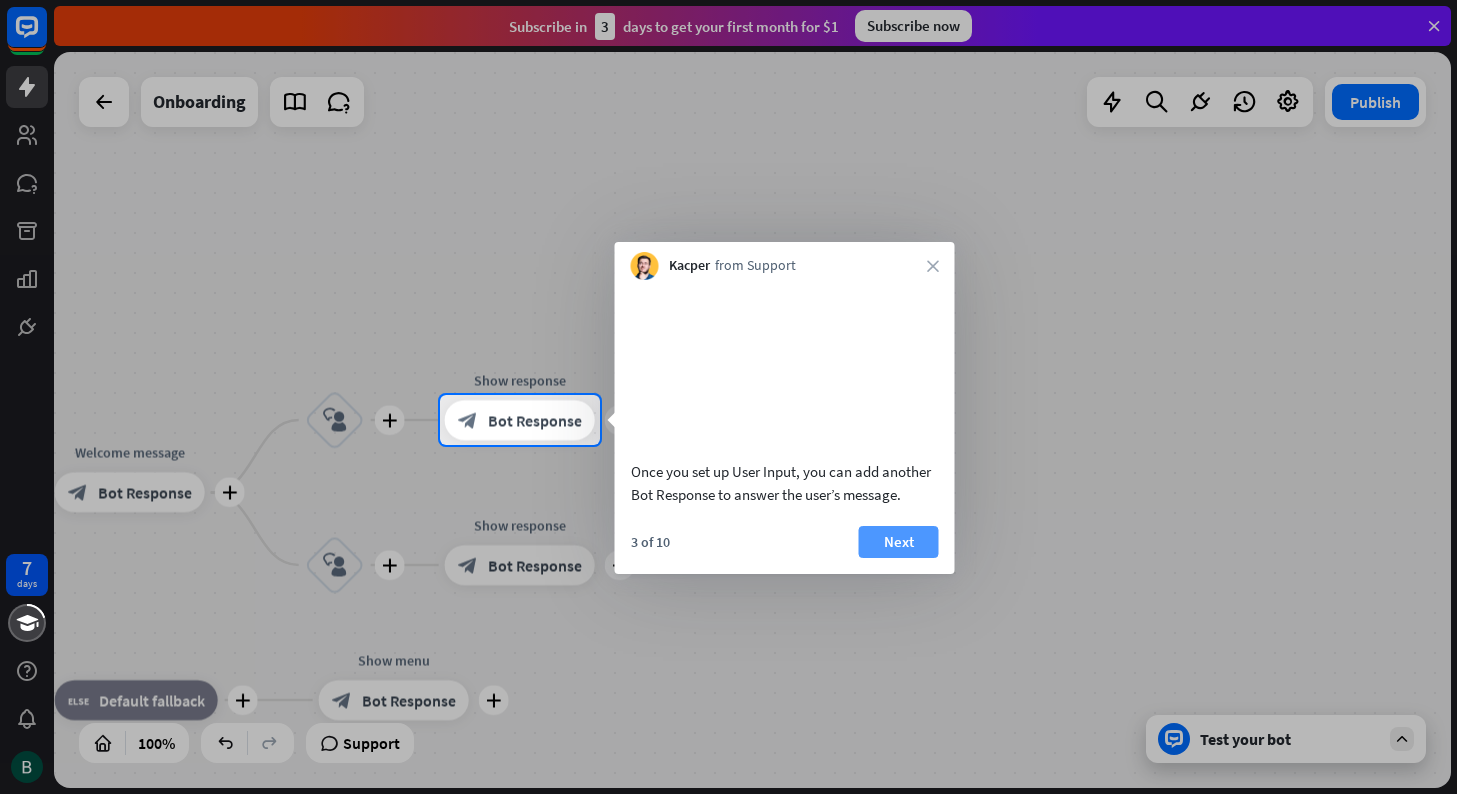 click on "Next" at bounding box center [899, 542] 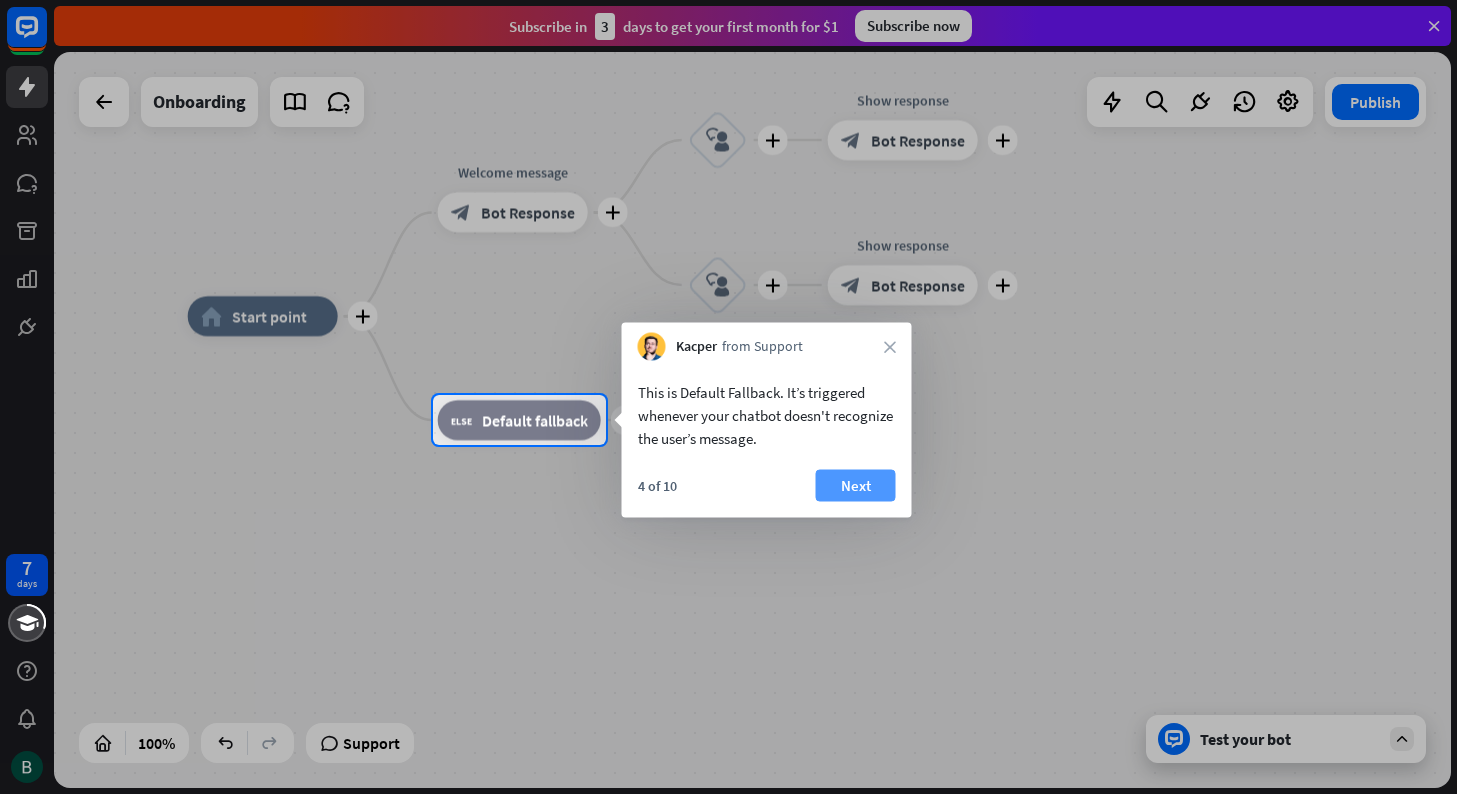 click on "Next" at bounding box center (856, 486) 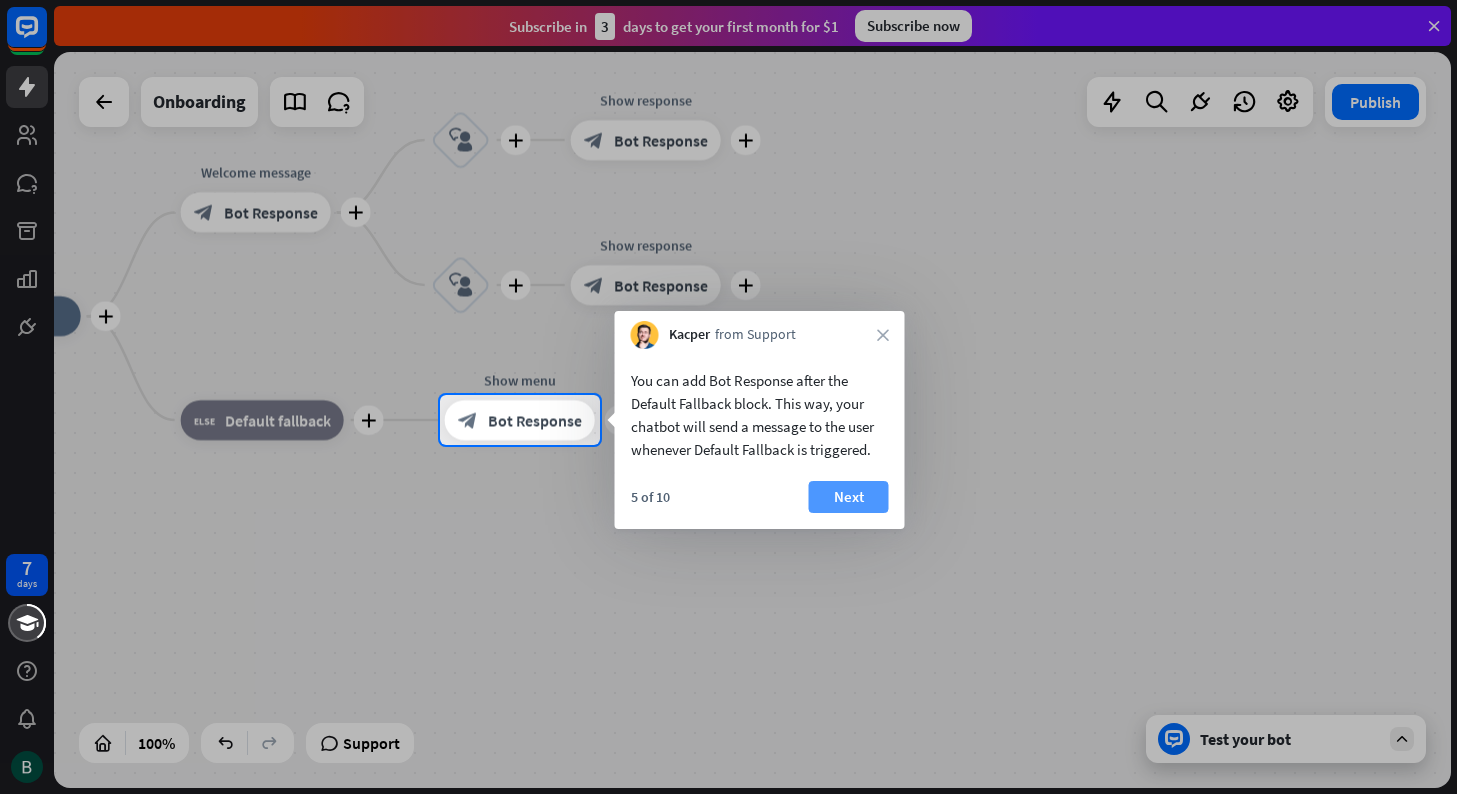 click on "Next" at bounding box center [849, 497] 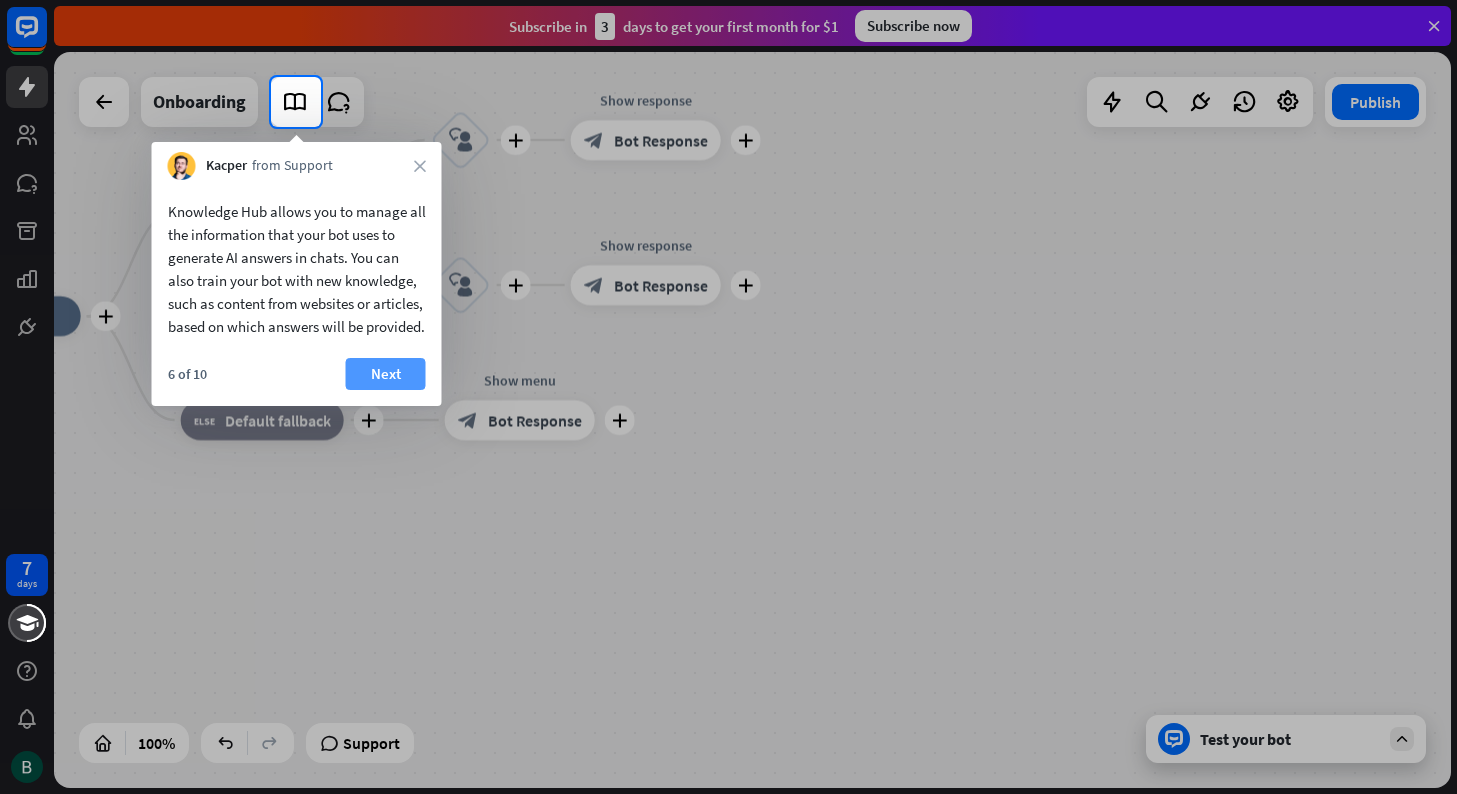 click on "Next" at bounding box center [386, 374] 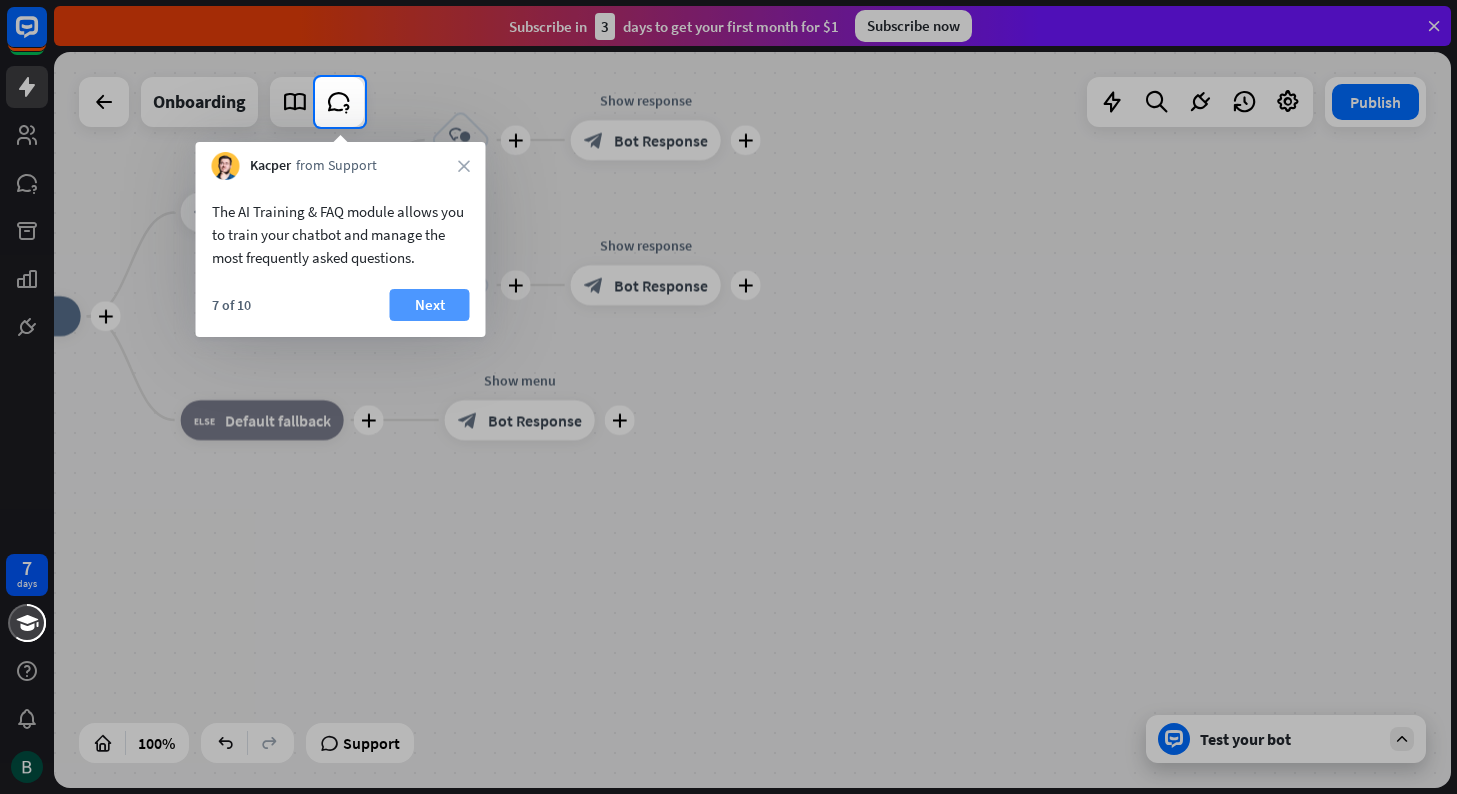 click on "Next" at bounding box center (430, 305) 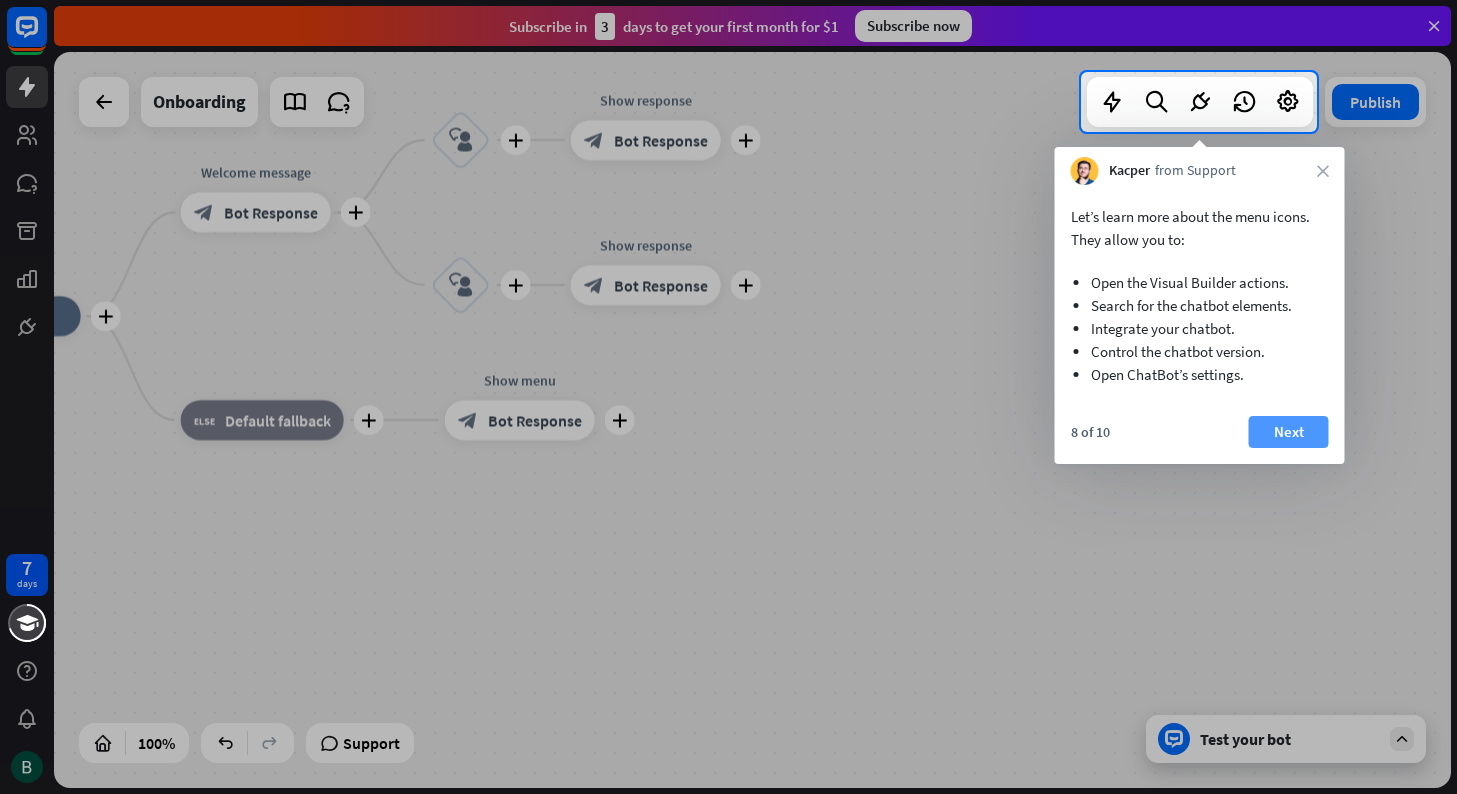 click on "Next" at bounding box center [1289, 432] 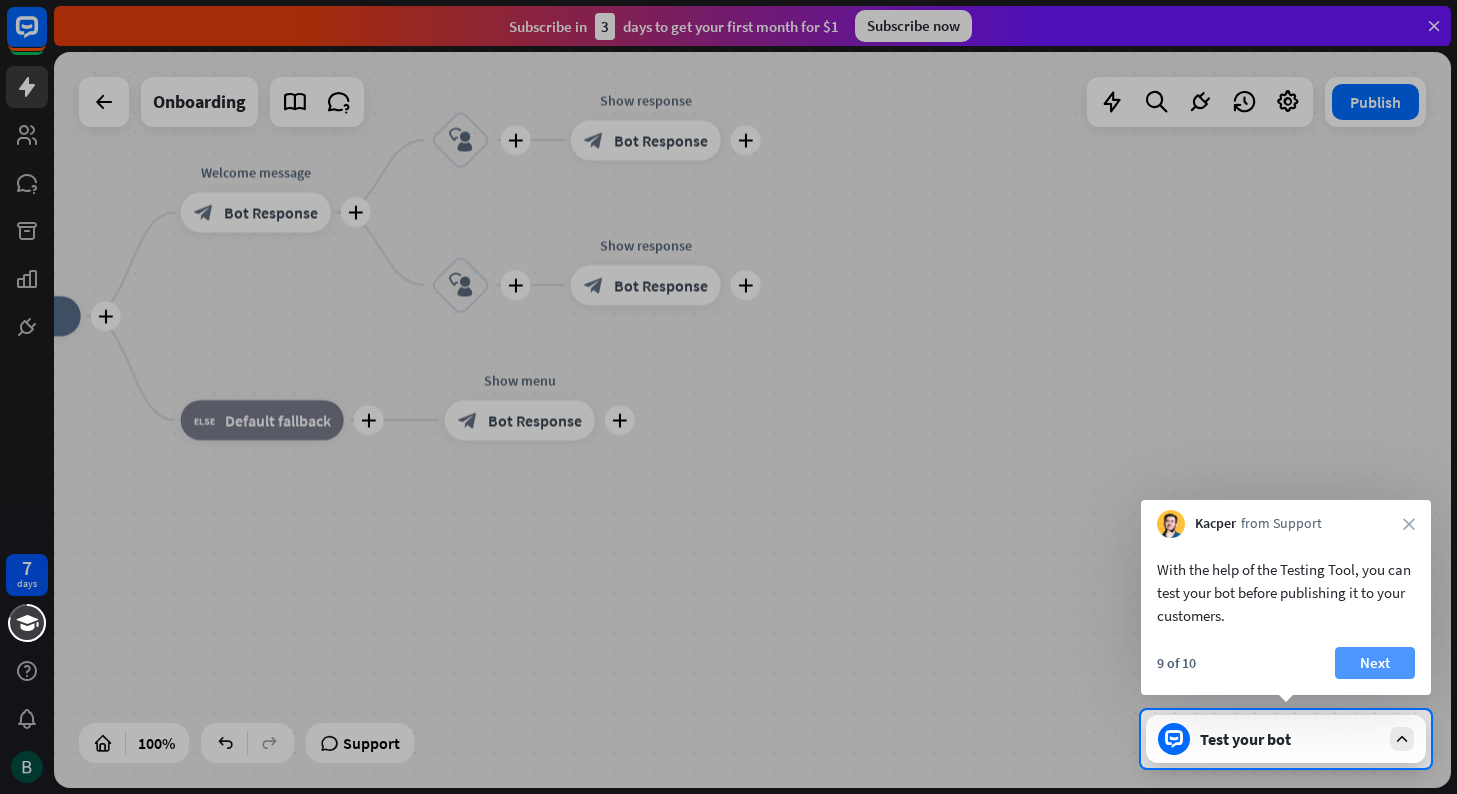 click on "Next" at bounding box center (1375, 663) 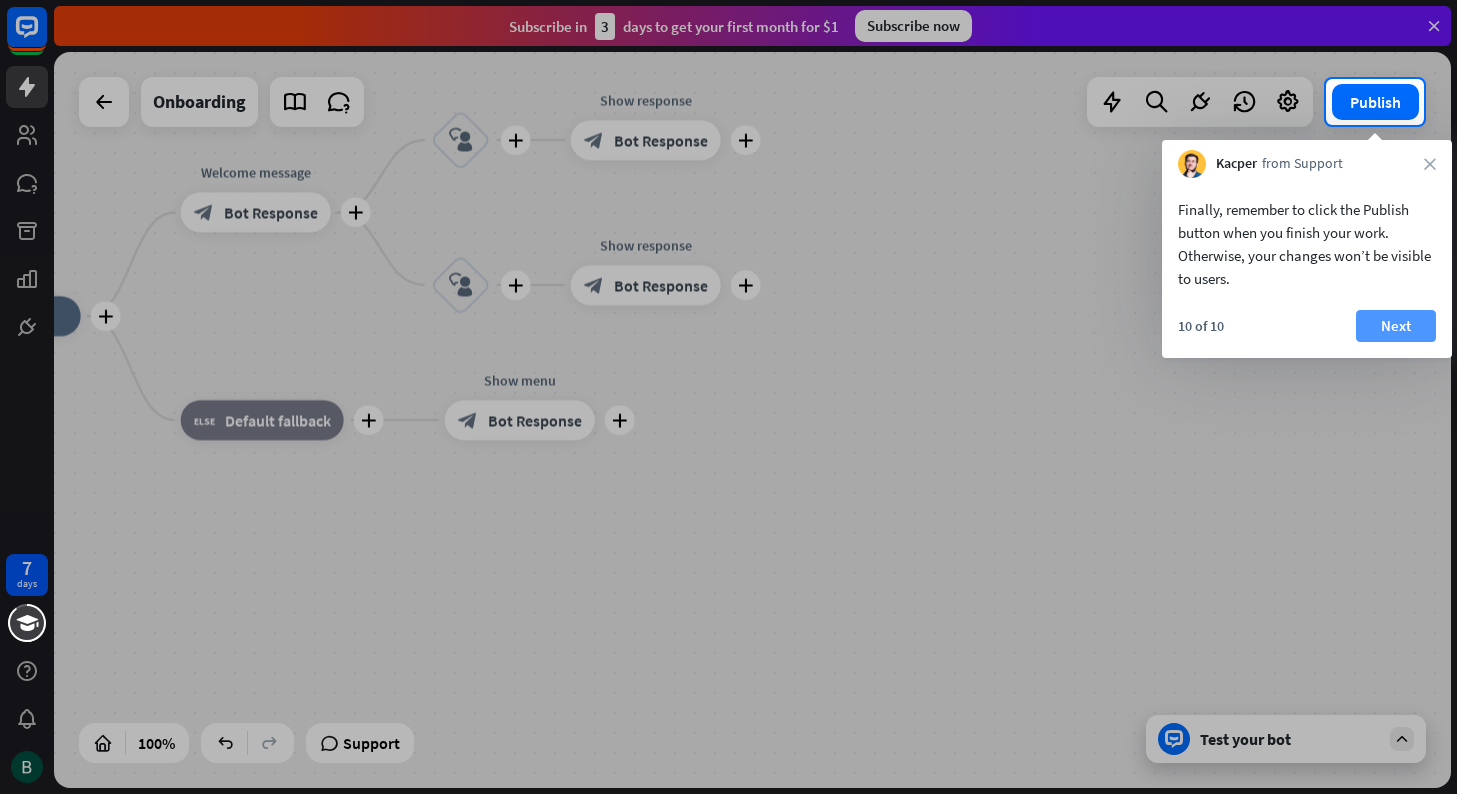 click on "Next" at bounding box center (1396, 326) 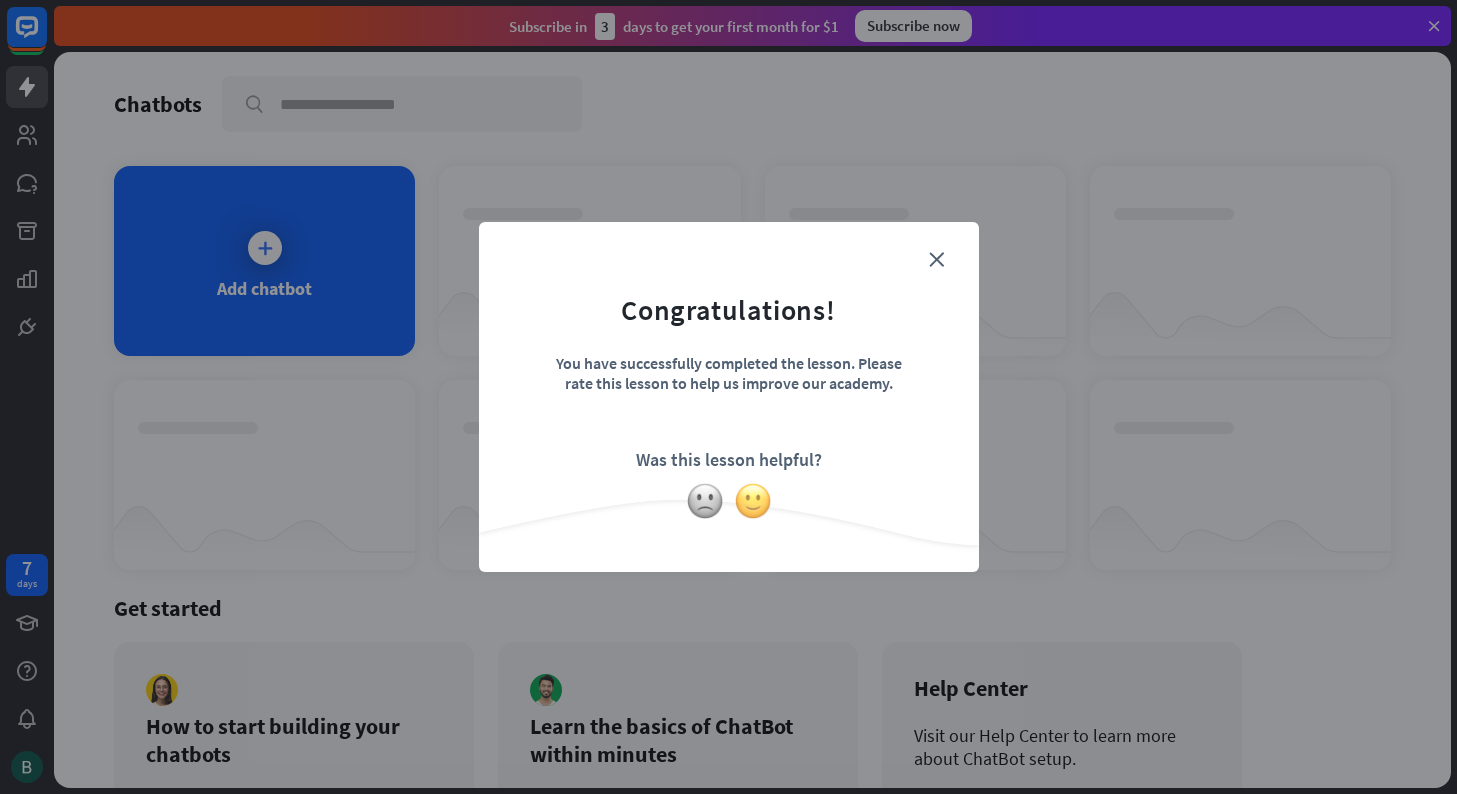 click at bounding box center [753, 501] 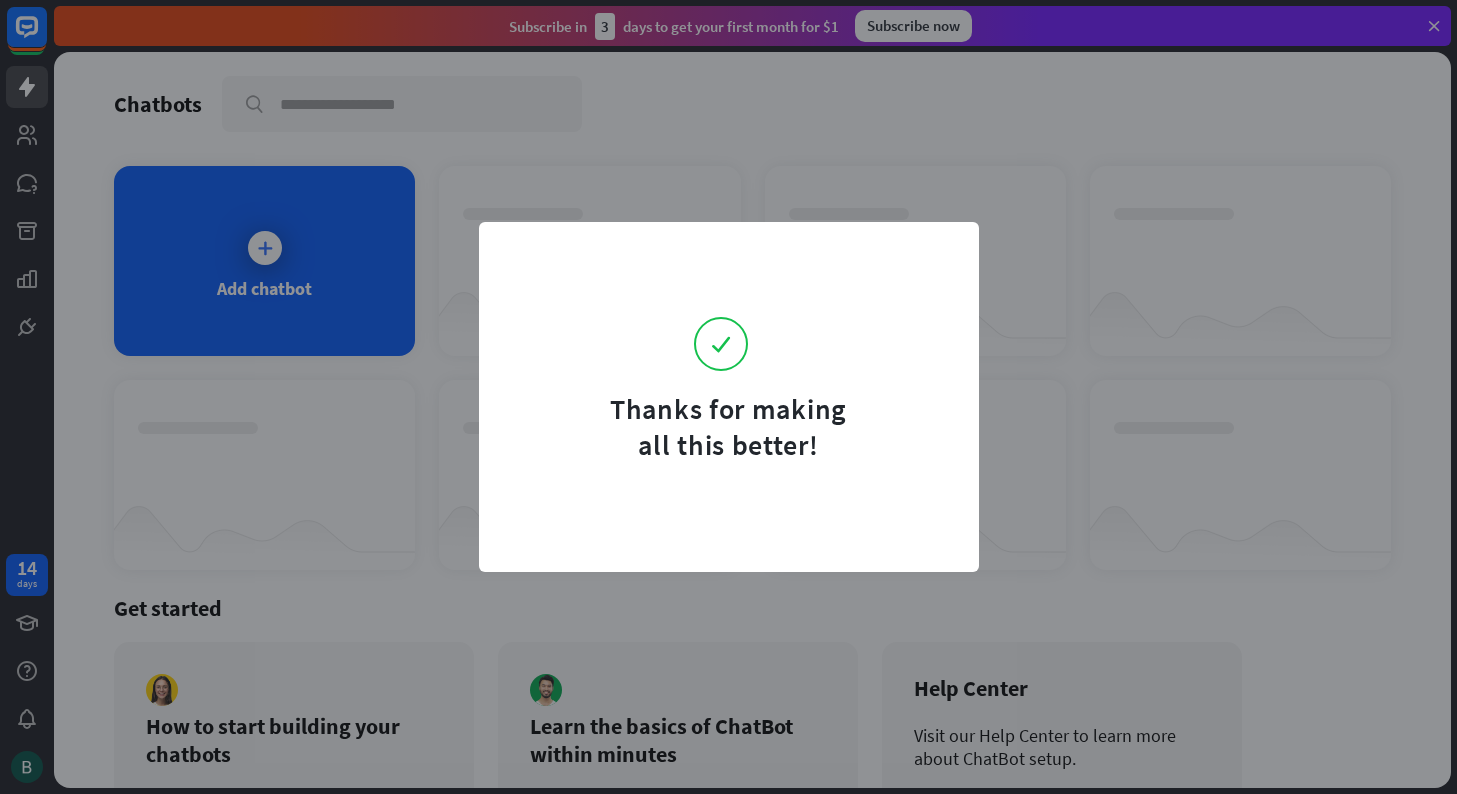 click on "Thanks for making all this better!" at bounding box center [728, 397] 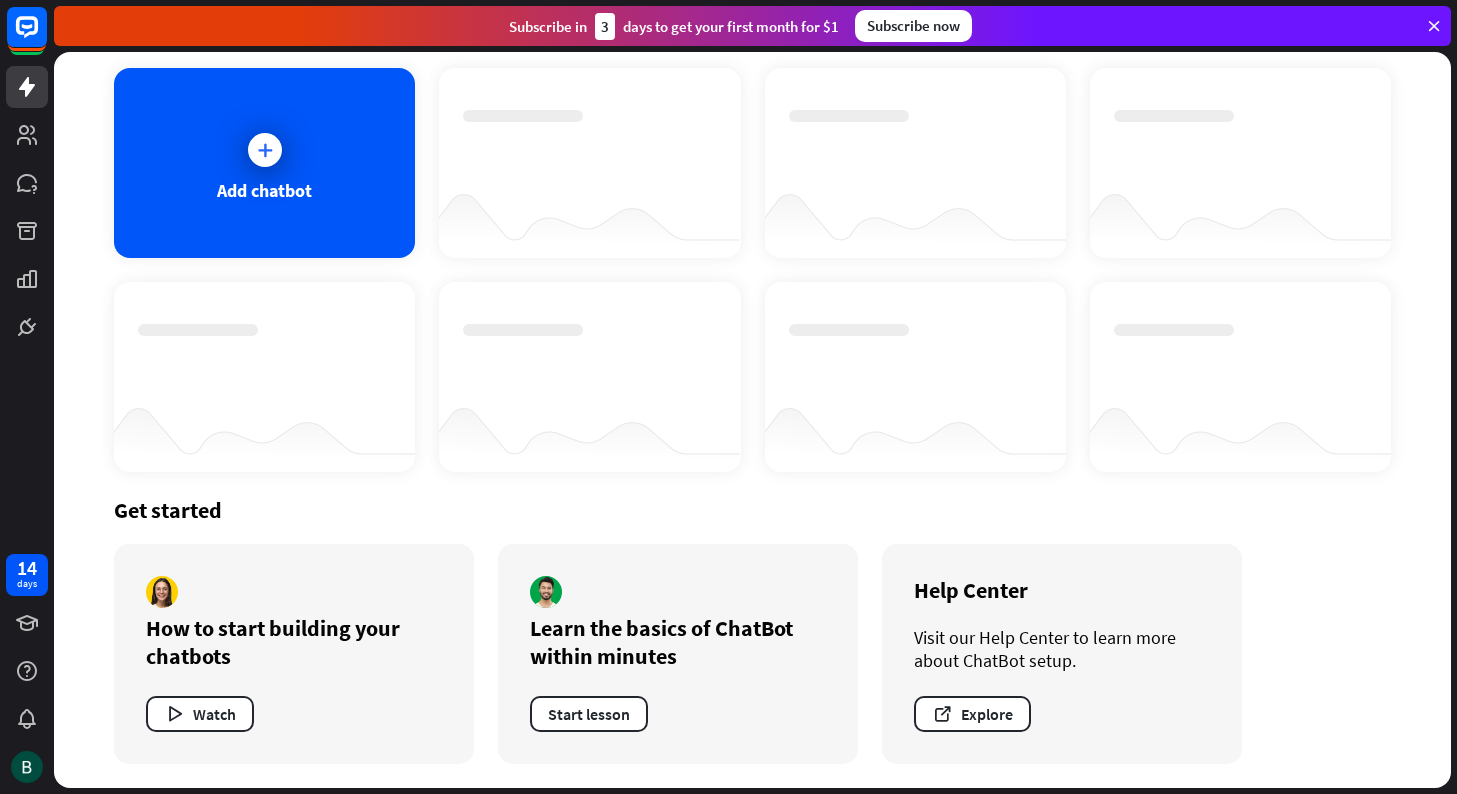 scroll, scrollTop: 0, scrollLeft: 0, axis: both 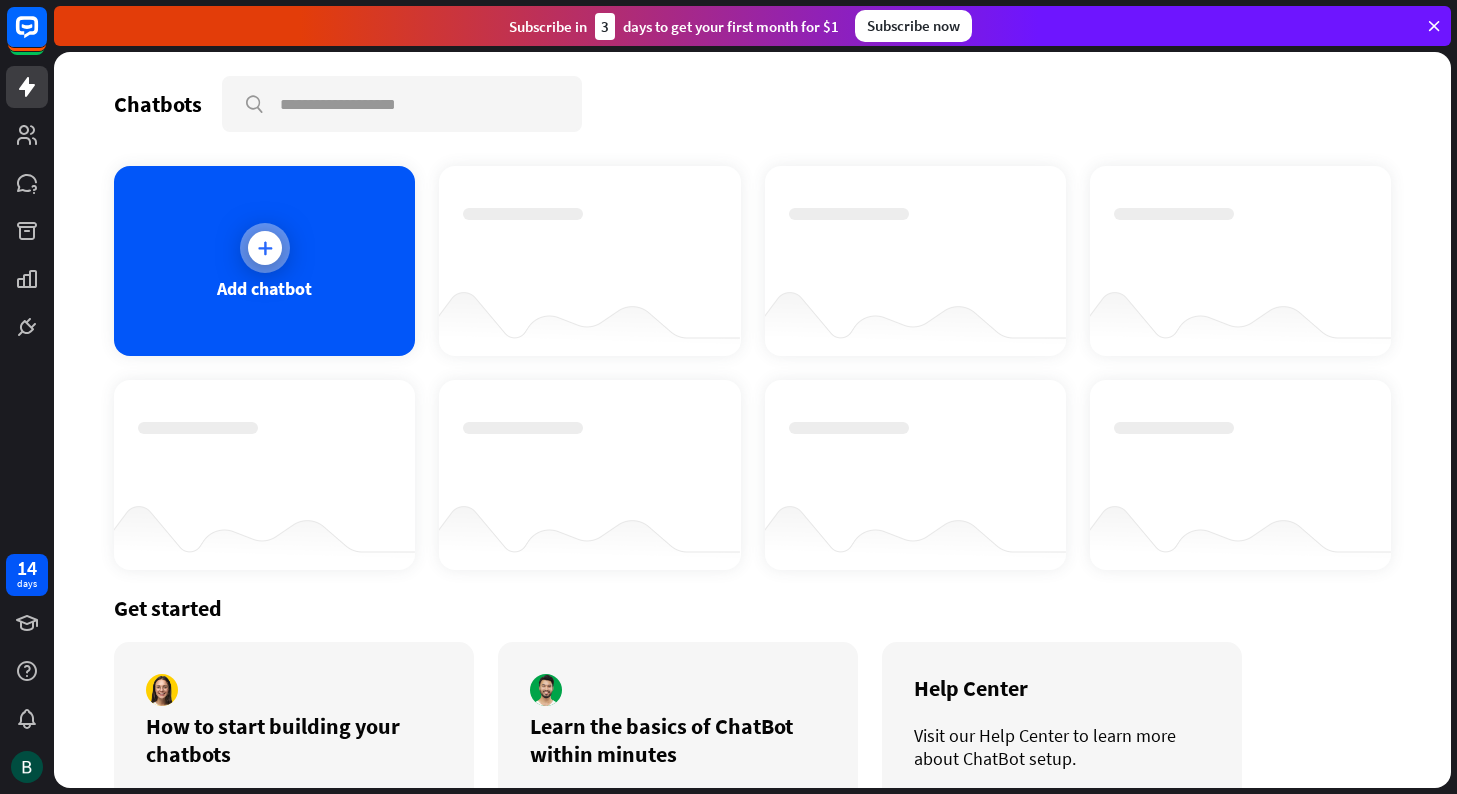 click at bounding box center (265, 248) 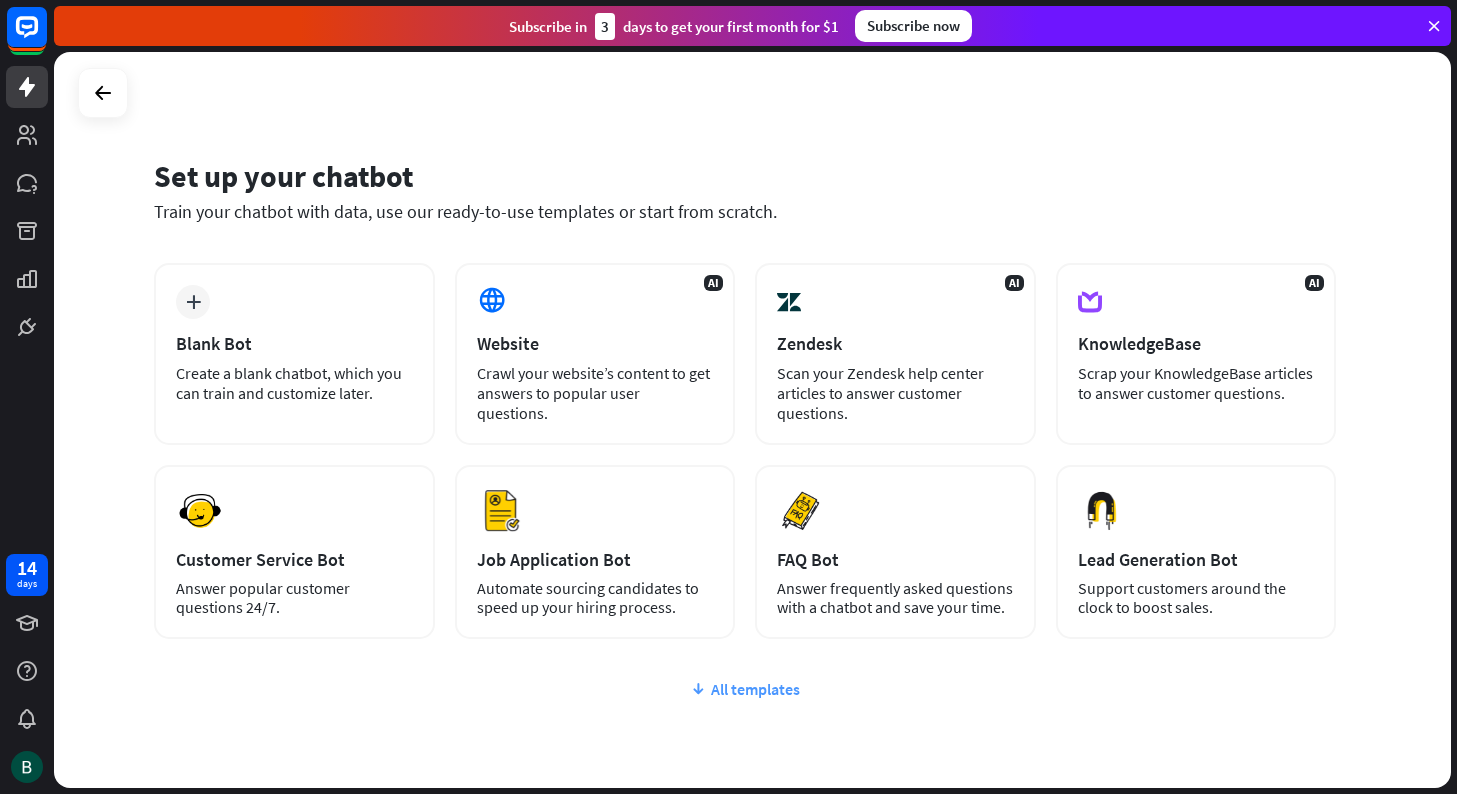 click on "All templates" at bounding box center (745, 689) 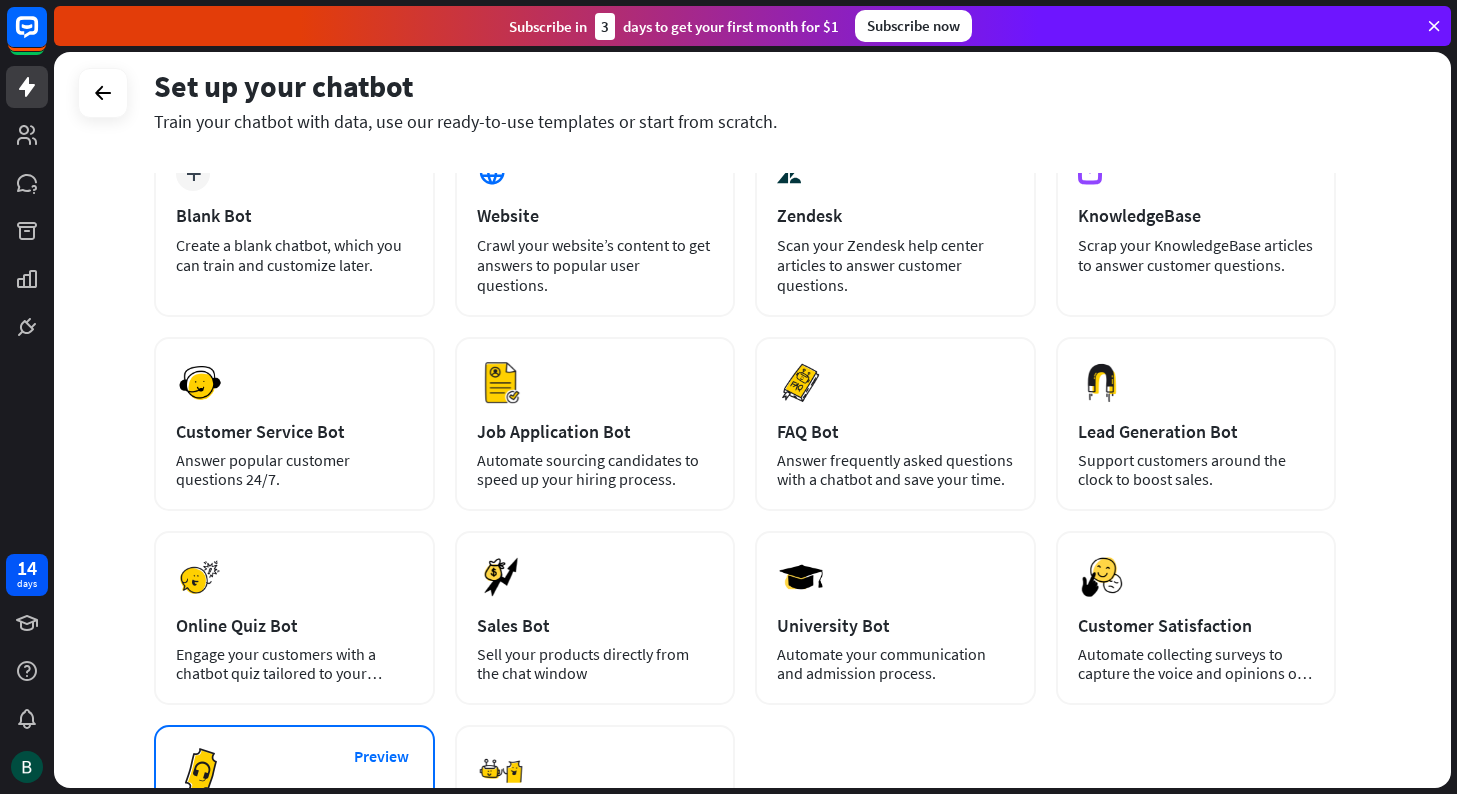 scroll, scrollTop: 123, scrollLeft: 0, axis: vertical 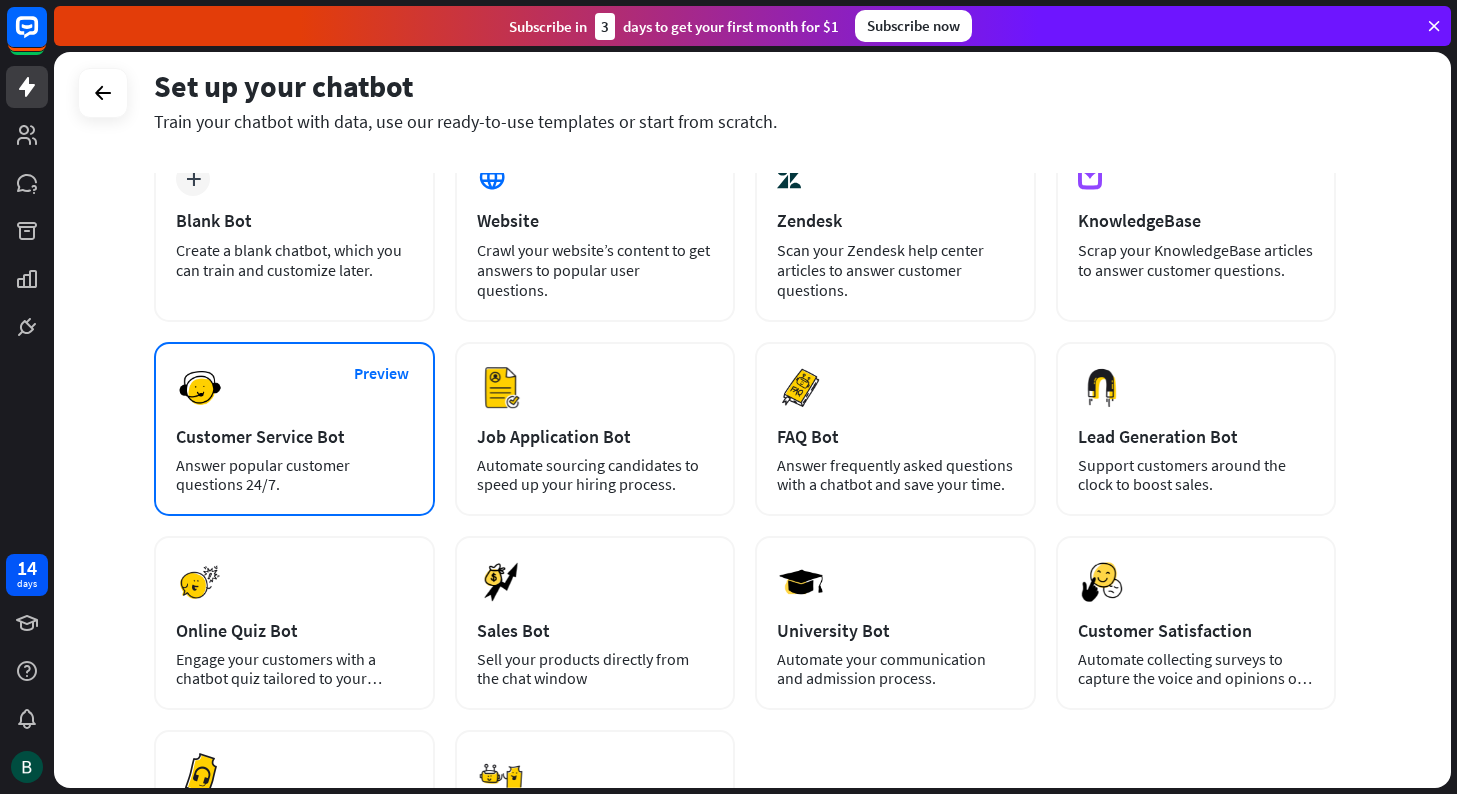 click on "Preview
Customer Service Bot
Answer popular customer questions 24/7." at bounding box center (294, 429) 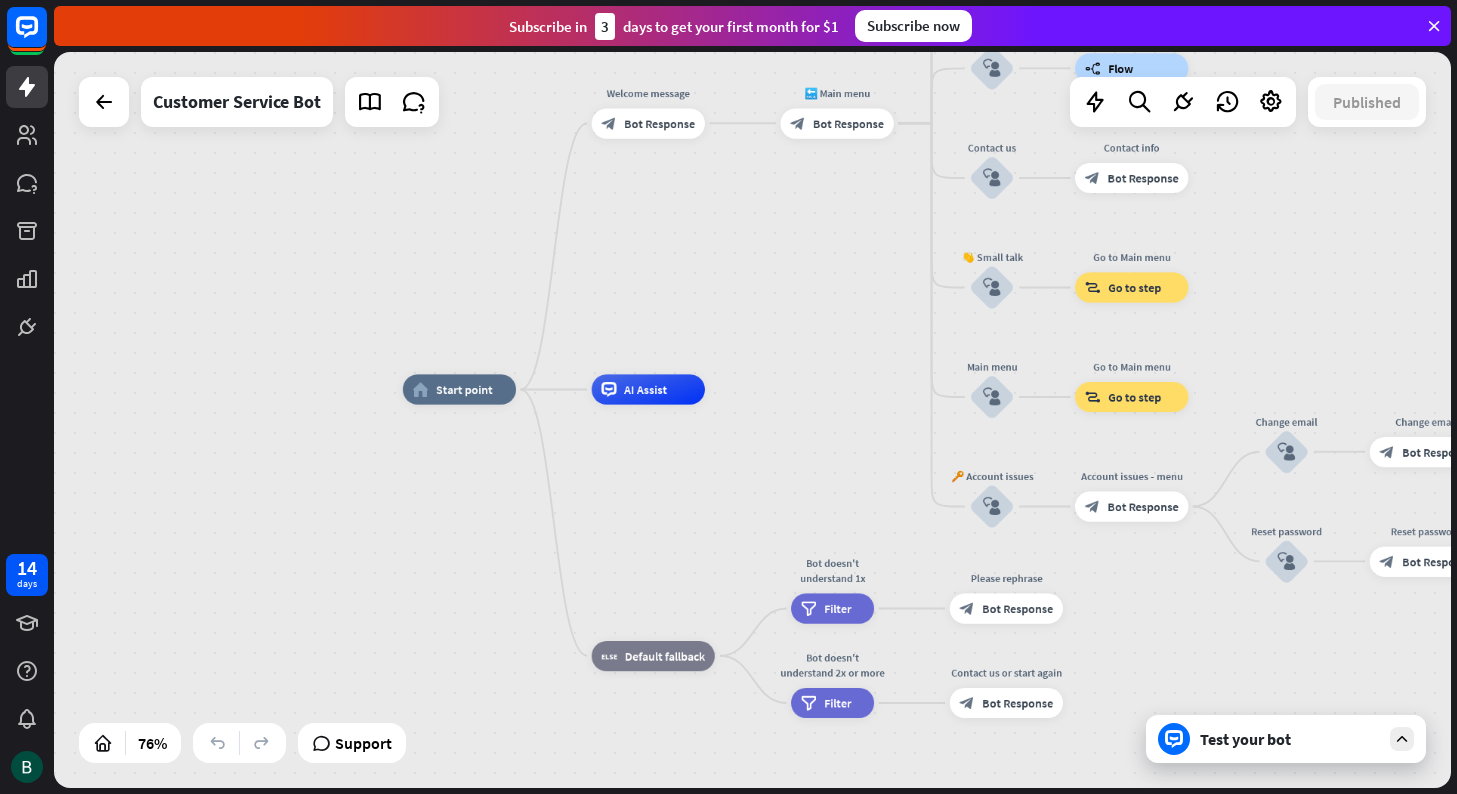 click on "home_2   Start point                 Welcome message   block_bot_response   Bot Response                 🔙 Main menu   block_bot_response   Bot Response                 Our offer   block_user_input                 Select product category   block_bot_response   Bot Response                 ❓ Question   block_user_input                 How can I help you?   block_bot_response   Bot Response                 FAQ   block_user_input                 Type your question   block_bot_response   Bot Response                 Popular questions   block_faq                 Feedback   block_user_input                 Feedback flow   builder_tree   Flow                 Newsletter   block_user_input                 Newsletter flow   builder_tree   Flow                 Contact us   block_user_input                 Contact info   block_bot_response   Bot Response                 👋 Small talk   block_user_input                 Go to Main menu   block_goto   Go to step                 Main menu" at bounding box center (752, 420) 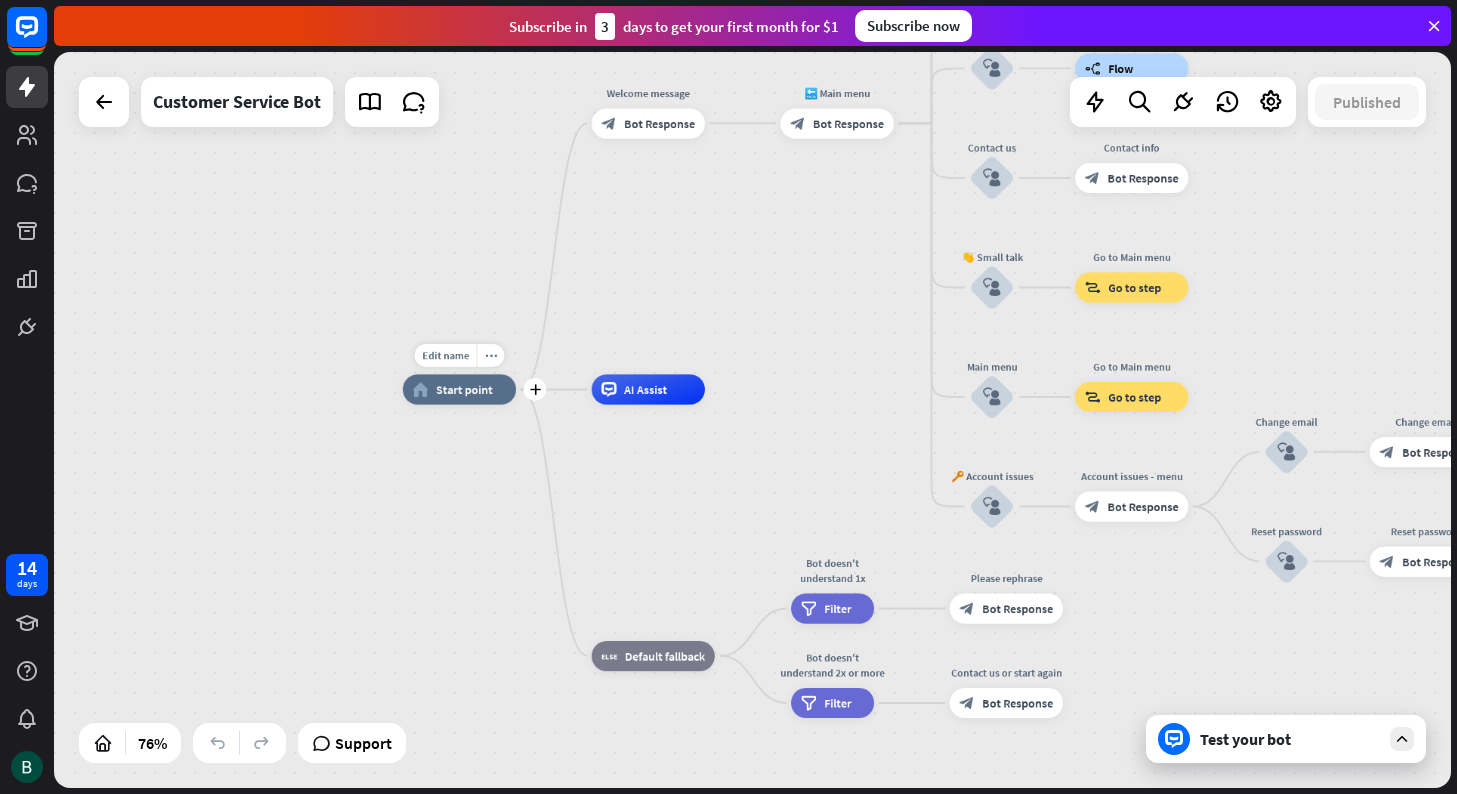 click on "Start point" at bounding box center [464, 389] 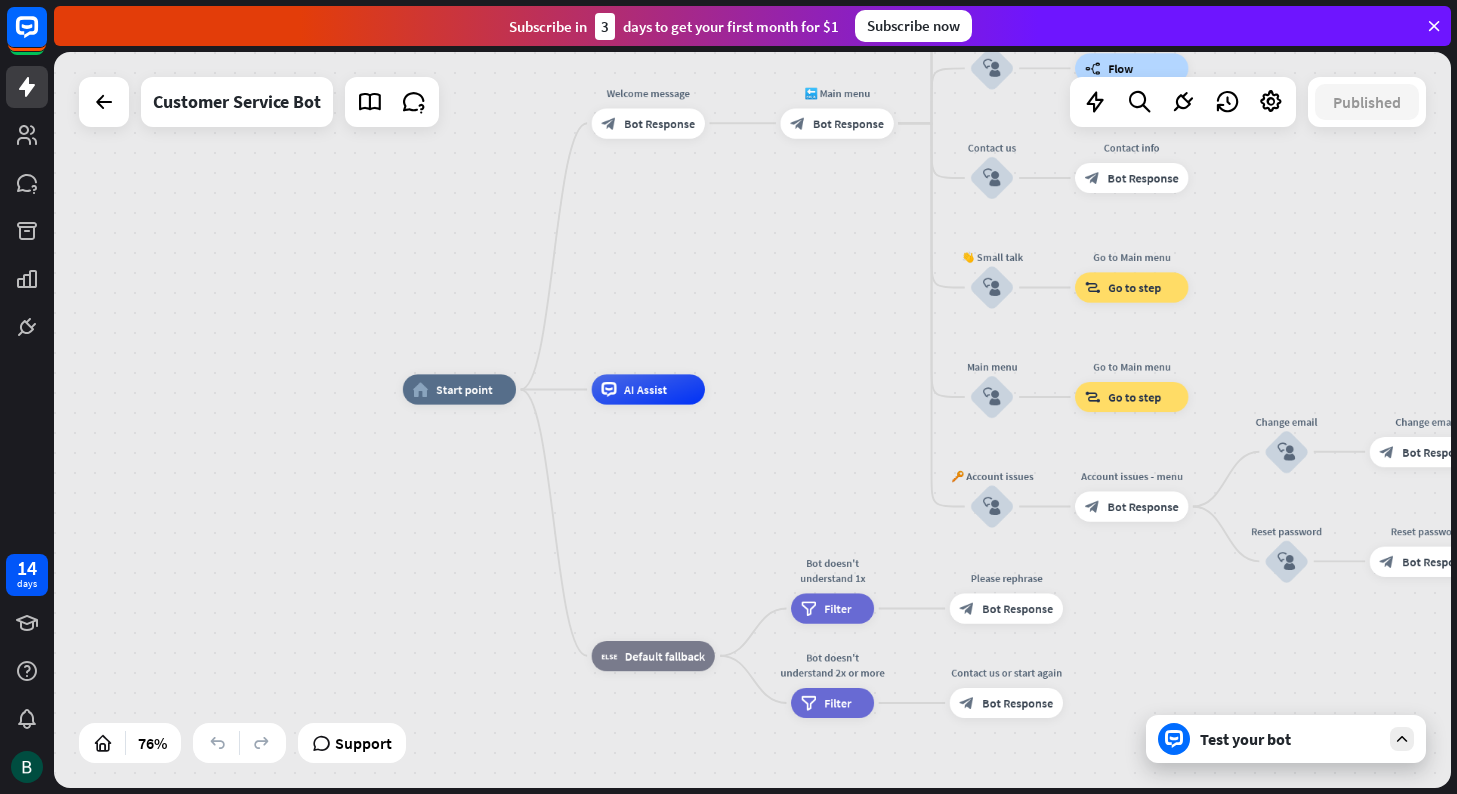 click on "home_2   Start point                 Welcome message   block_bot_response   Bot Response                 🔙 Main menu   block_bot_response   Bot Response                 Our offer   block_user_input                 Select product category   block_bot_response   Bot Response                 ❓ Question   block_user_input                 How can I help you?   block_bot_response   Bot Response                 FAQ   block_user_input                 Type your question   block_bot_response   Bot Response                 Popular questions   block_faq                 Feedback   block_user_input                 Feedback flow   builder_tree   Flow                 Newsletter   block_user_input                 Newsletter flow   builder_tree   Flow                 Contact us   block_user_input                 Contact info   block_bot_response   Bot Response                 👋 Small talk   block_user_input                 Go to Main menu   block_goto   Go to step                 Main menu" at bounding box center (752, 420) 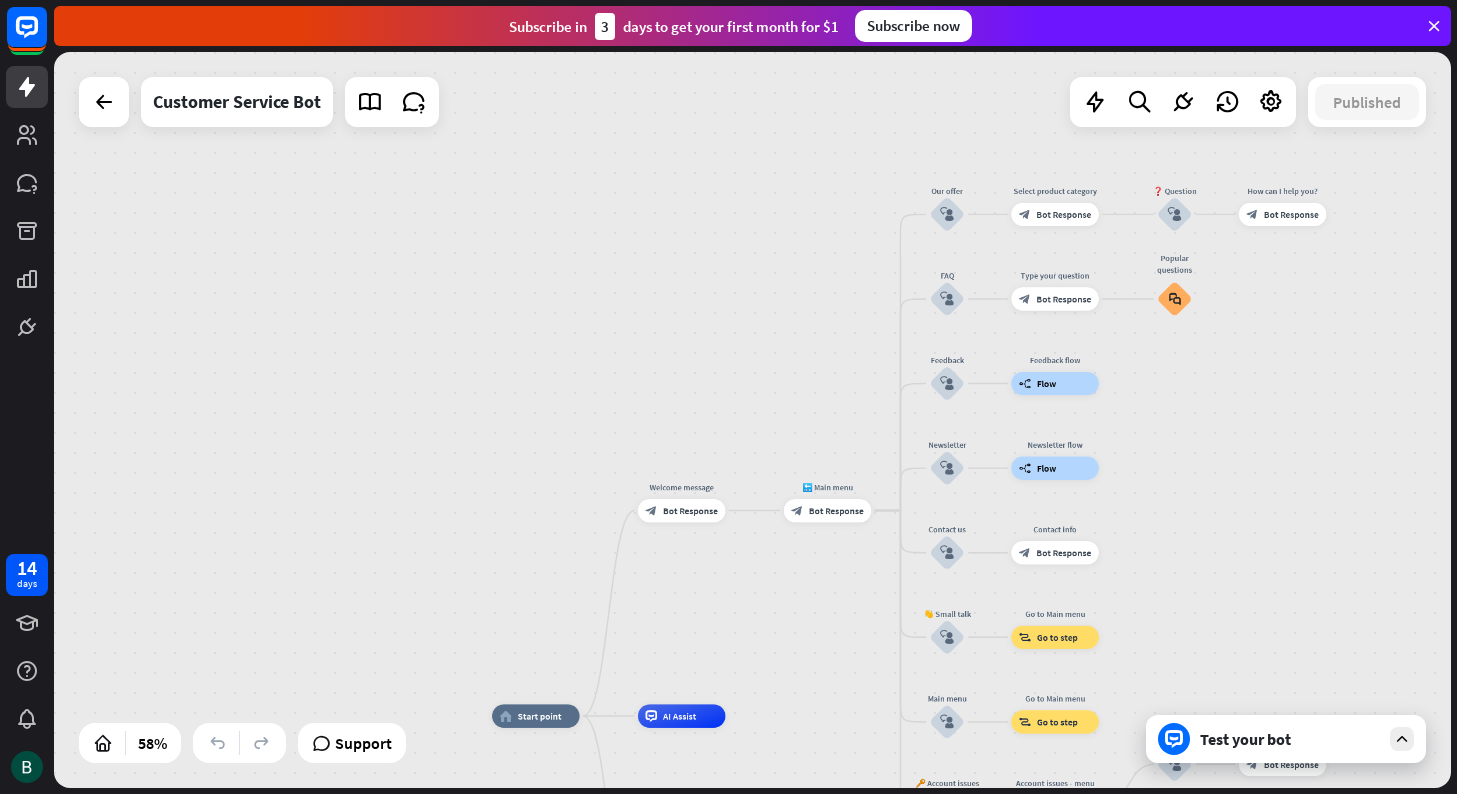 drag, startPoint x: 457, startPoint y: 234, endPoint x: 439, endPoint y: 568, distance: 334.48468 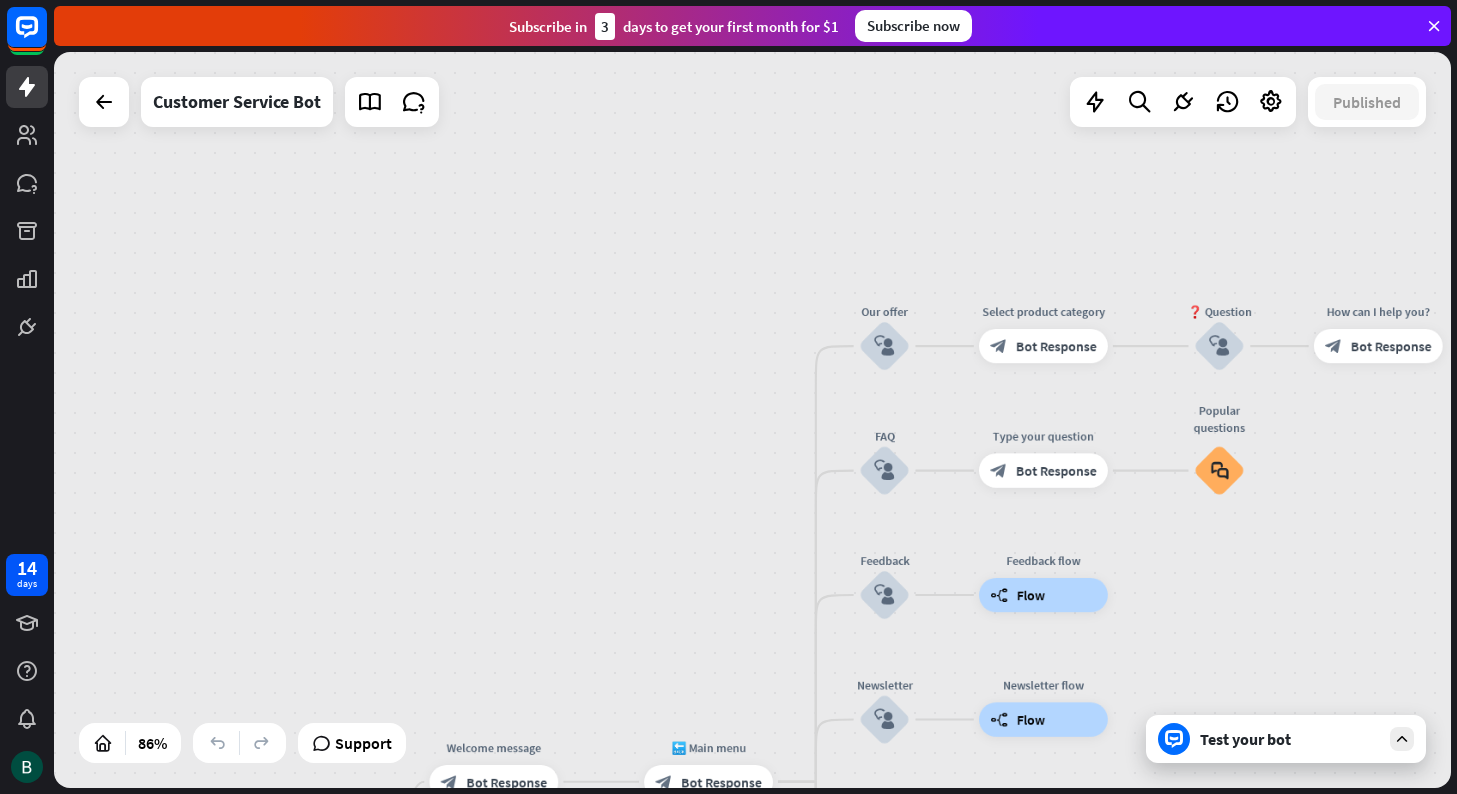 drag, startPoint x: 1175, startPoint y: 355, endPoint x: 1190, endPoint y: 568, distance: 213.52751 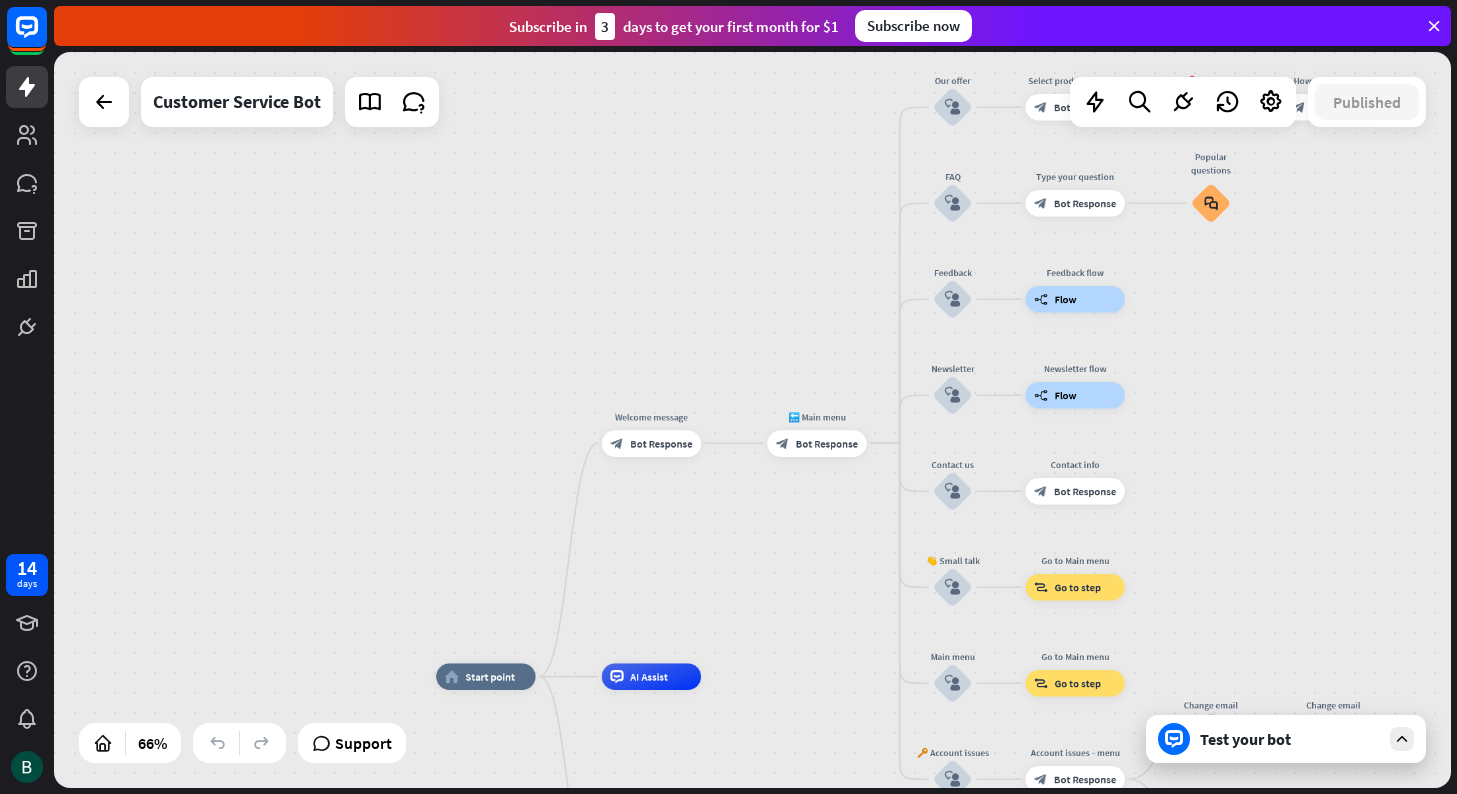 drag, startPoint x: 612, startPoint y: 523, endPoint x: 698, endPoint y: 203, distance: 331.3548 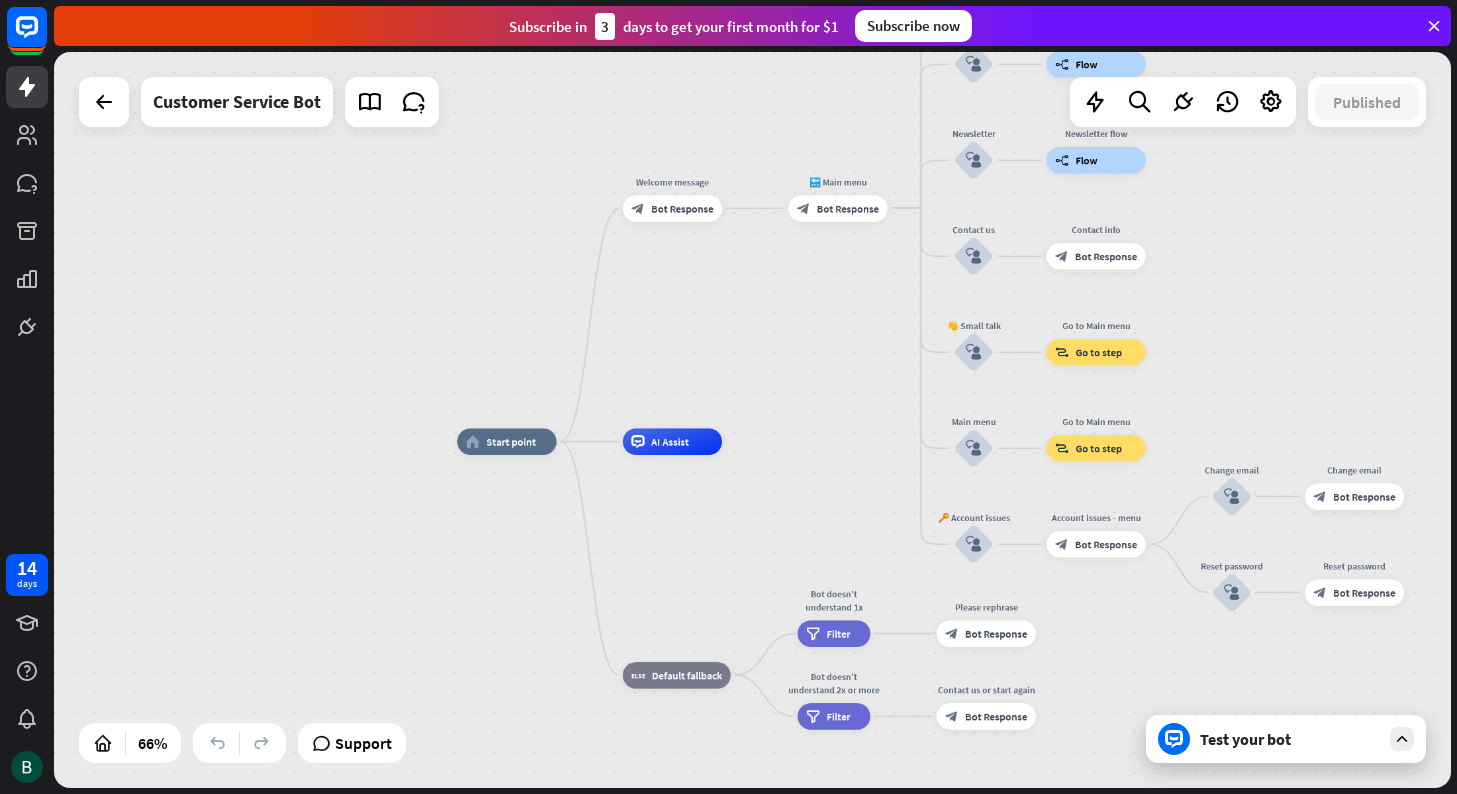 drag, startPoint x: 788, startPoint y: 586, endPoint x: 792, endPoint y: 402, distance: 184.04347 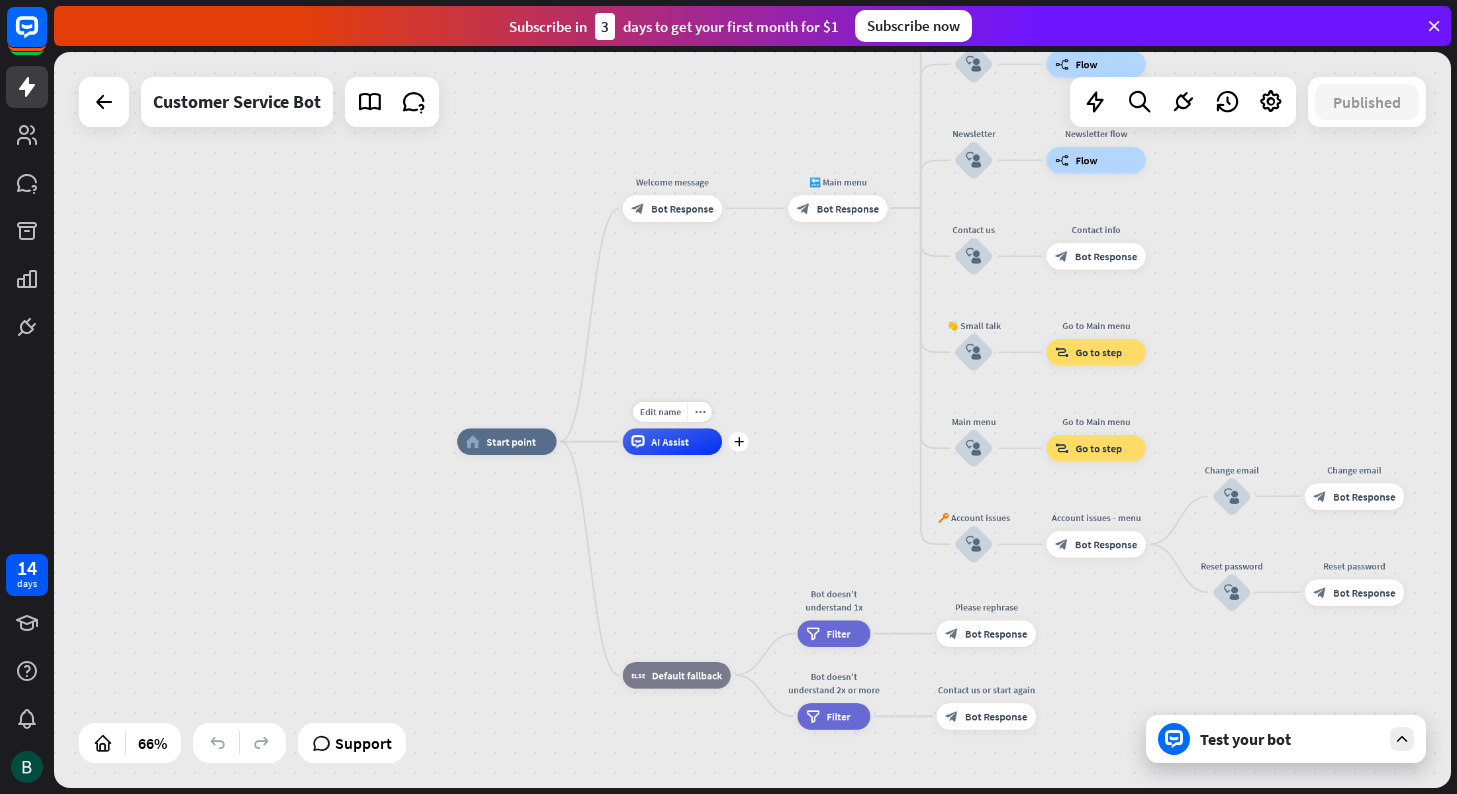 click on "AI Assist" at bounding box center (670, 441) 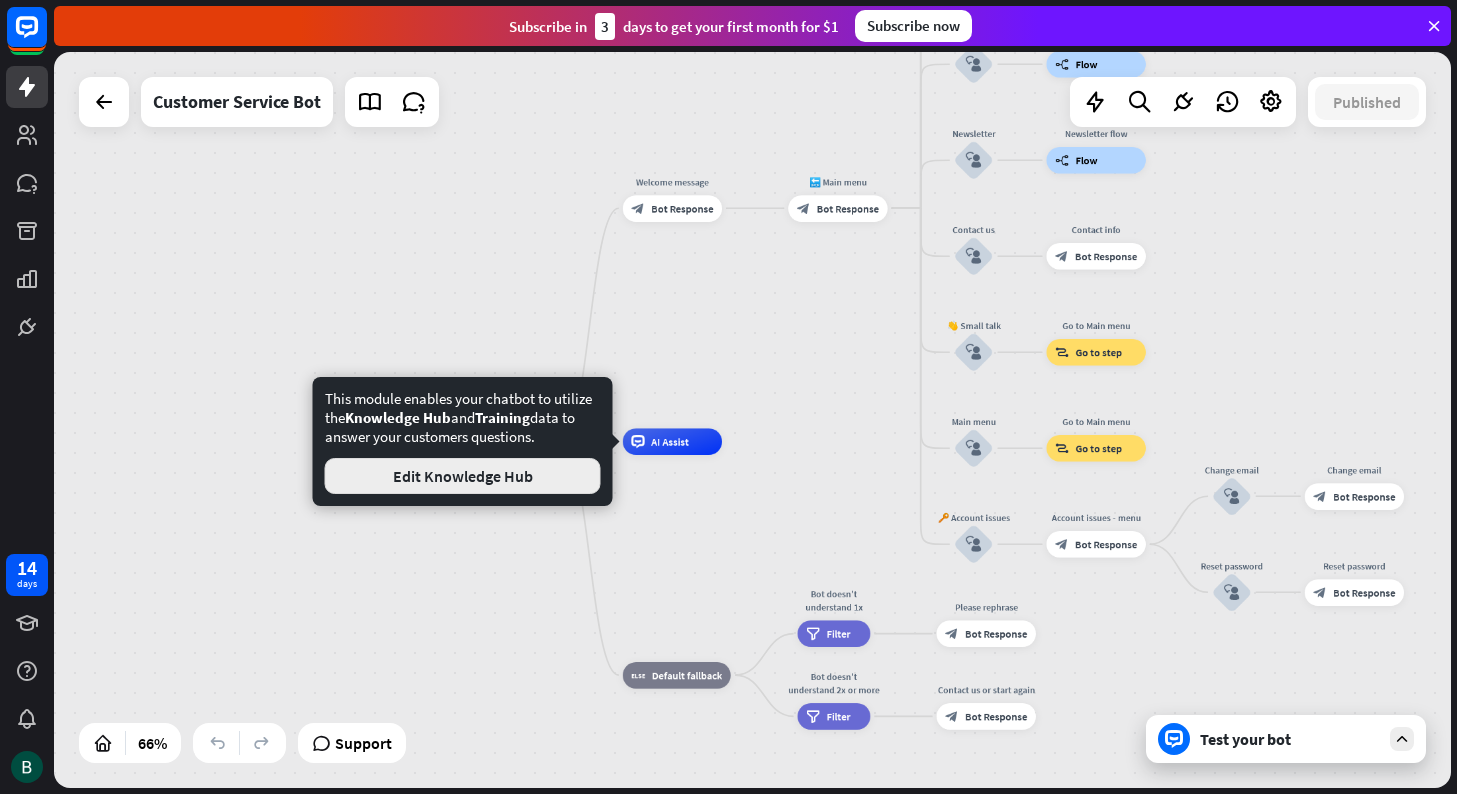 click on "Edit Knowledge Hub" at bounding box center (463, 476) 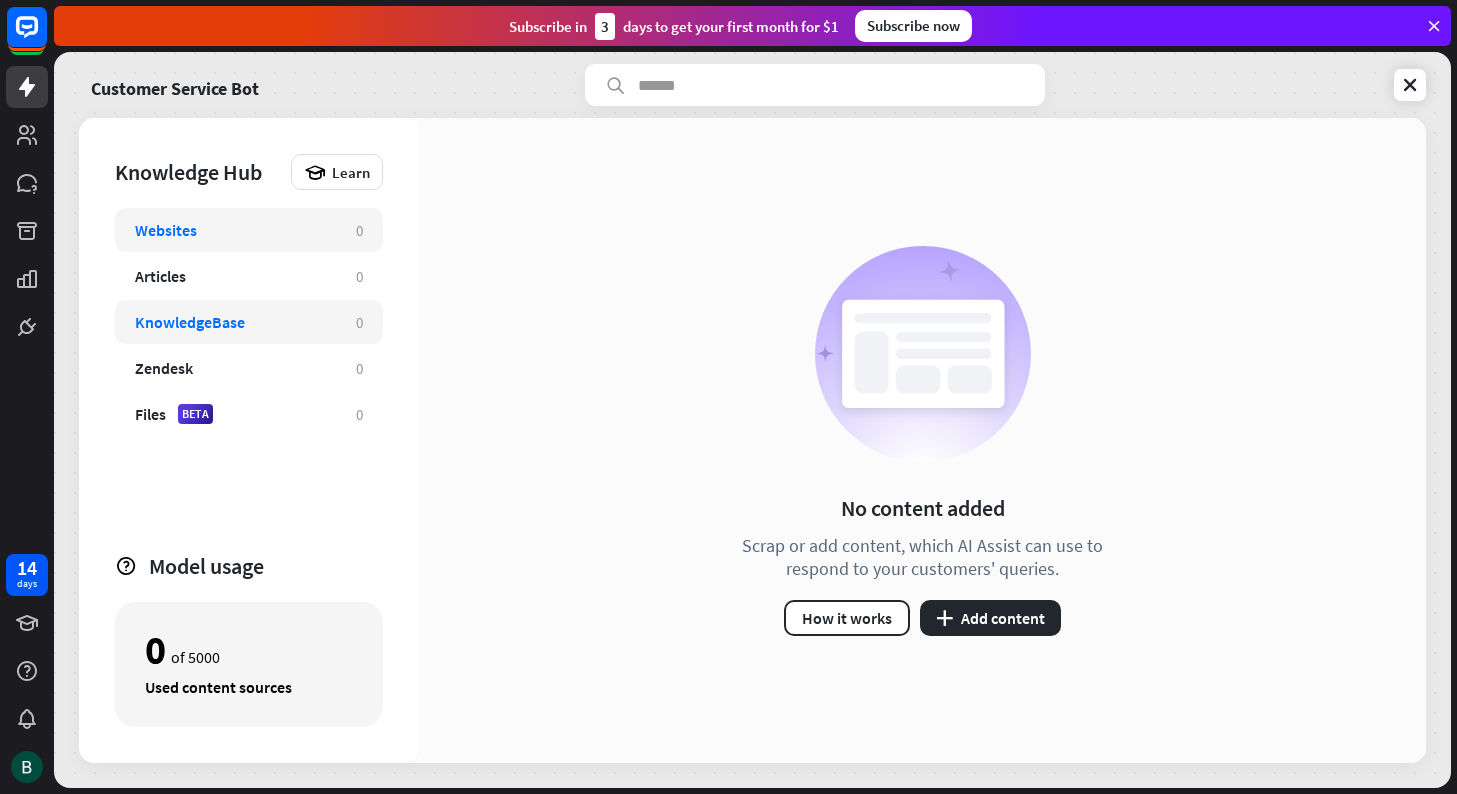 click on "KnowledgeBase" at bounding box center [190, 322] 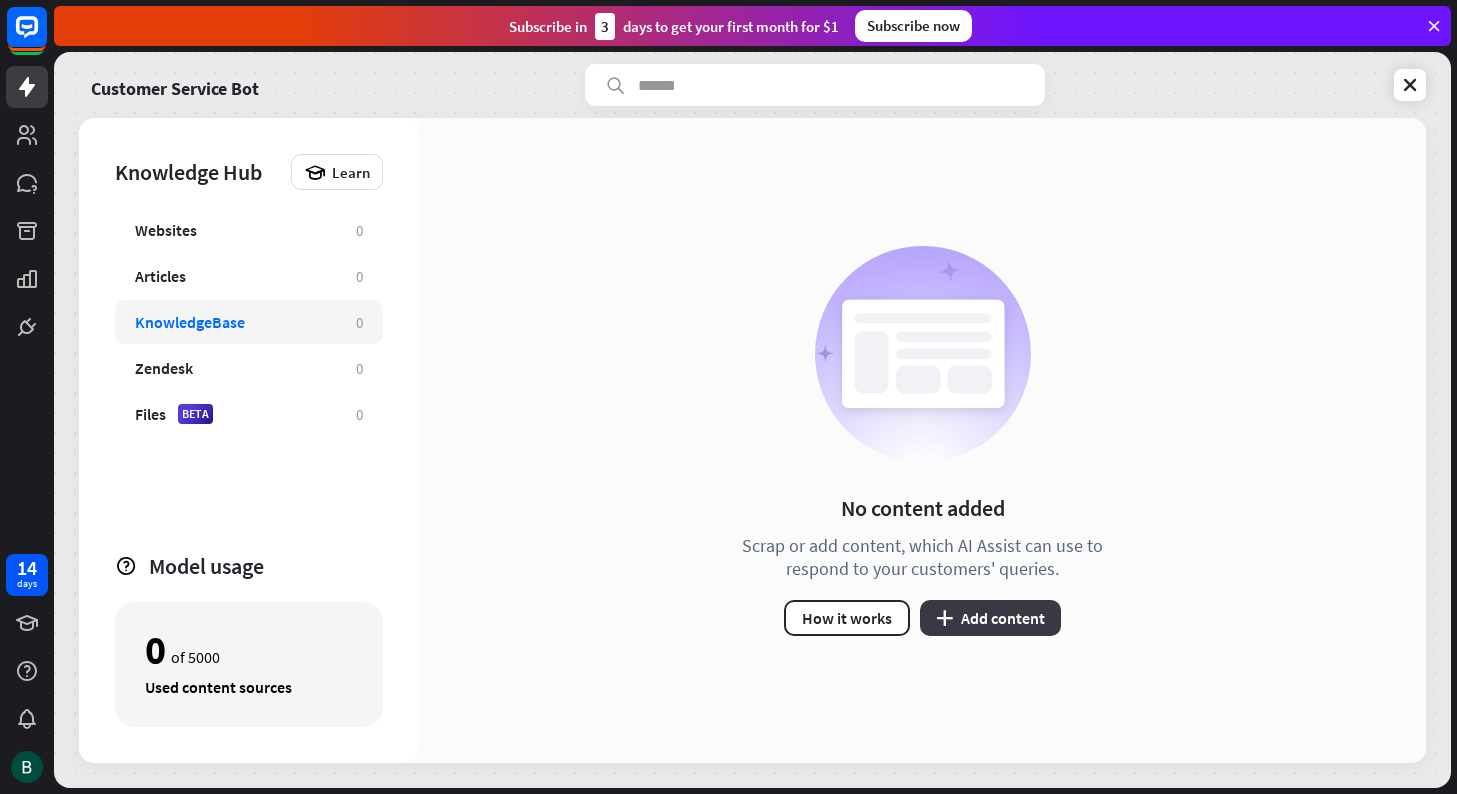 click on "plus
Add content" at bounding box center [990, 618] 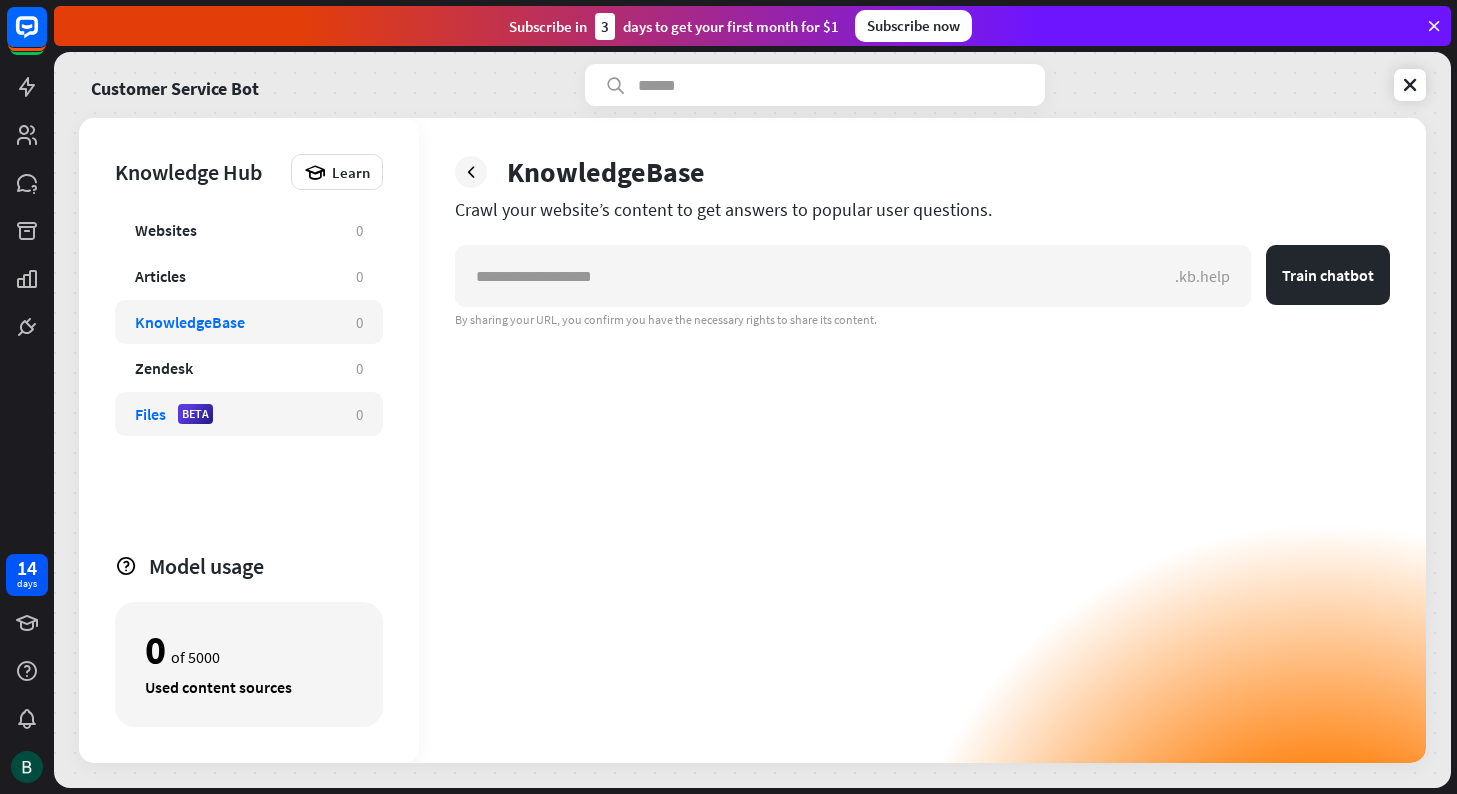 click on "Files
BETA
0" at bounding box center (249, 414) 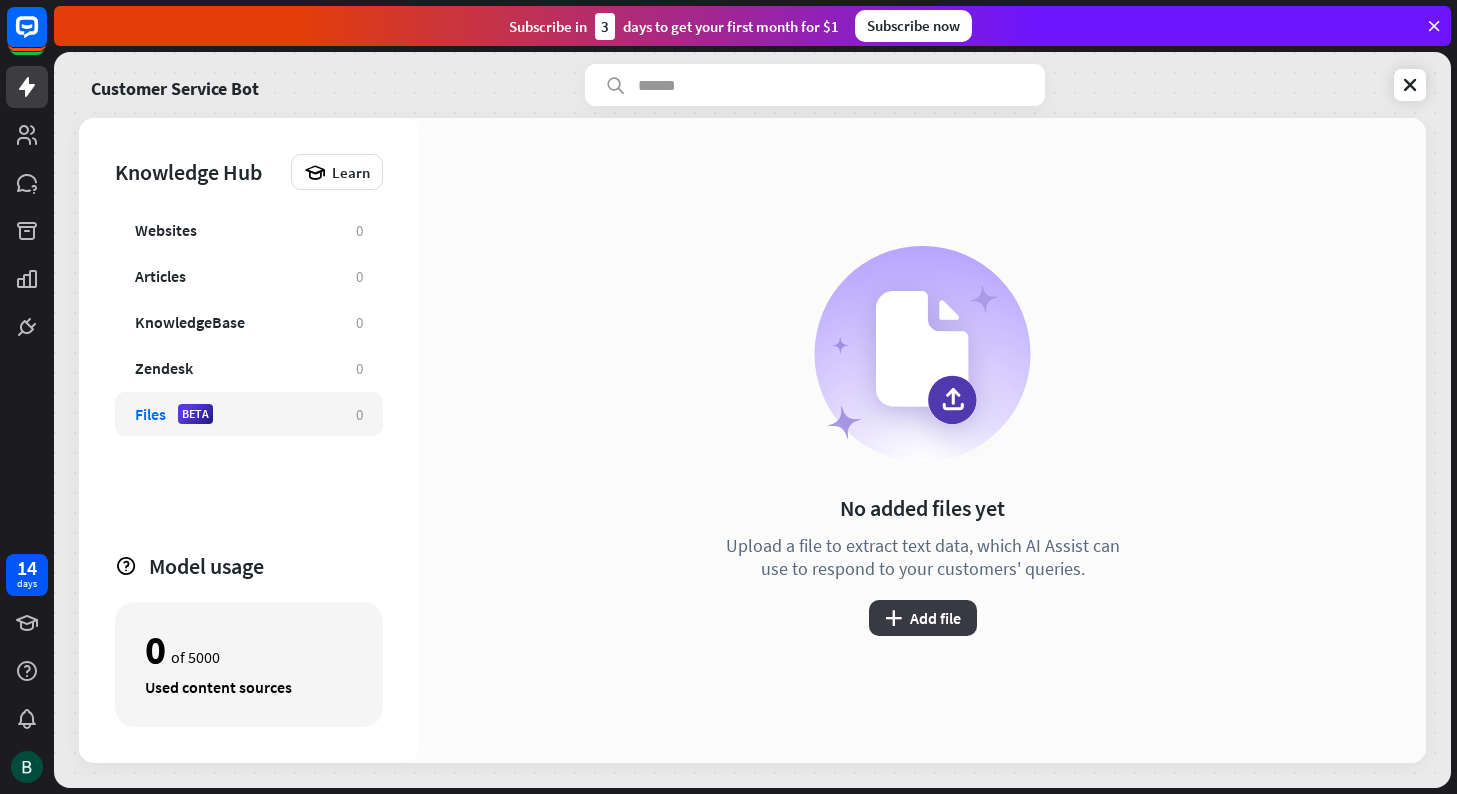 click on "plus
Add file" at bounding box center (923, 618) 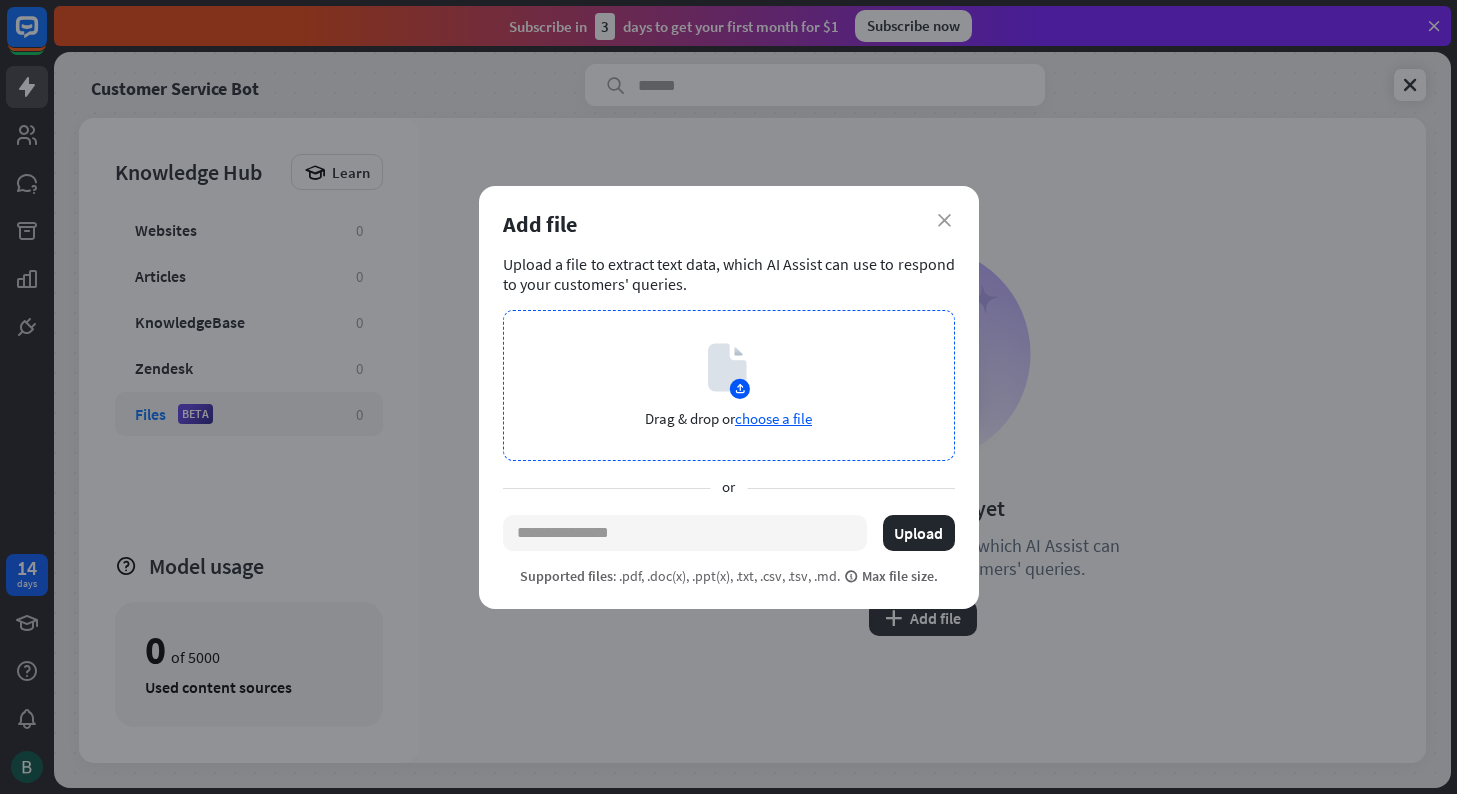 click on "choose a file" at bounding box center (773, 418) 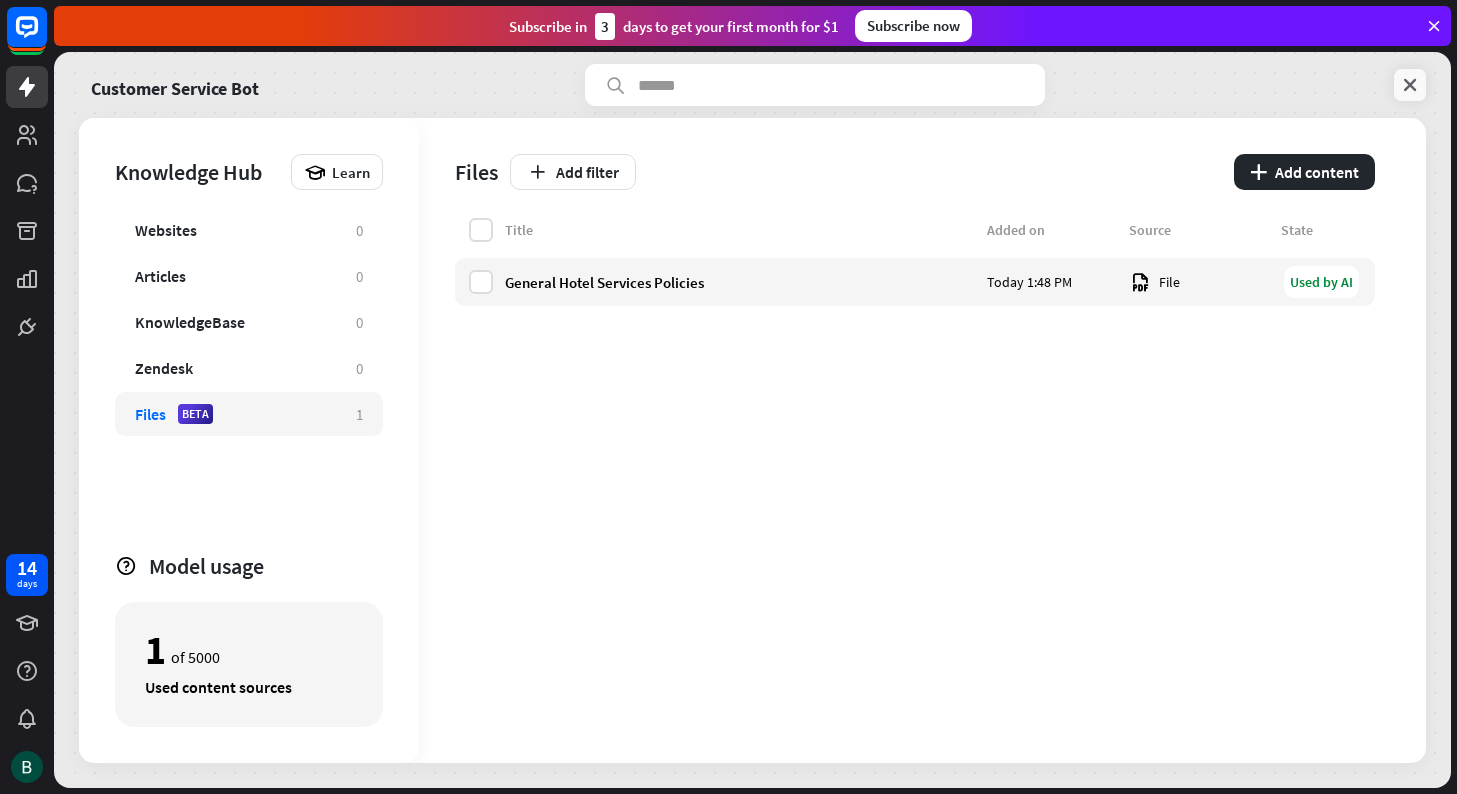 click at bounding box center [1410, 85] 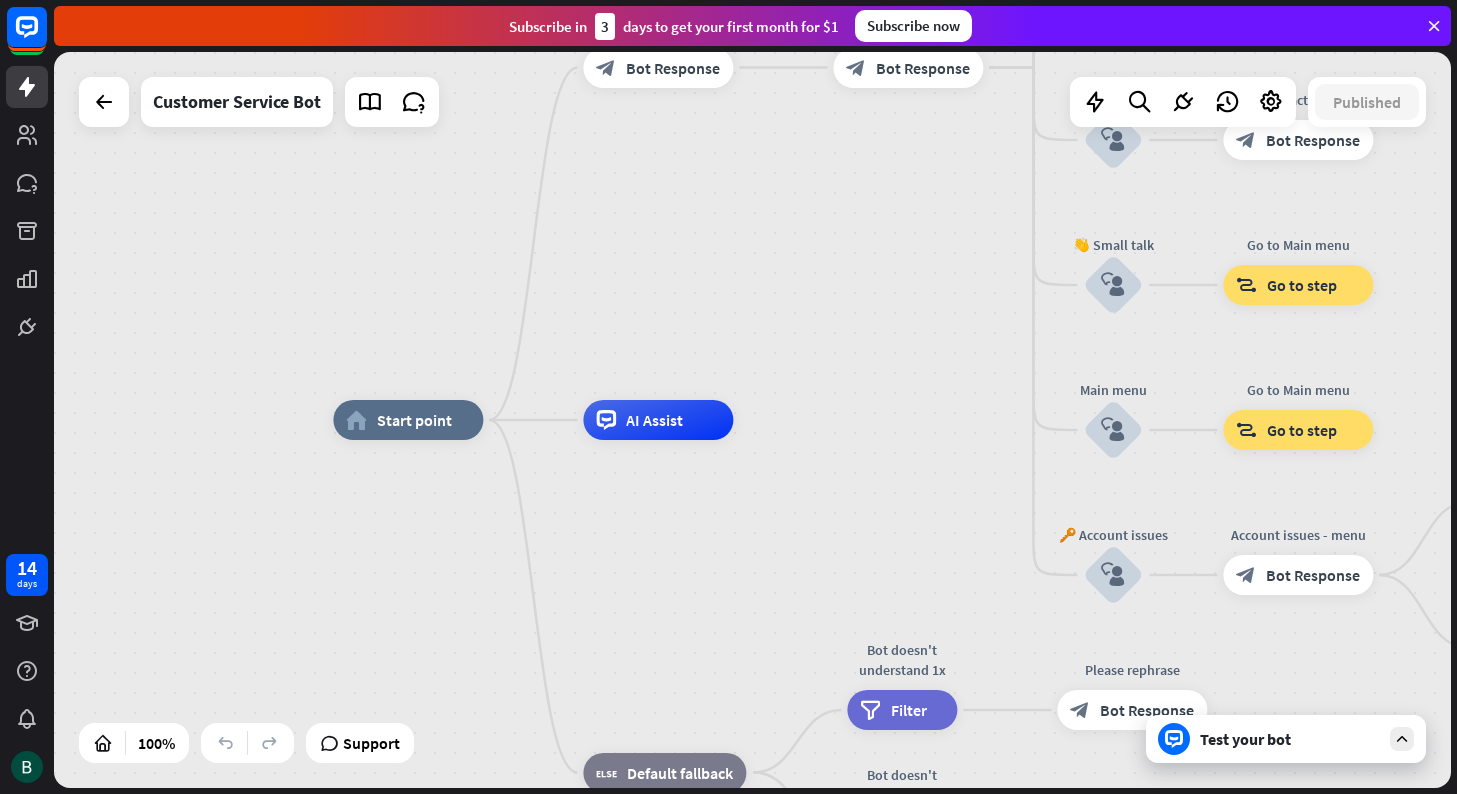 click on "Test your bot" at bounding box center [1290, 739] 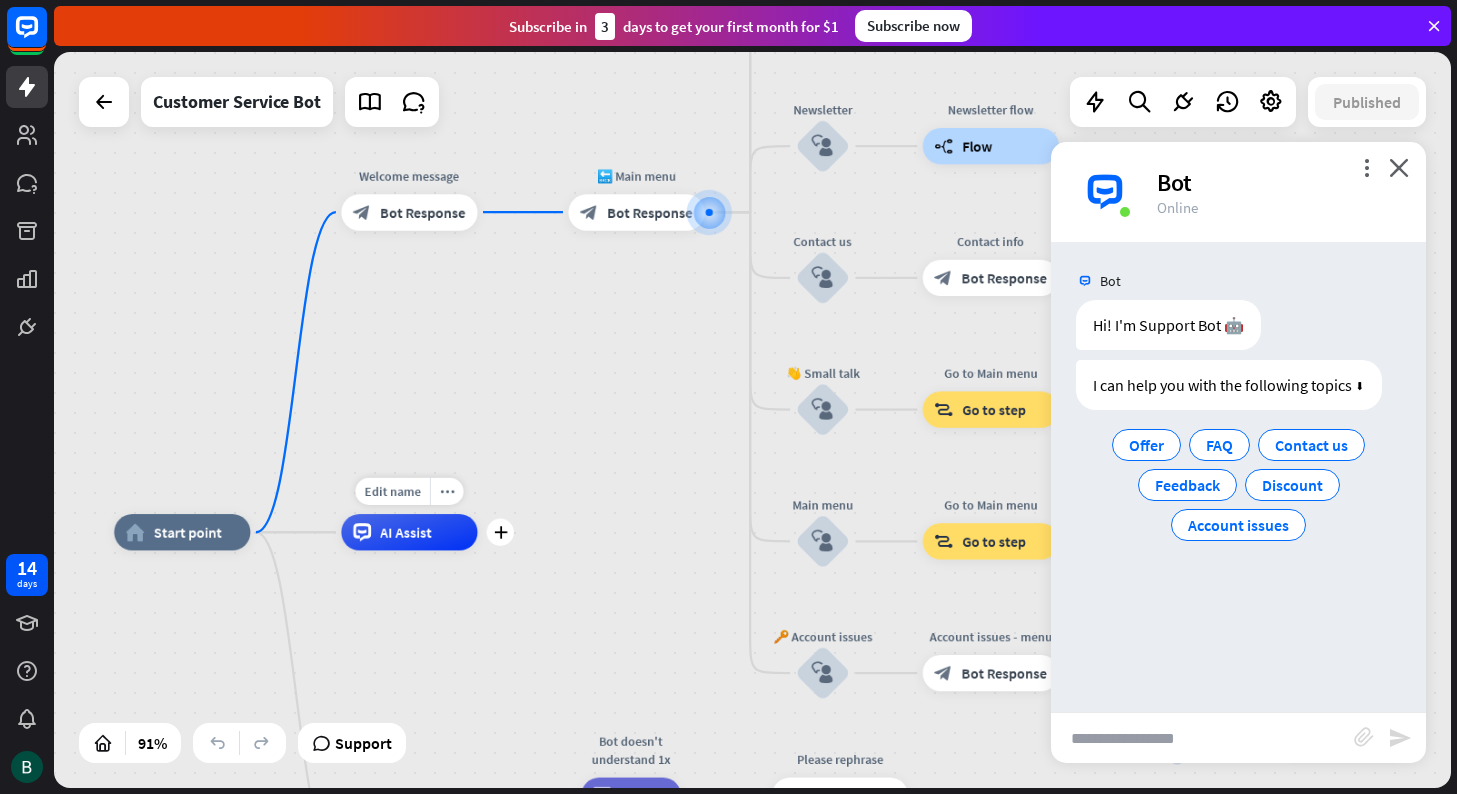 drag, startPoint x: 357, startPoint y: 687, endPoint x: 482, endPoint y: 484, distance: 238.39882 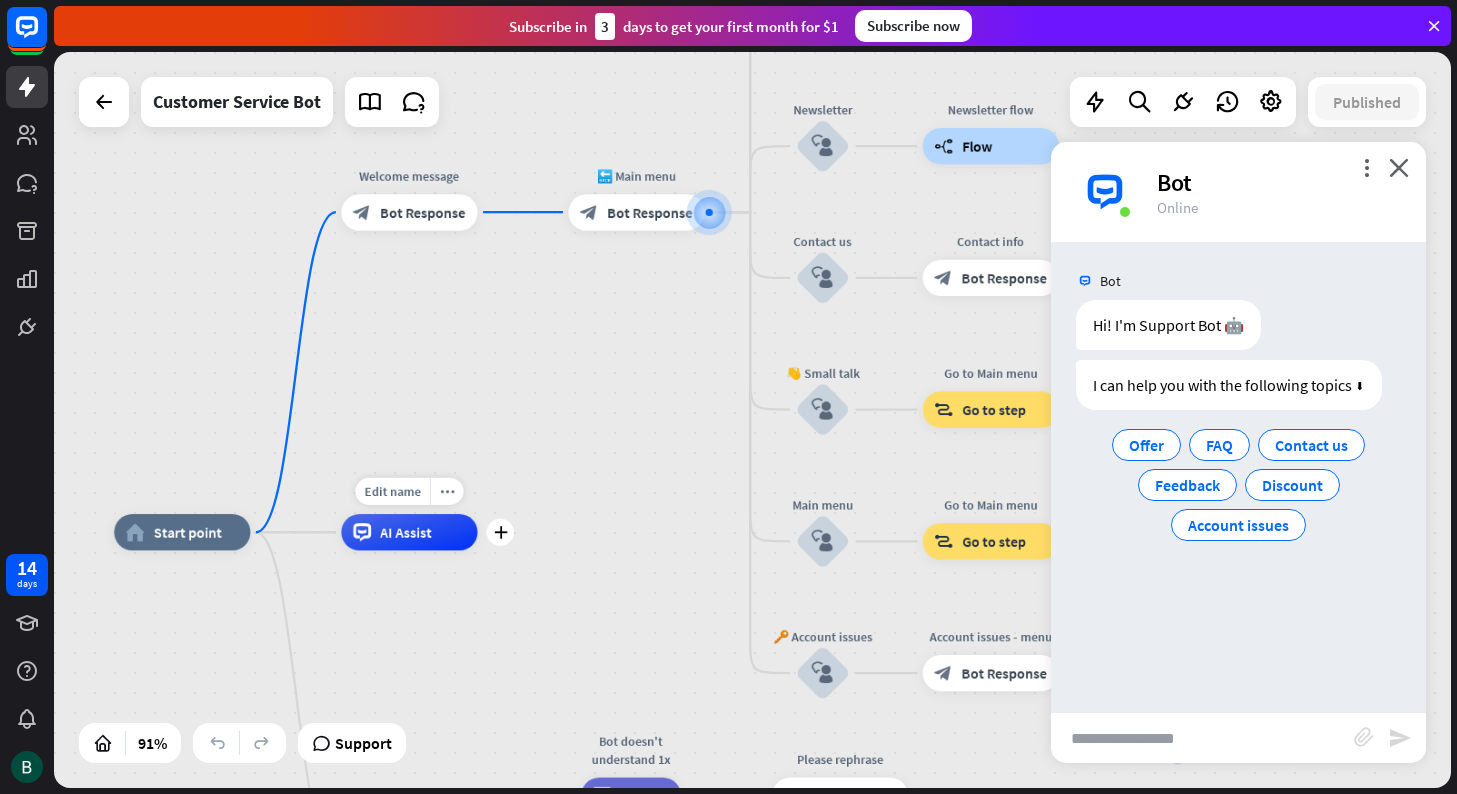 click on "Edit name   more_horiz         plus       AI Assist" at bounding box center (409, 532) 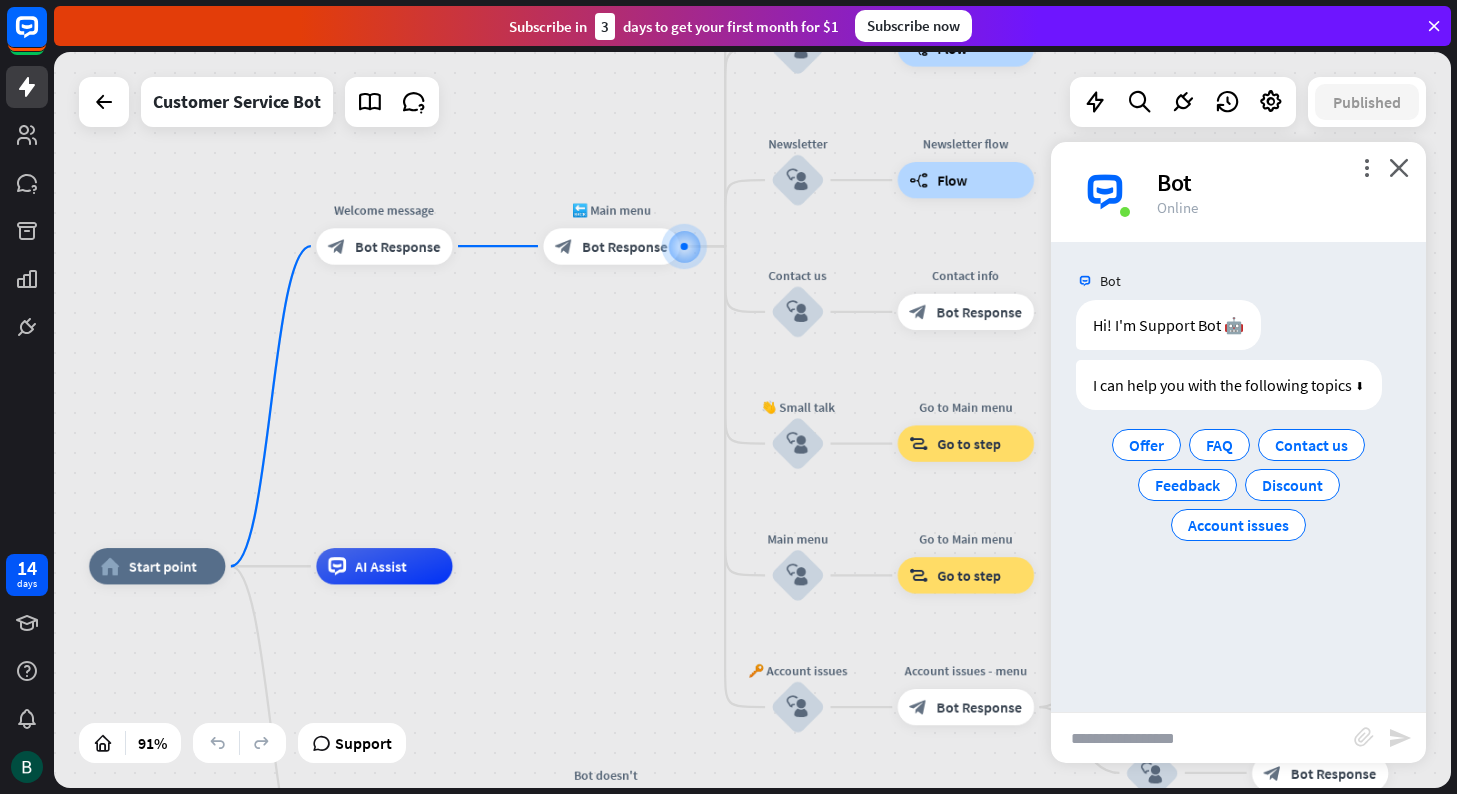 drag, startPoint x: 573, startPoint y: 370, endPoint x: 547, endPoint y: 397, distance: 37.48333 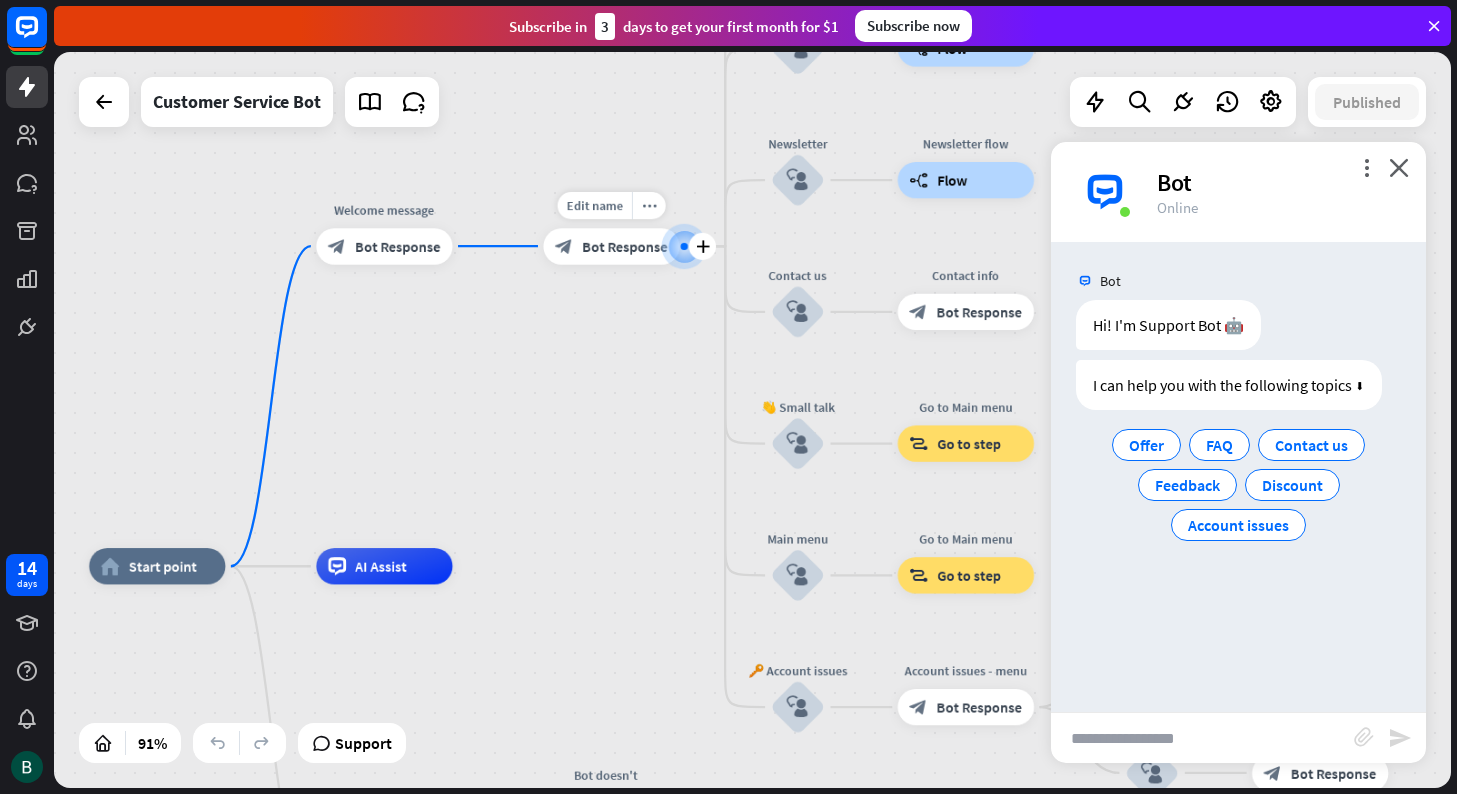 click on "Bot Response" at bounding box center [624, 246] 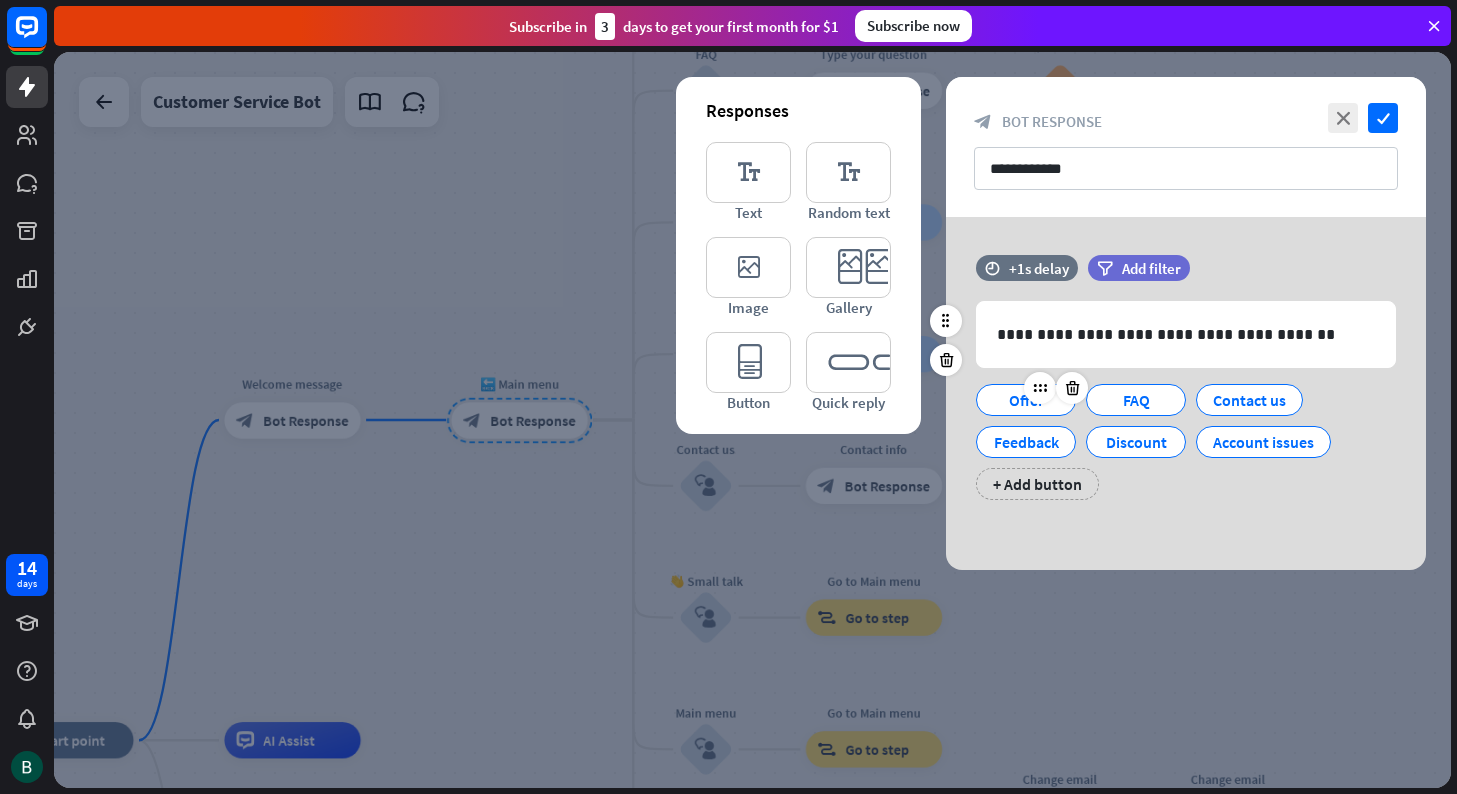 click on "Offer" at bounding box center (1026, 400) 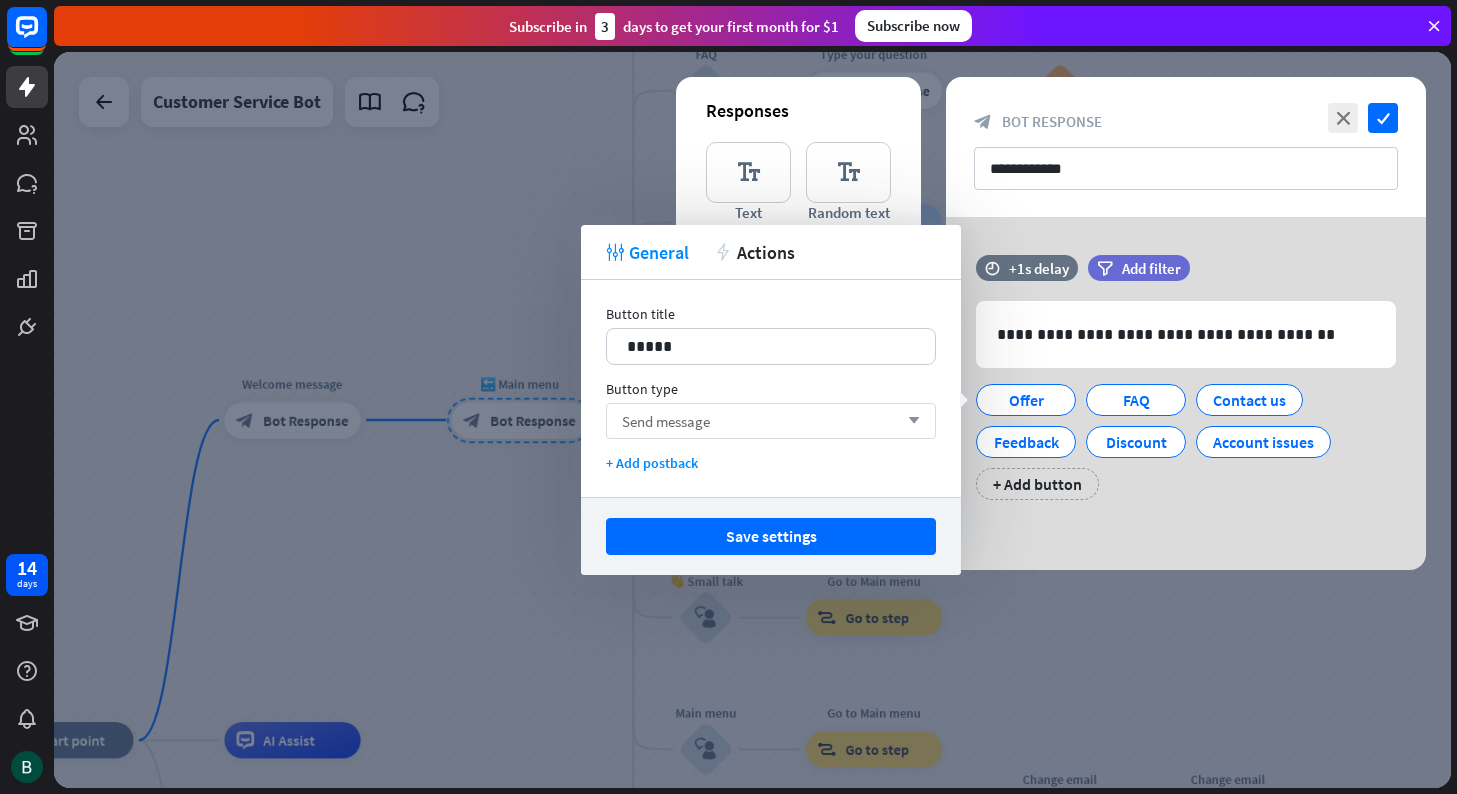 click on "Send message
arrow_down" at bounding box center (771, 421) 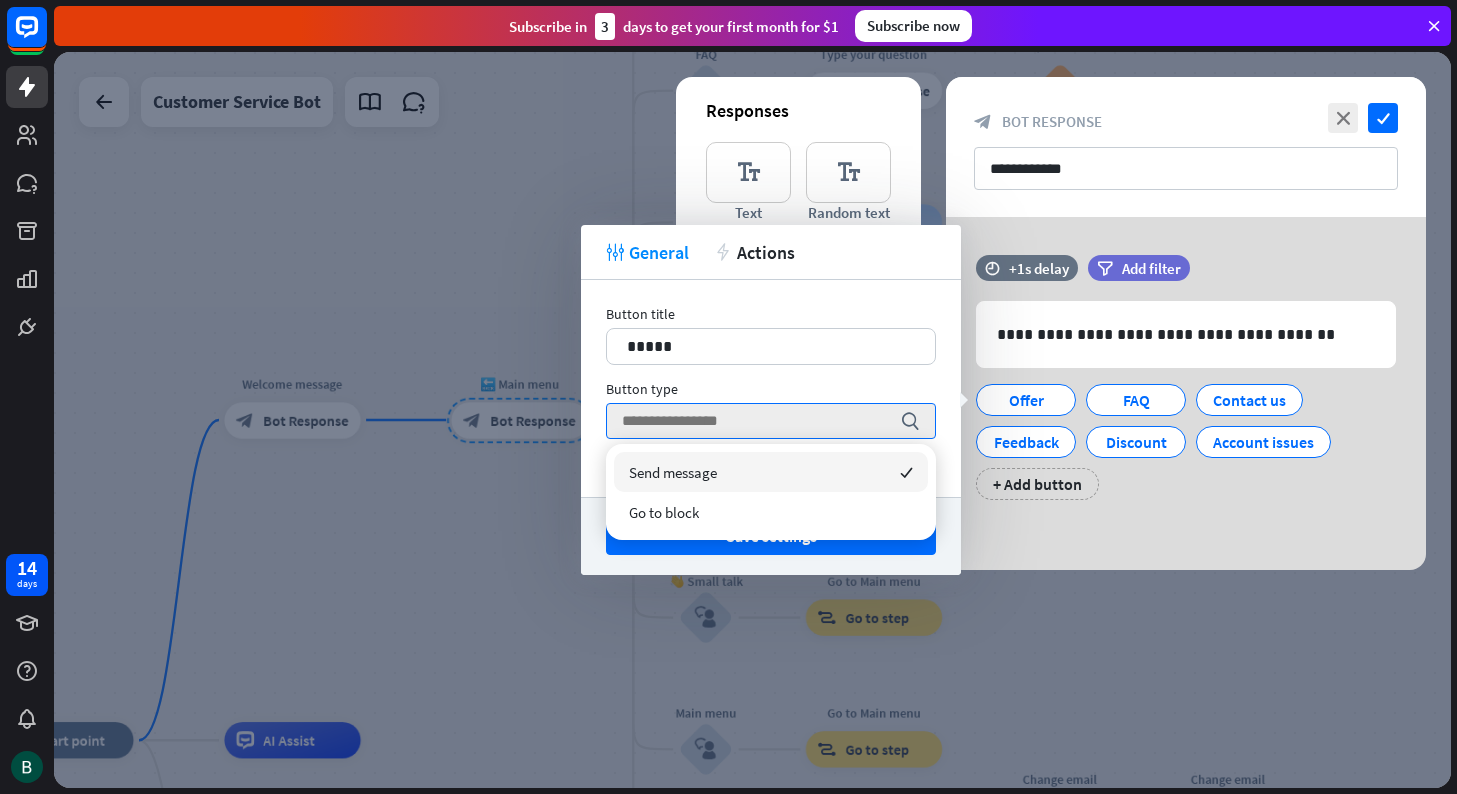 click on "Button title" at bounding box center (771, 314) 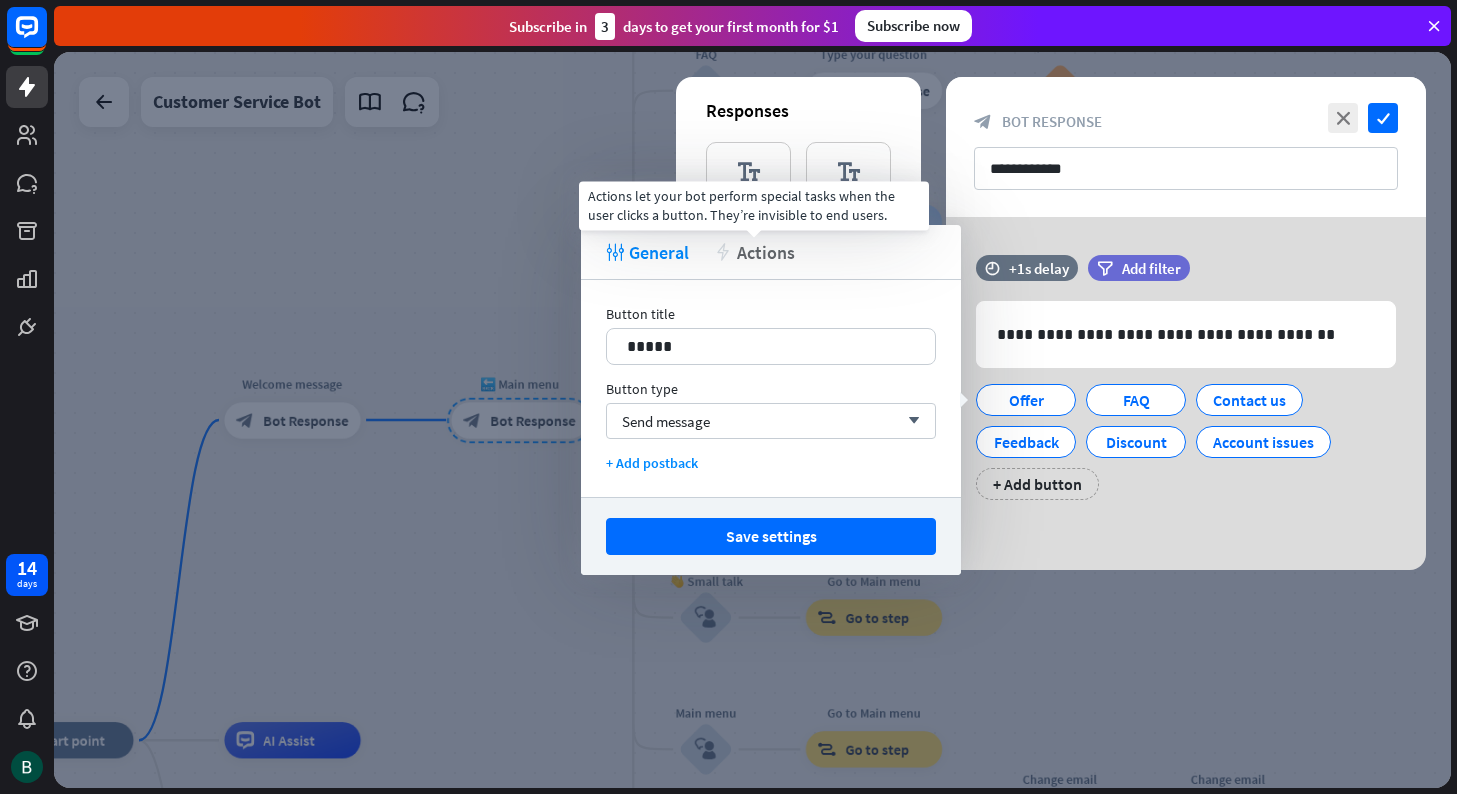 click on "Actions" at bounding box center (766, 252) 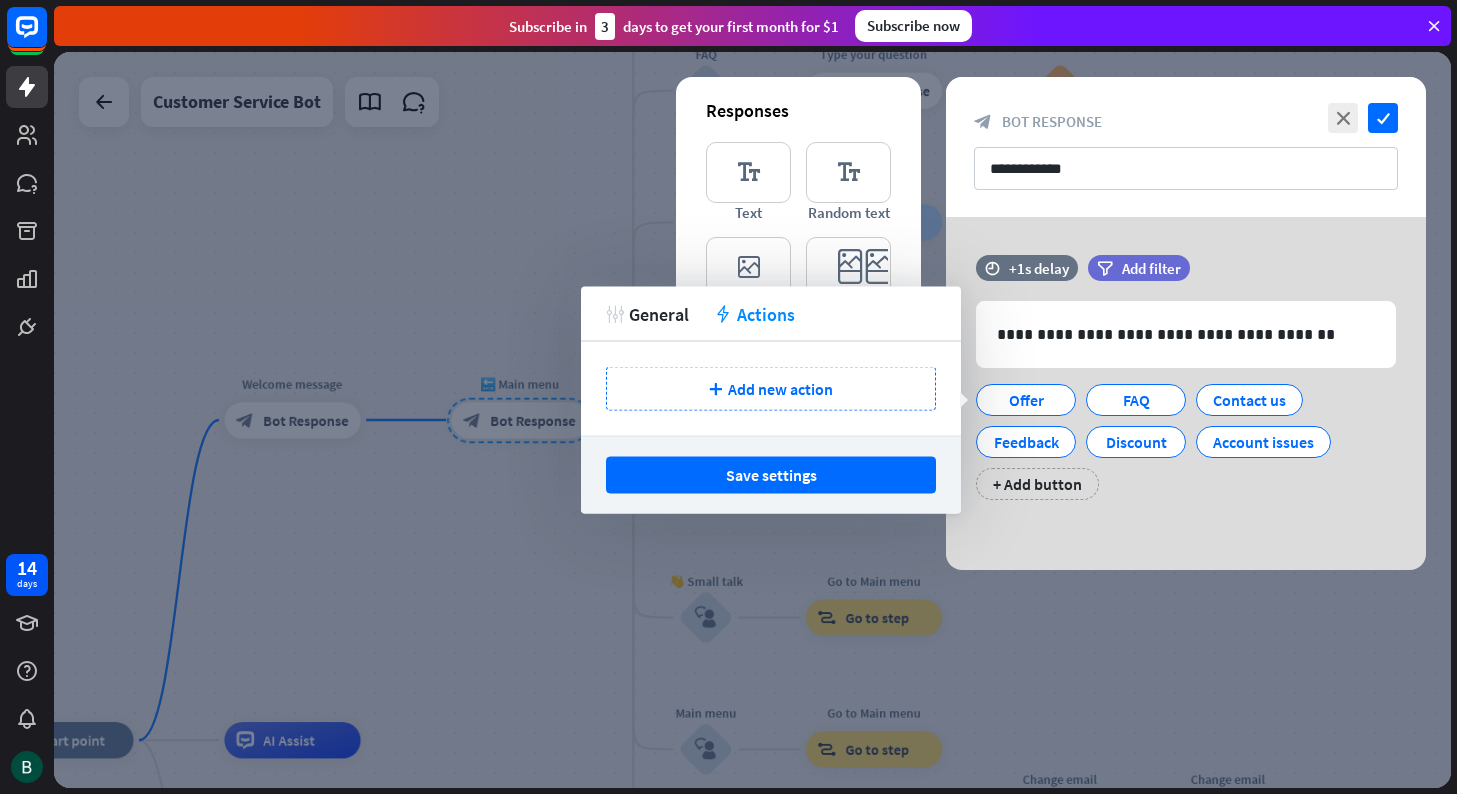 click on "**********" at bounding box center [1186, 393] 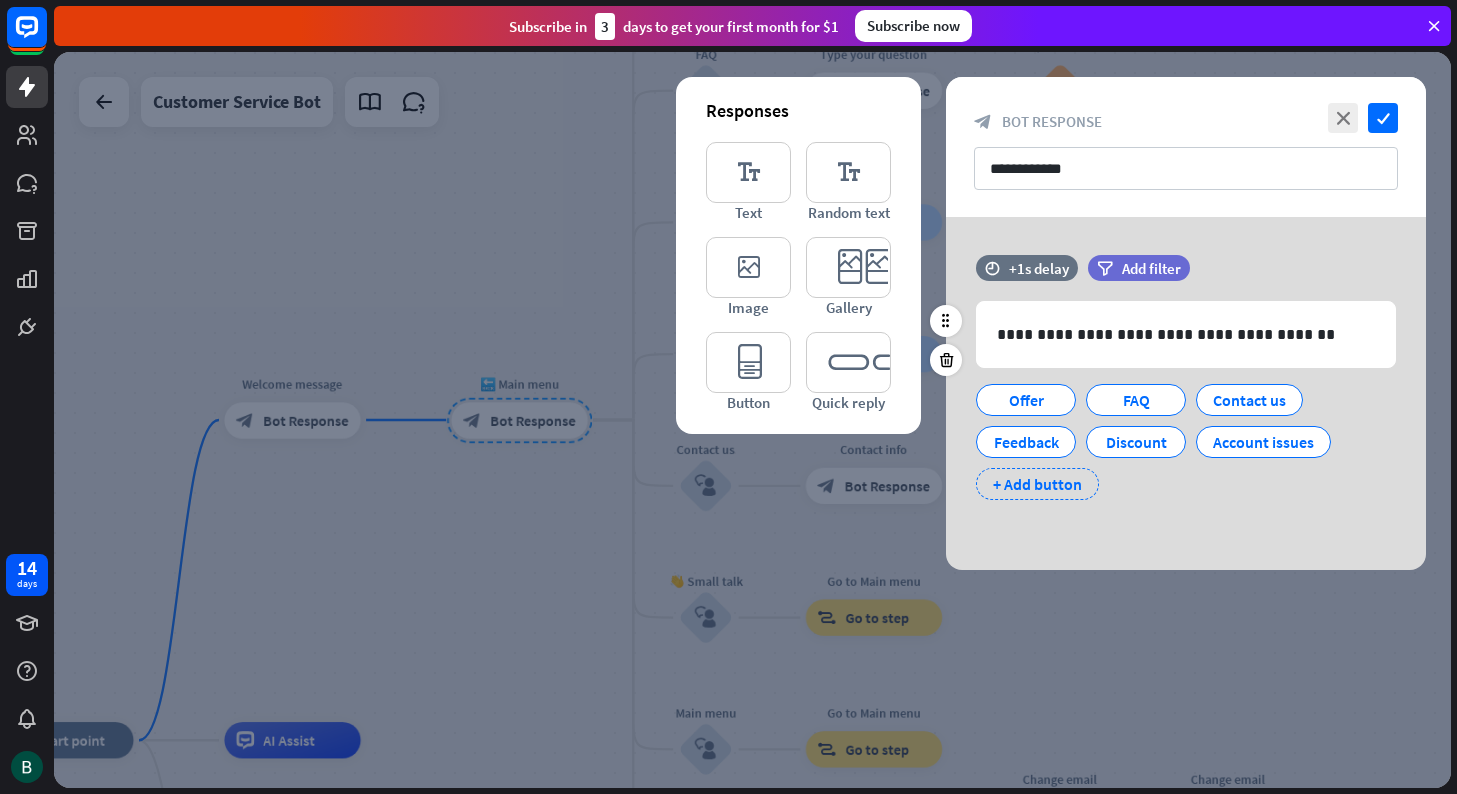 click on "+ Add button" at bounding box center (1037, 484) 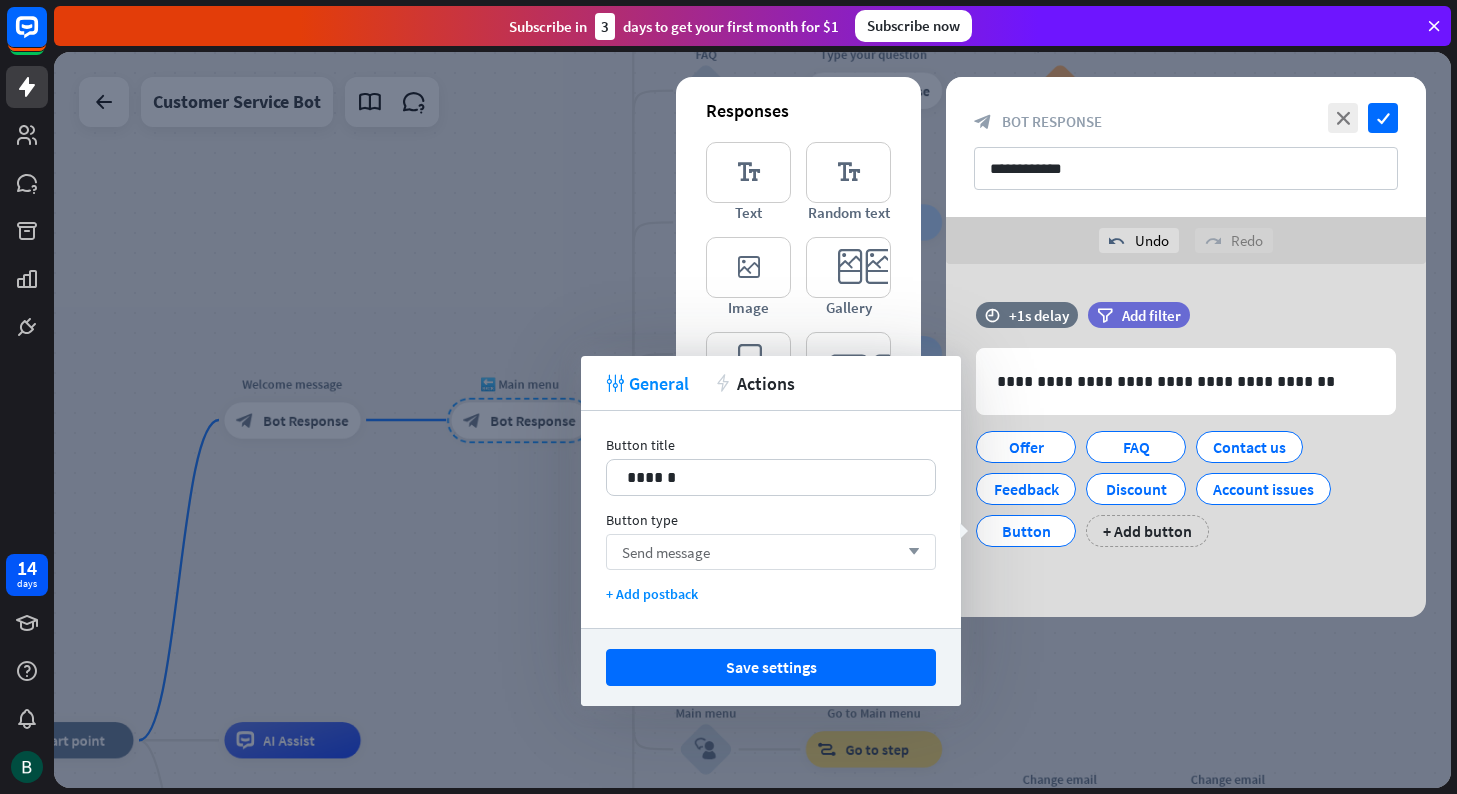 click on "Send message
arrow_down" at bounding box center [771, 552] 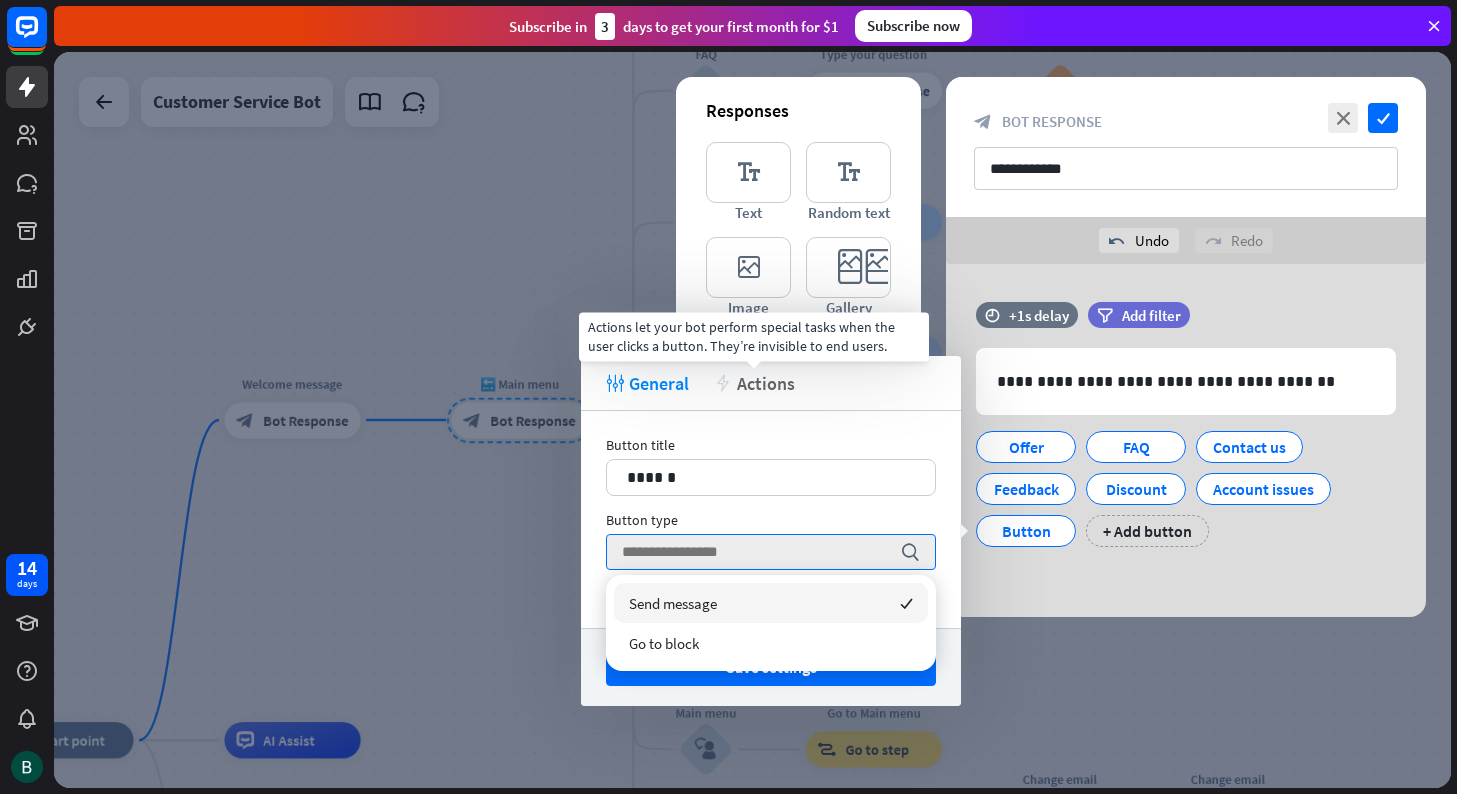 click on "Actions" at bounding box center [766, 383] 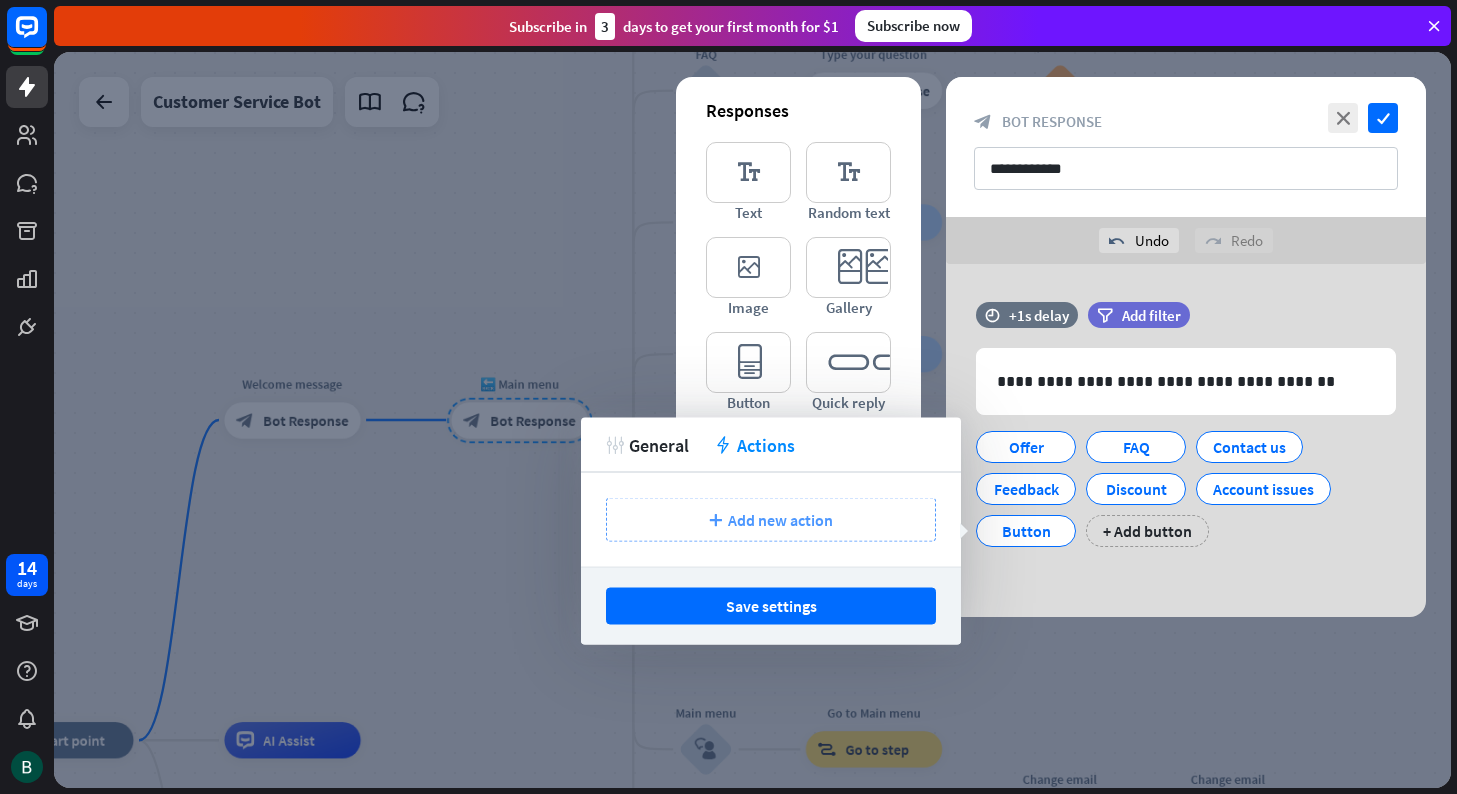 click on "Add new action" at bounding box center (780, 520) 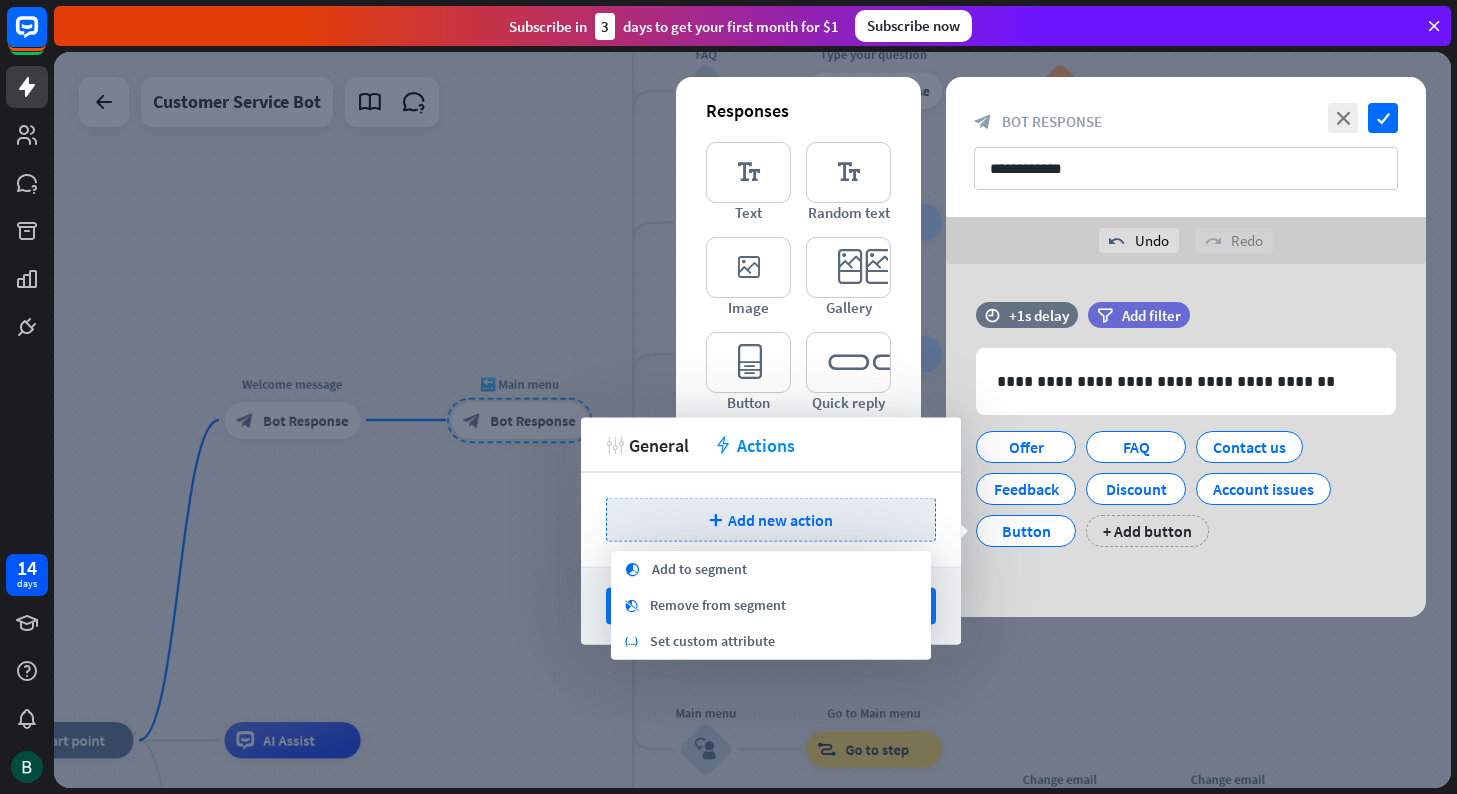 click at bounding box center (752, 420) 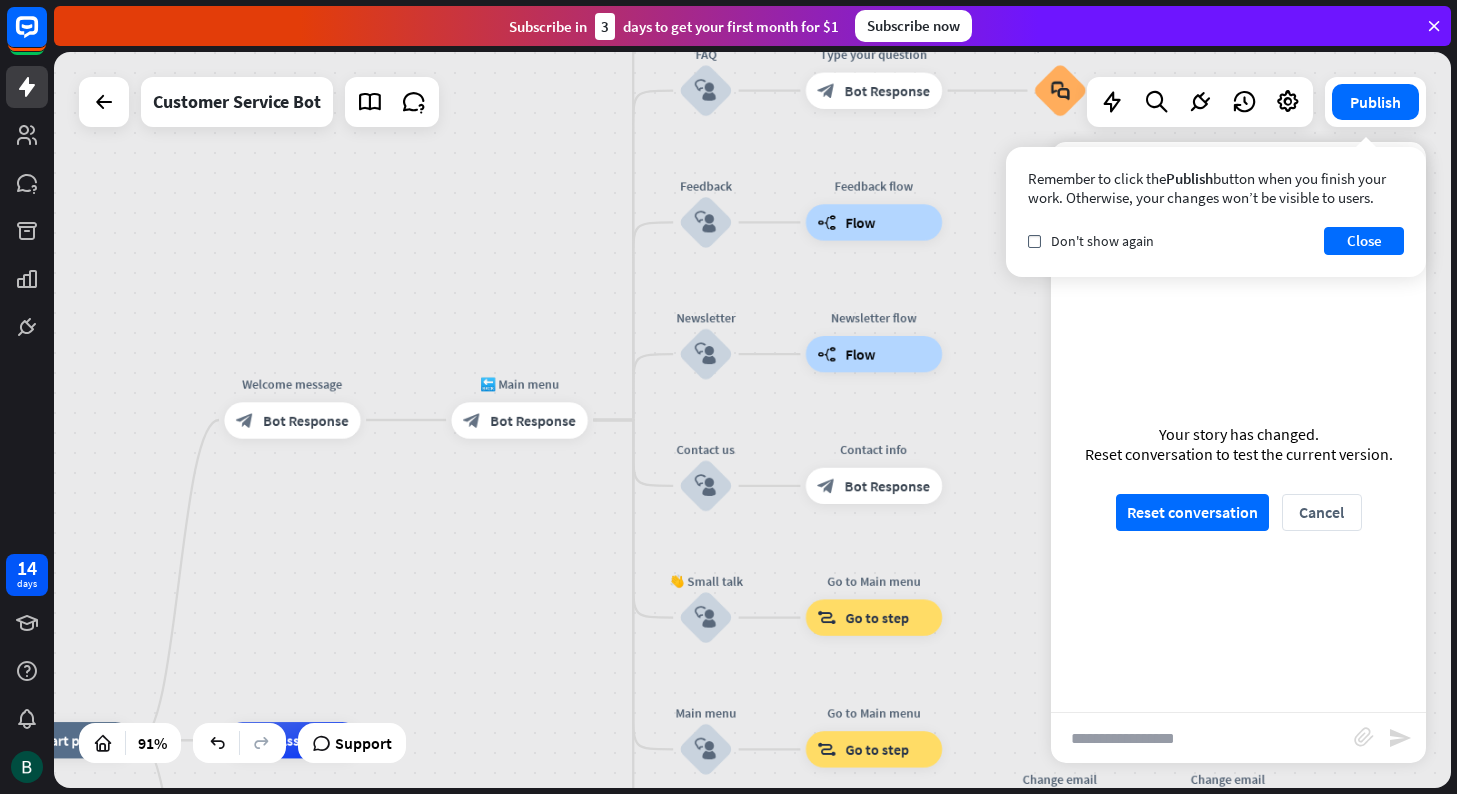 click on "Remember to click the
Publish
button when you finish your work. Otherwise, your changes won’t
be visible to users.
check   Don't show again    Close" at bounding box center [1216, 212] 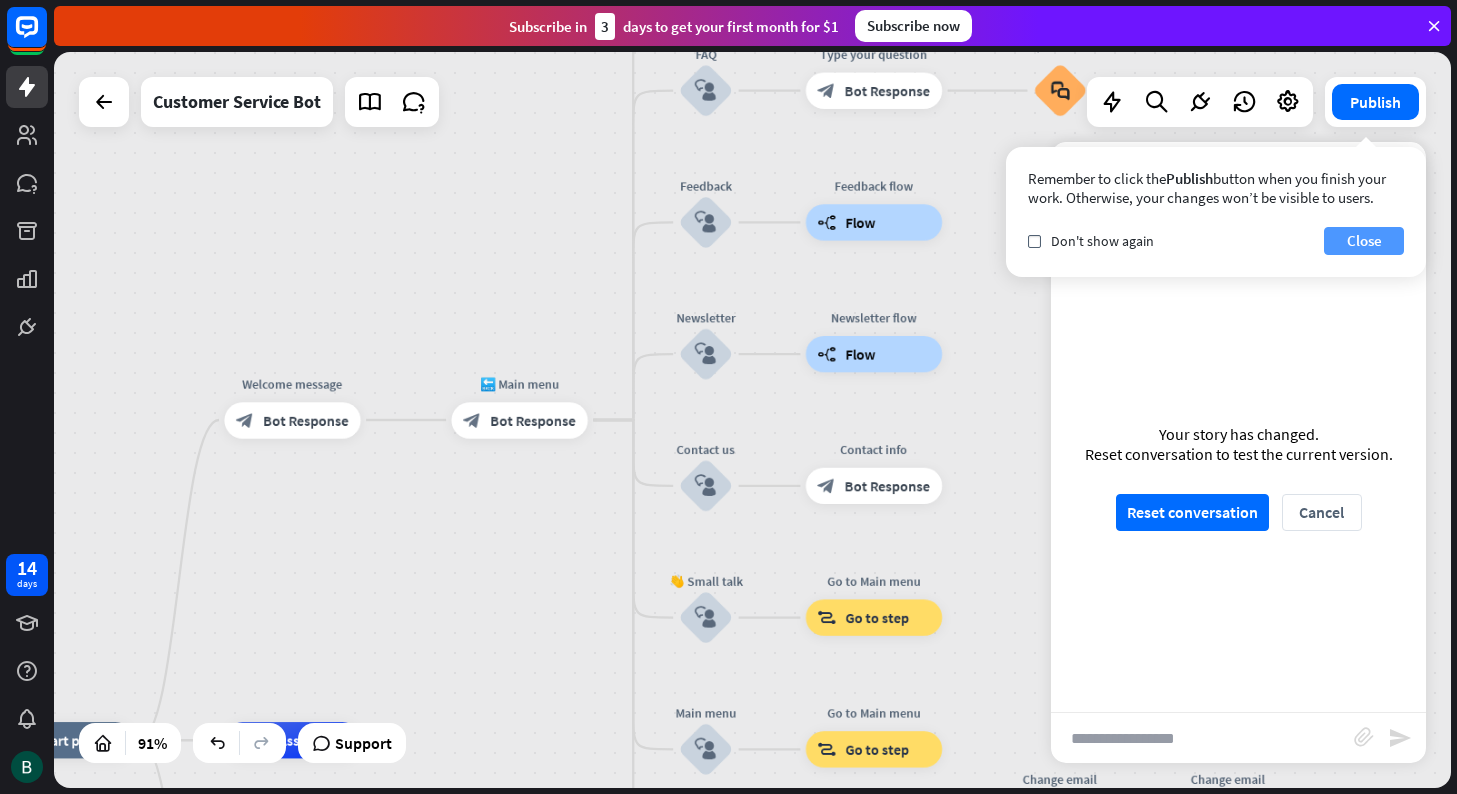 click on "Close" at bounding box center (1364, 241) 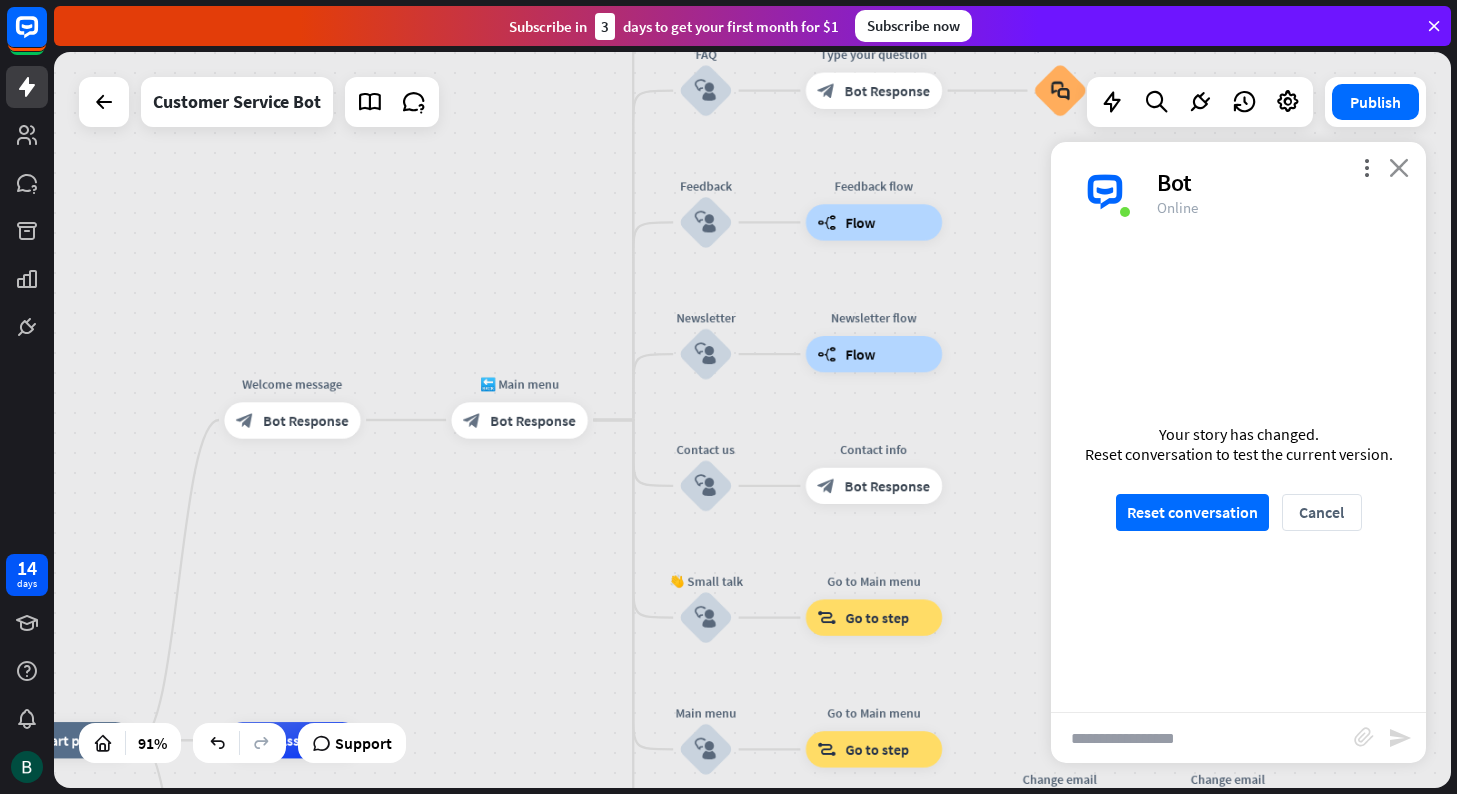 click on "close" at bounding box center (1399, 167) 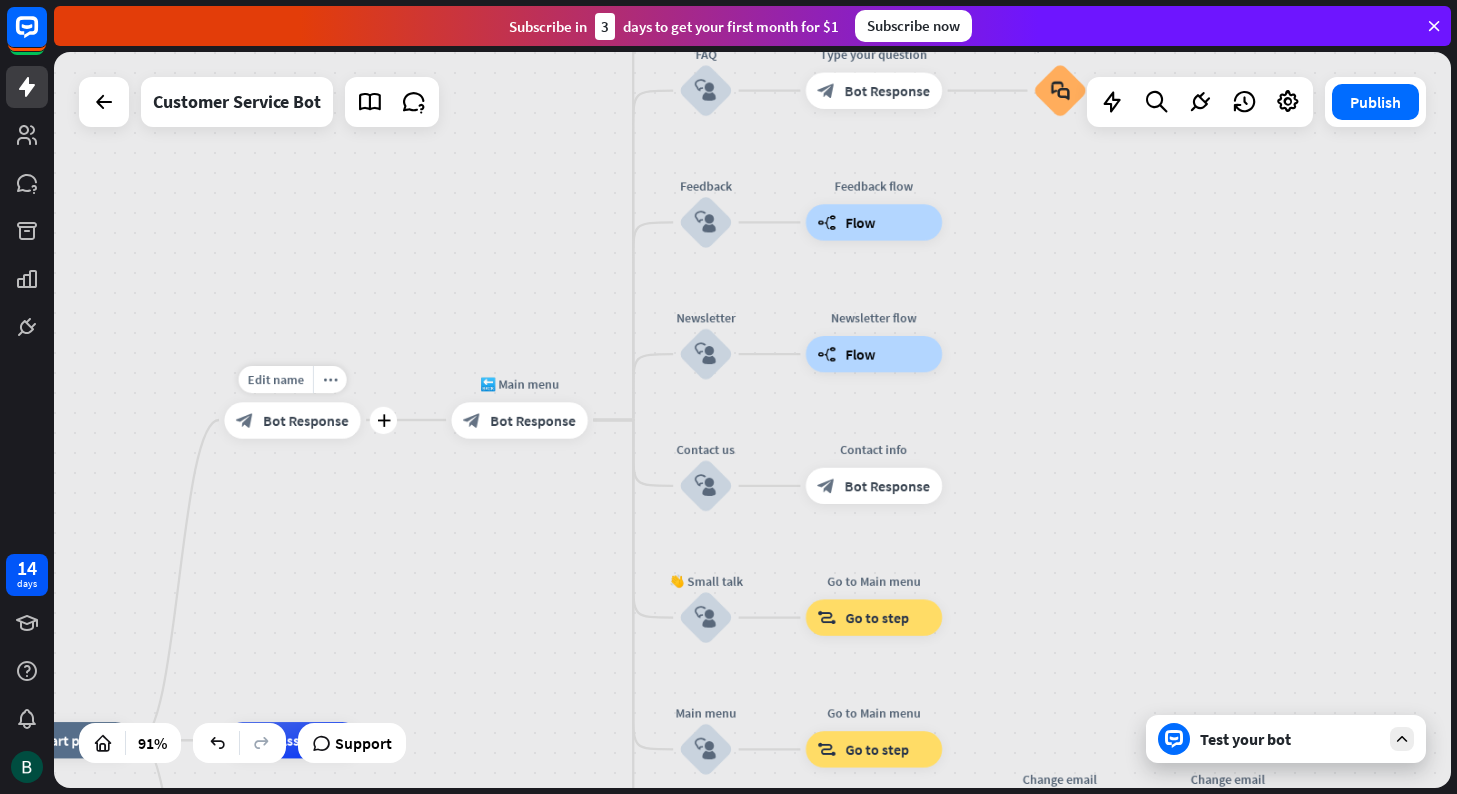 click on "Bot Response" at bounding box center [305, 420] 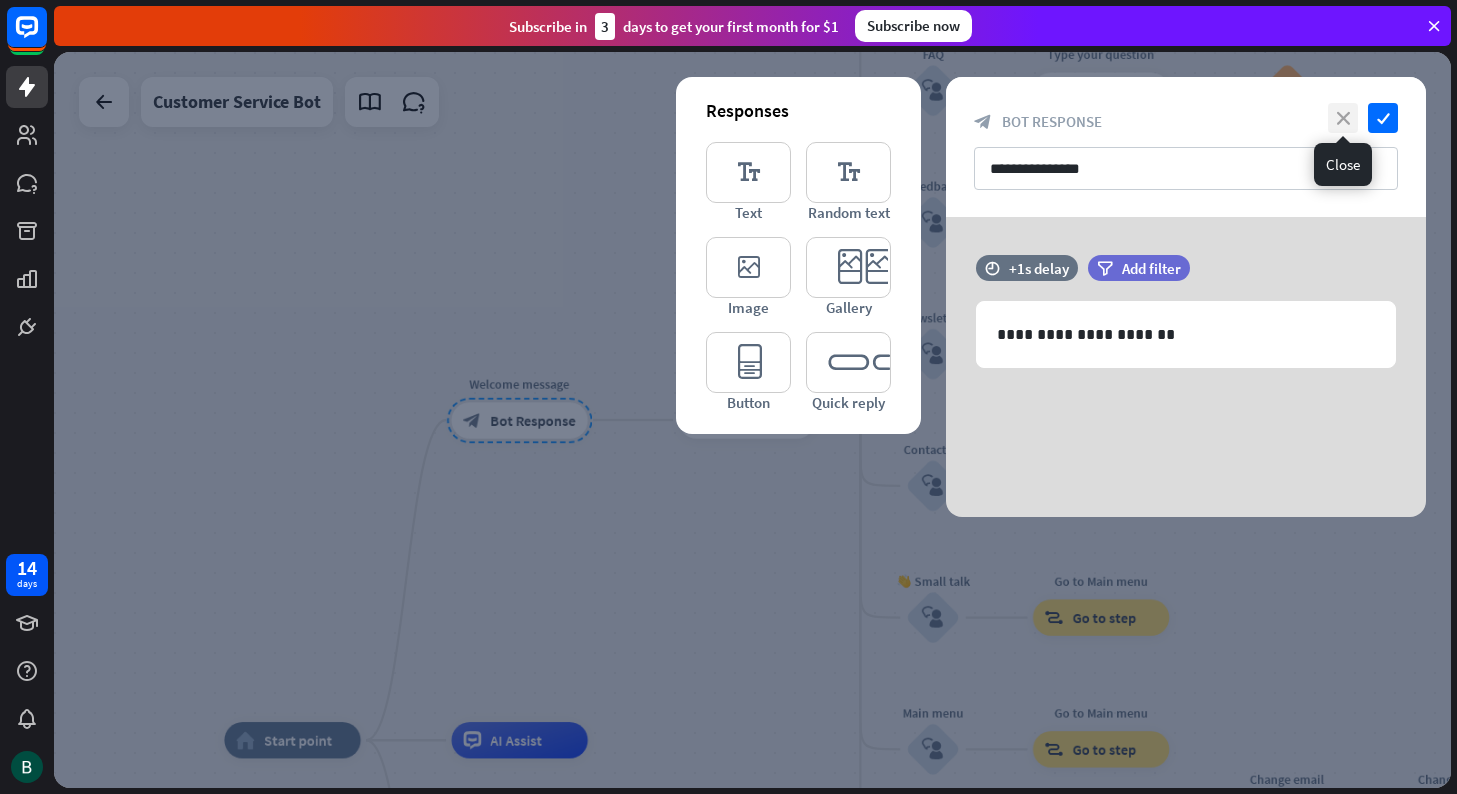 click on "close" at bounding box center (1343, 118) 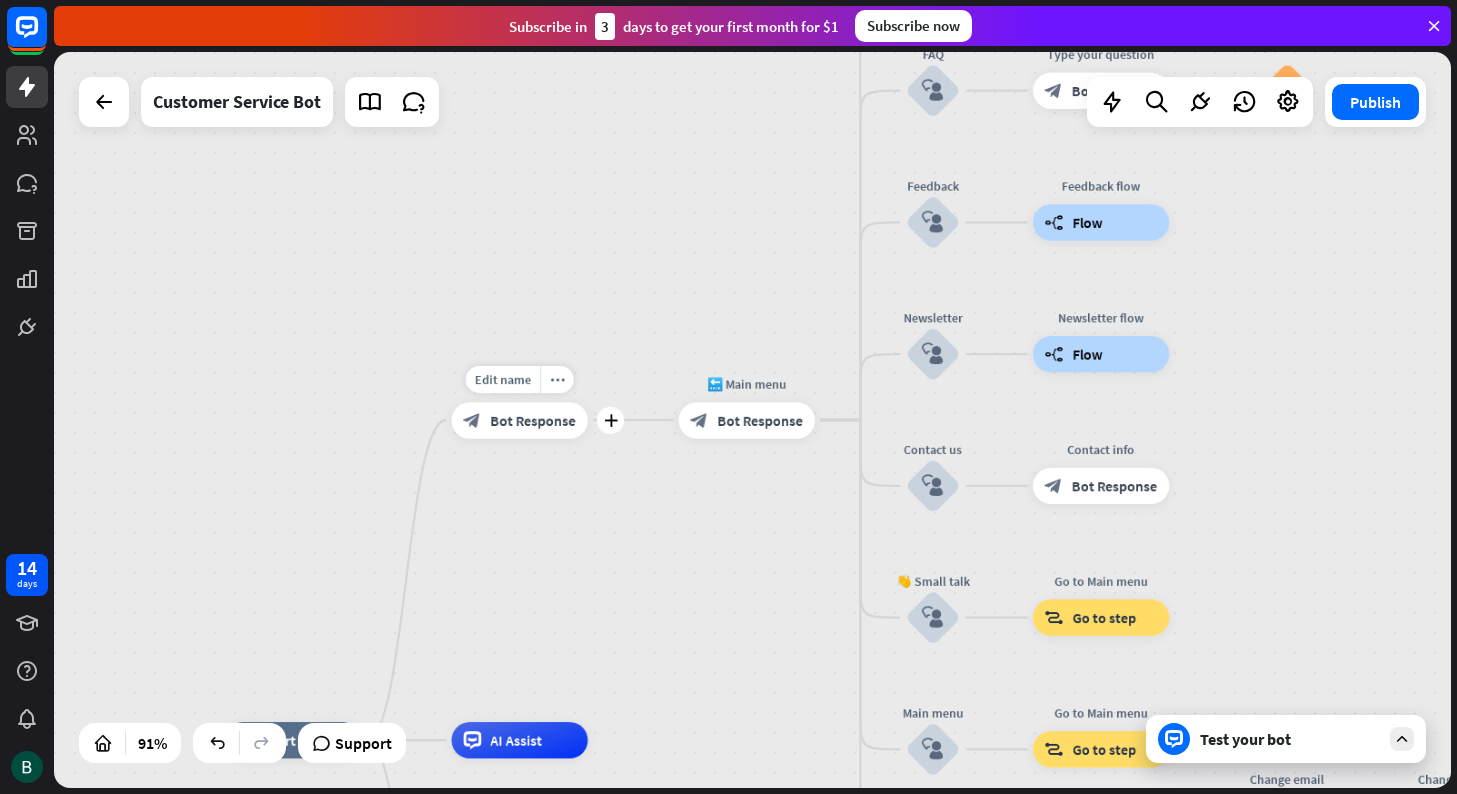 click on "Bot Response" at bounding box center [533, 420] 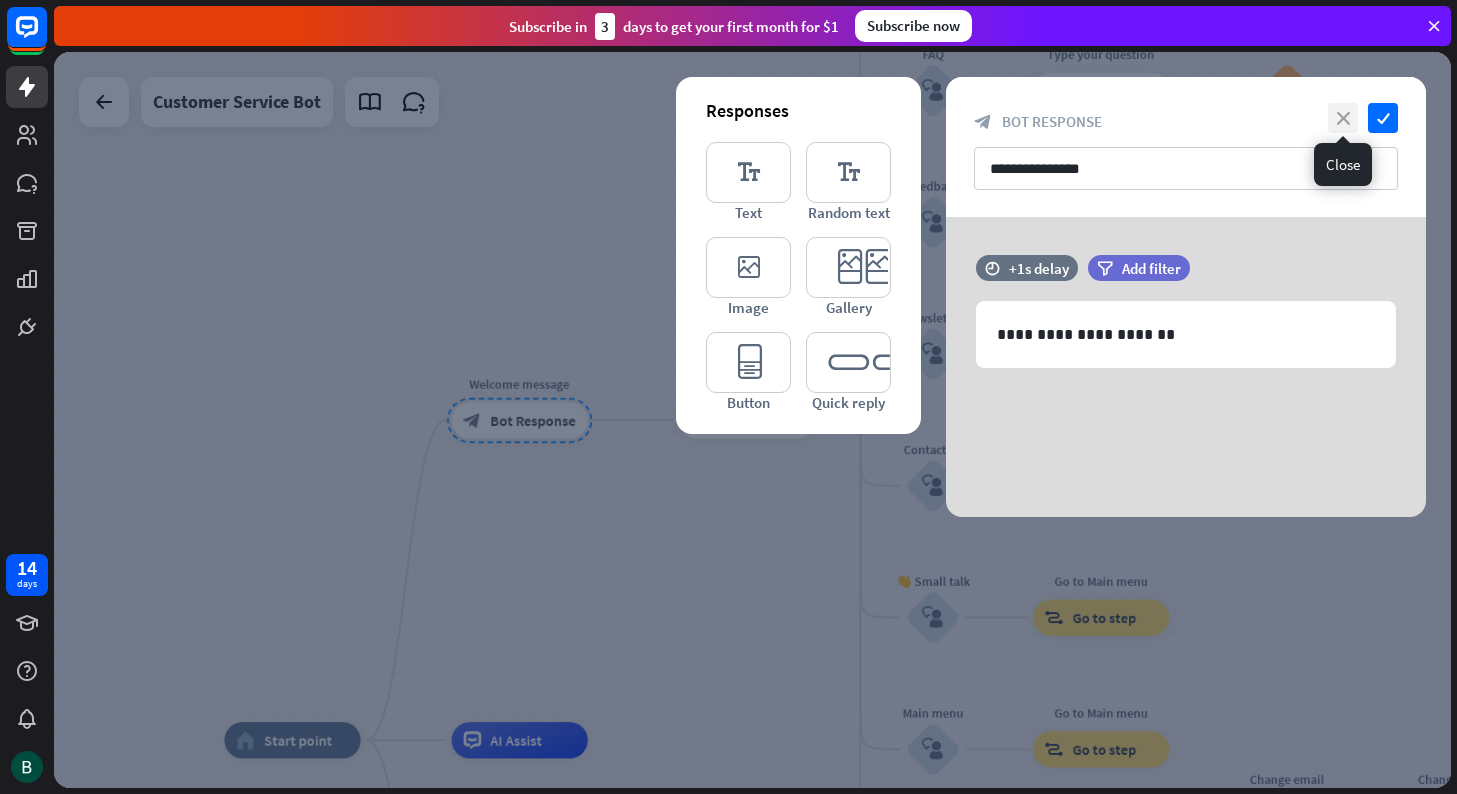 click on "close" at bounding box center [1343, 118] 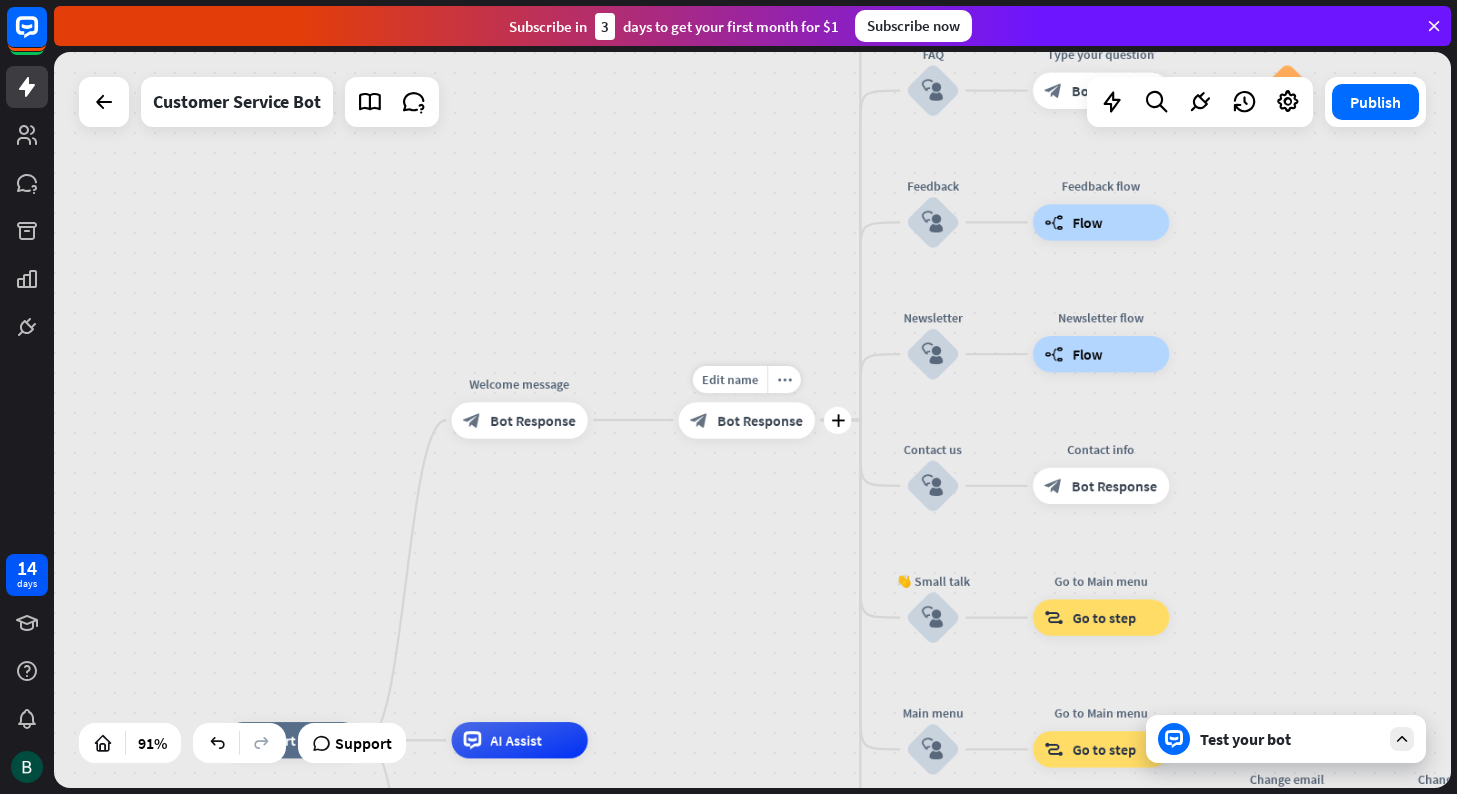 click on "Bot Response" at bounding box center (760, 420) 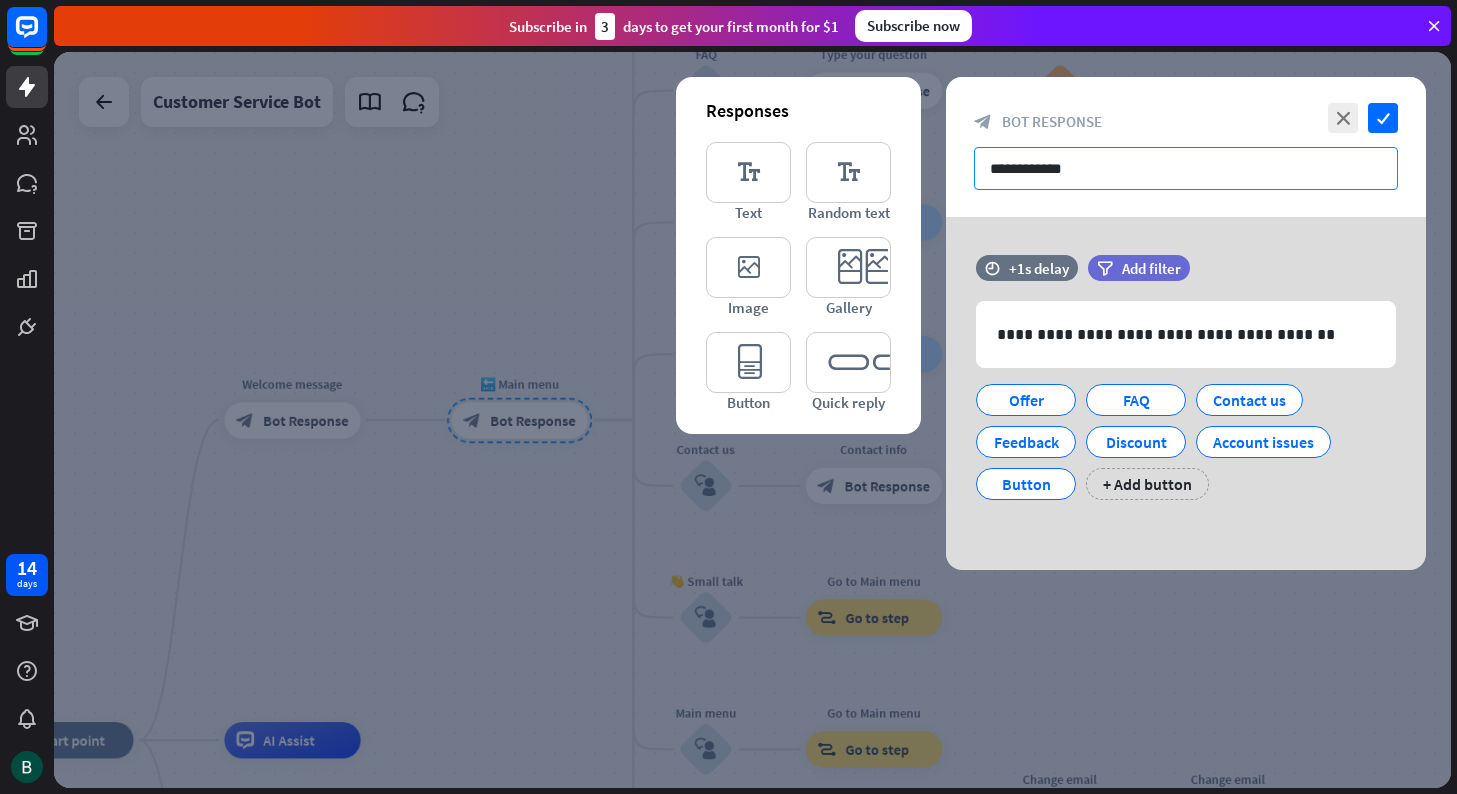 click on "**********" at bounding box center [1186, 168] 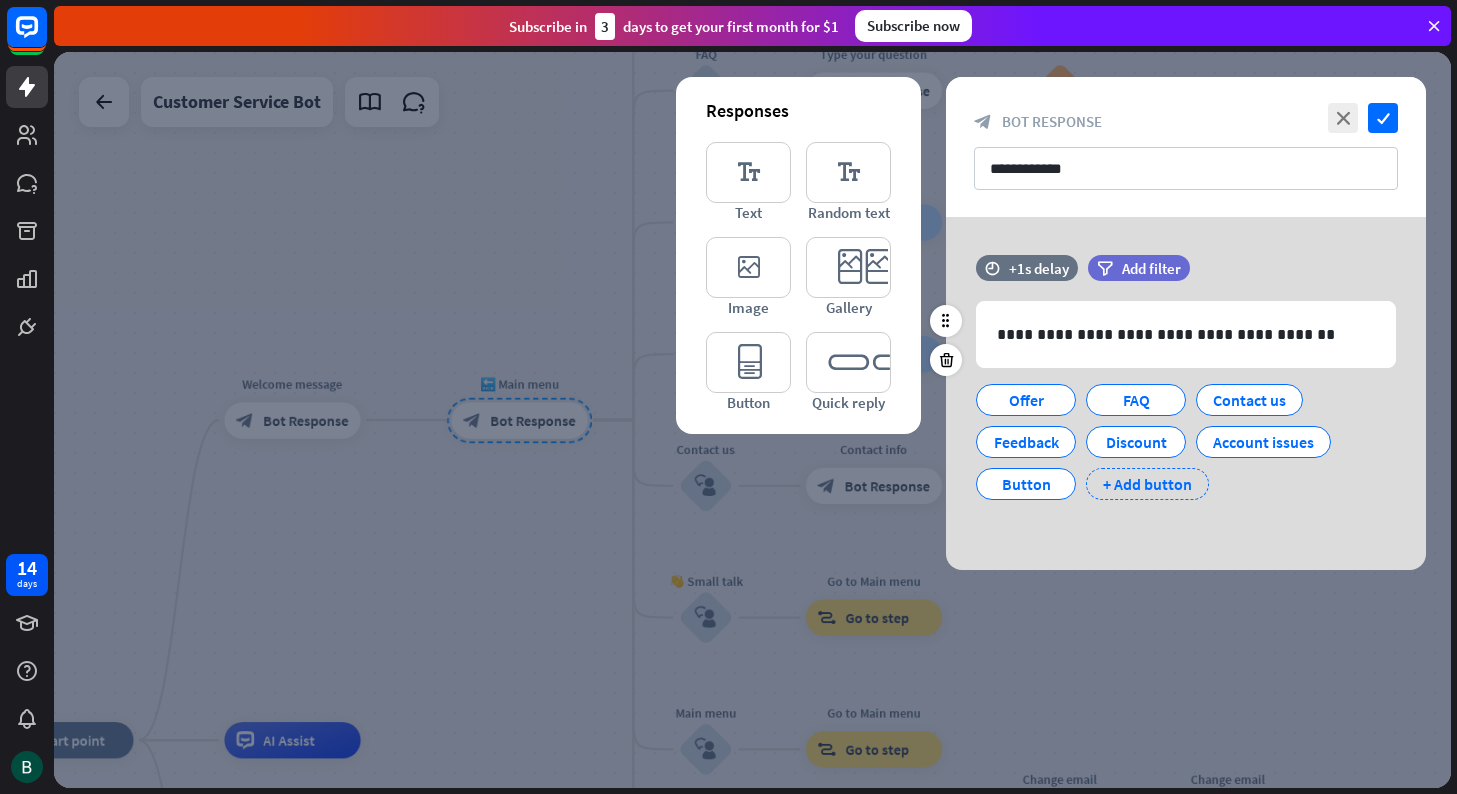 click on "+ Add button" at bounding box center (1147, 484) 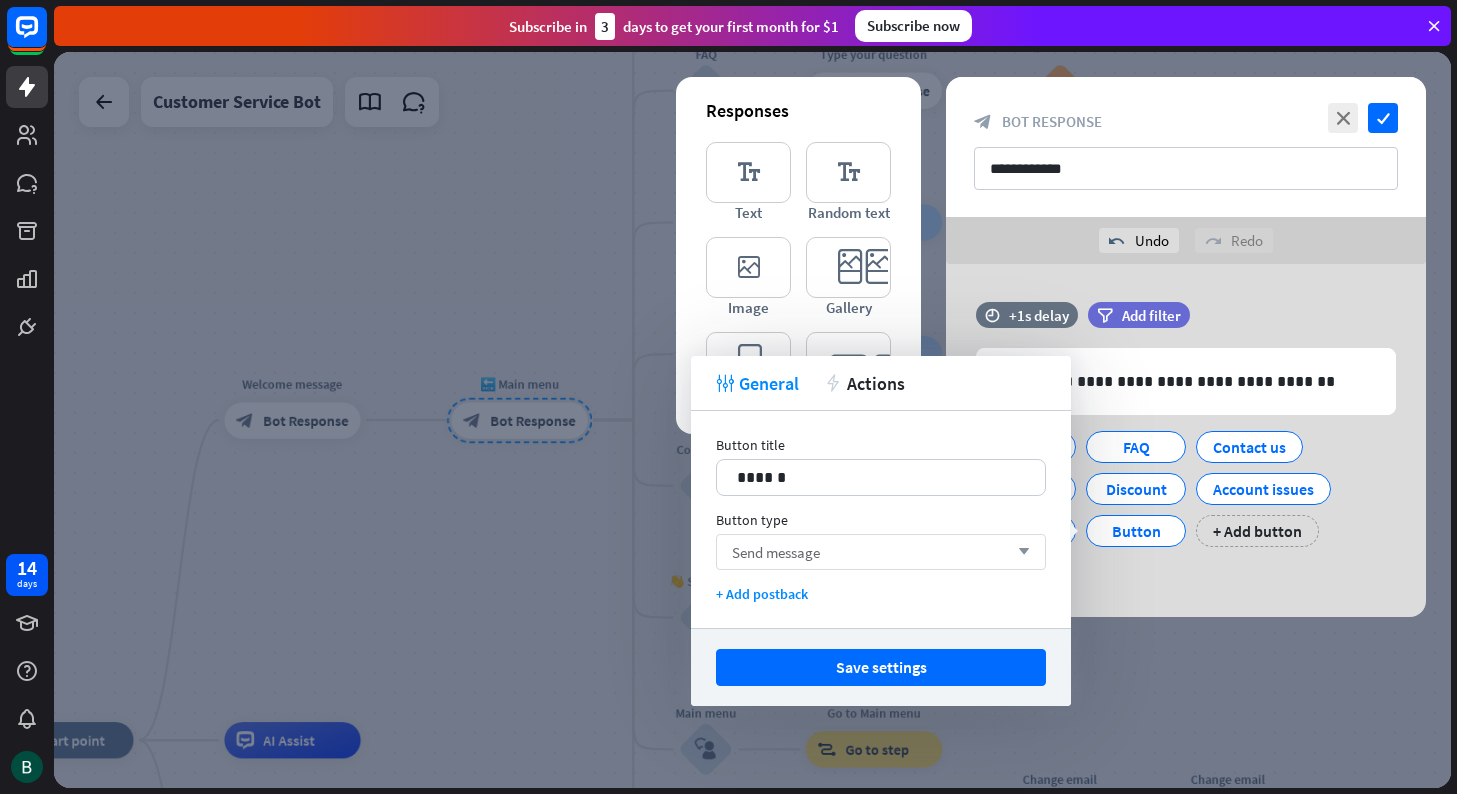 click on "Send message" at bounding box center (776, 552) 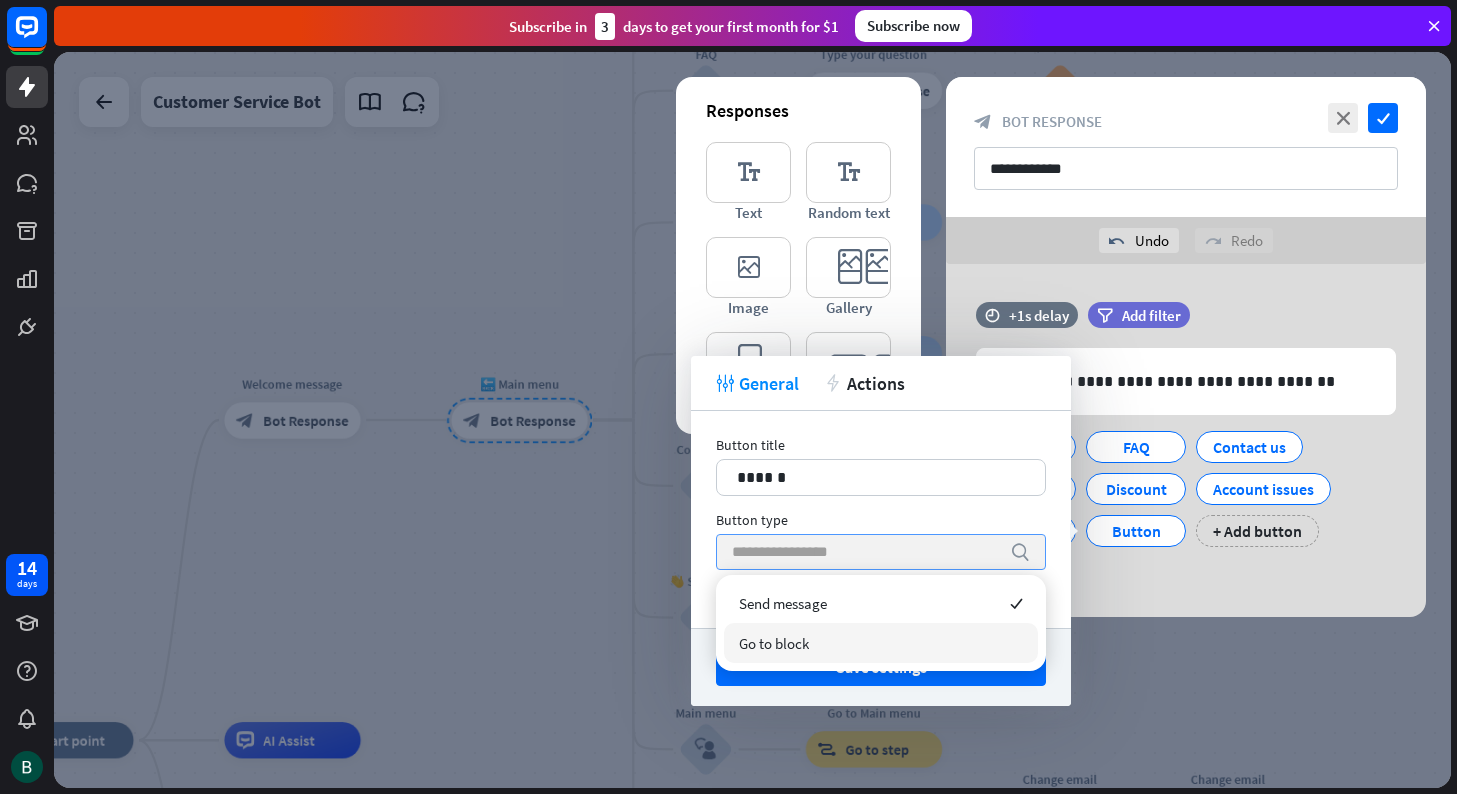 click on "Go to block" at bounding box center (774, 643) 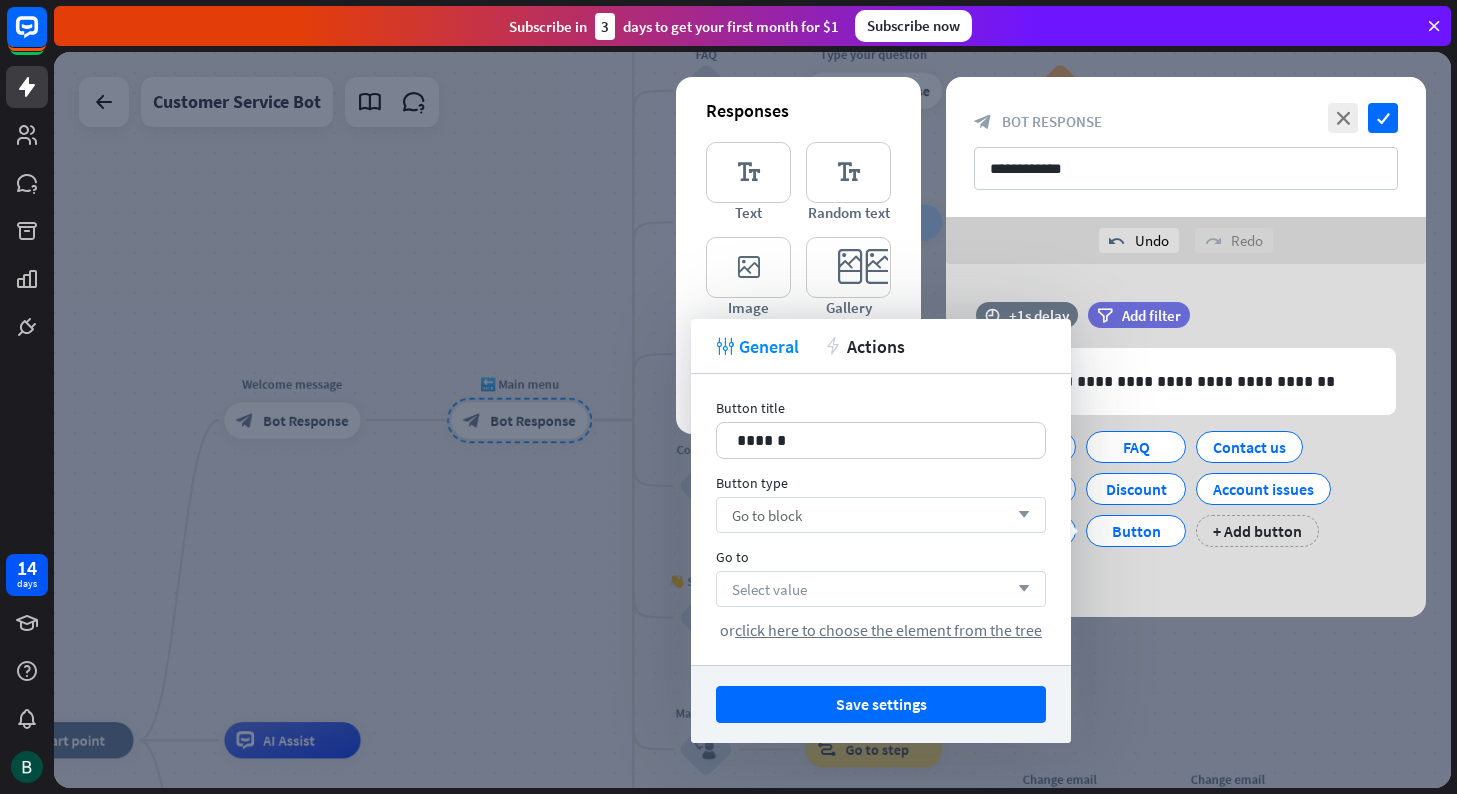 click on "Select value" at bounding box center [769, 589] 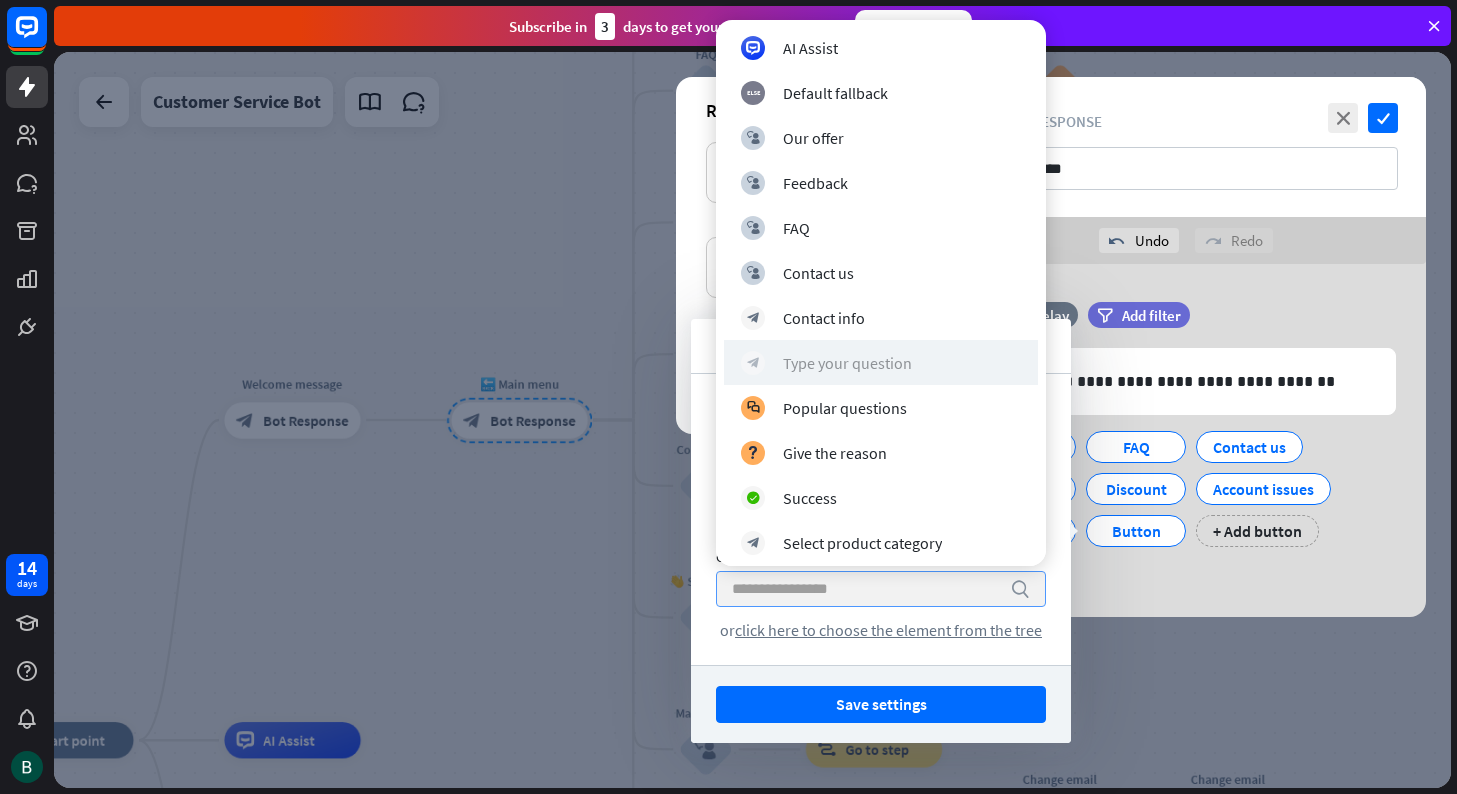 scroll, scrollTop: 109, scrollLeft: 0, axis: vertical 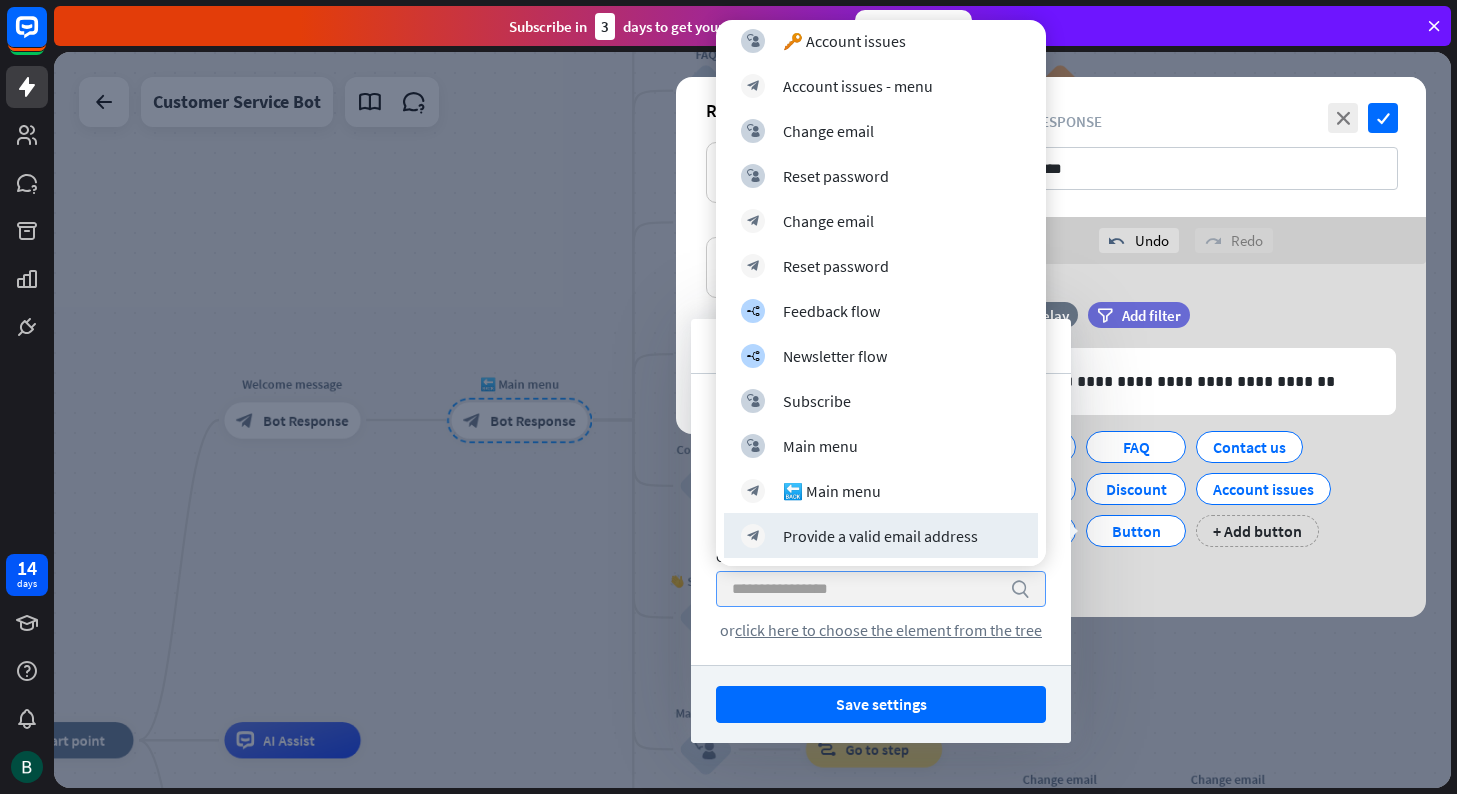 click on "Button title             14   ******   Button type     Go to block
arrow_down
Go to
search
or
click here to choose the element from the tree" at bounding box center [881, 519] 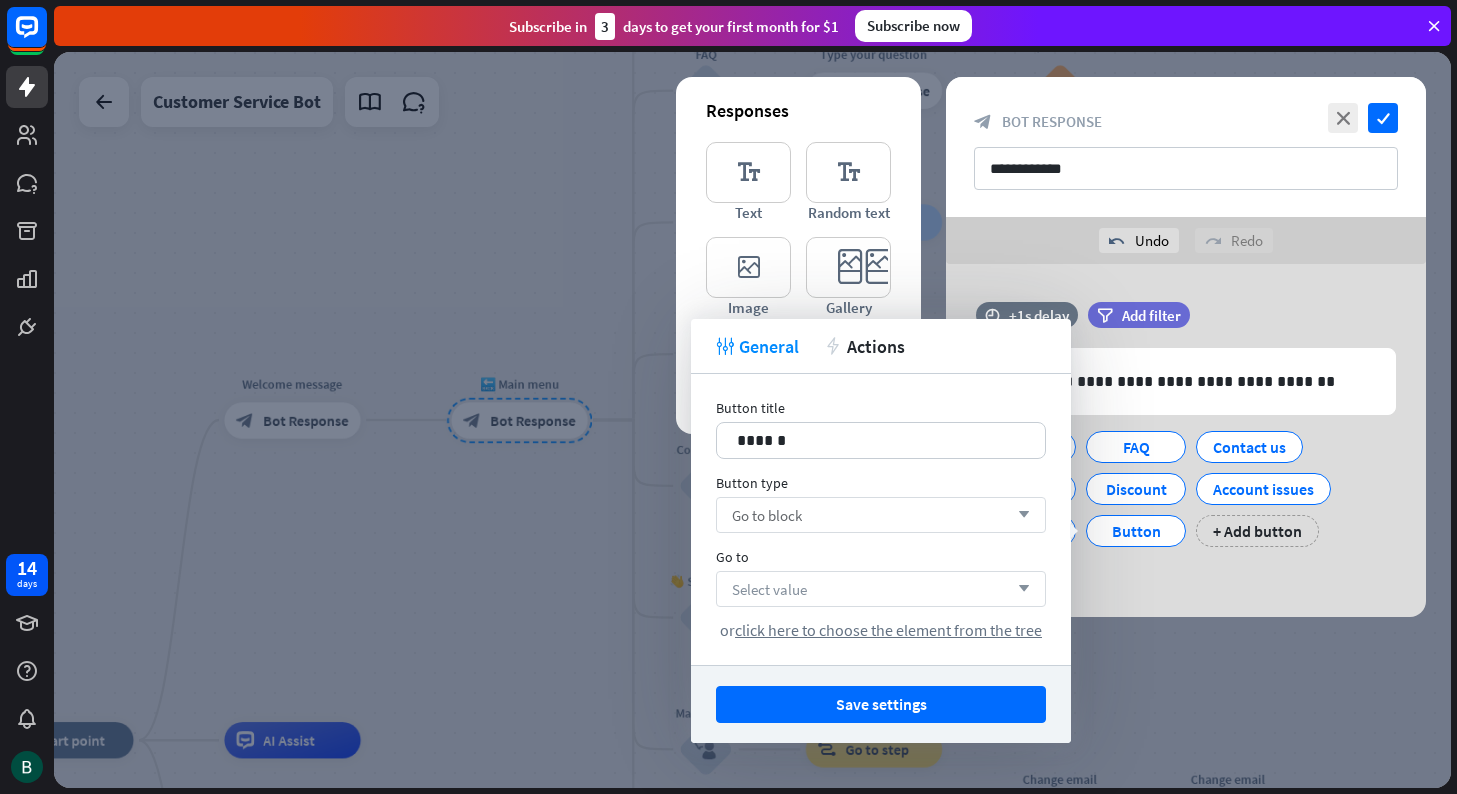 click on "Go to block
arrow_down" at bounding box center (881, 515) 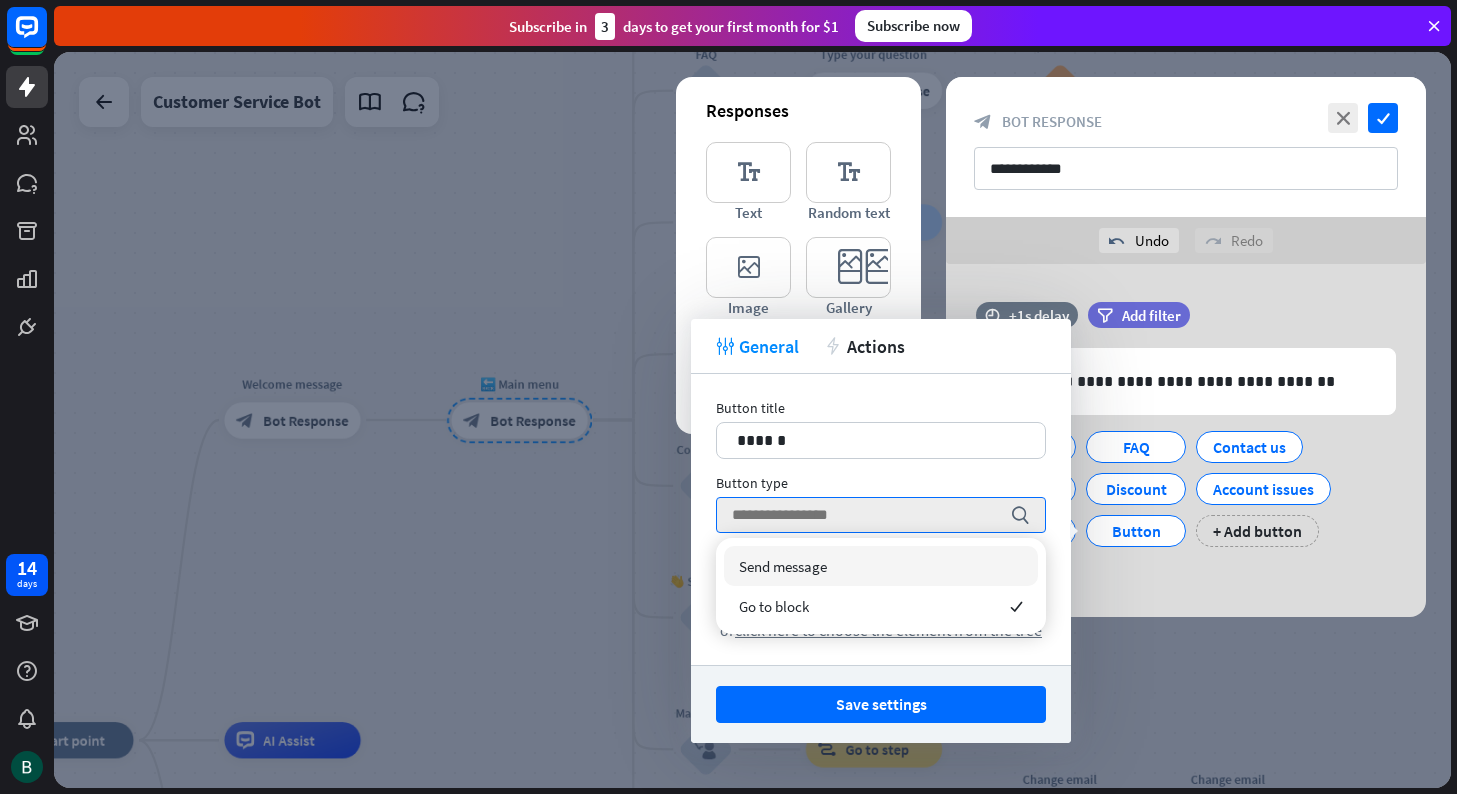 click at bounding box center [752, 420] 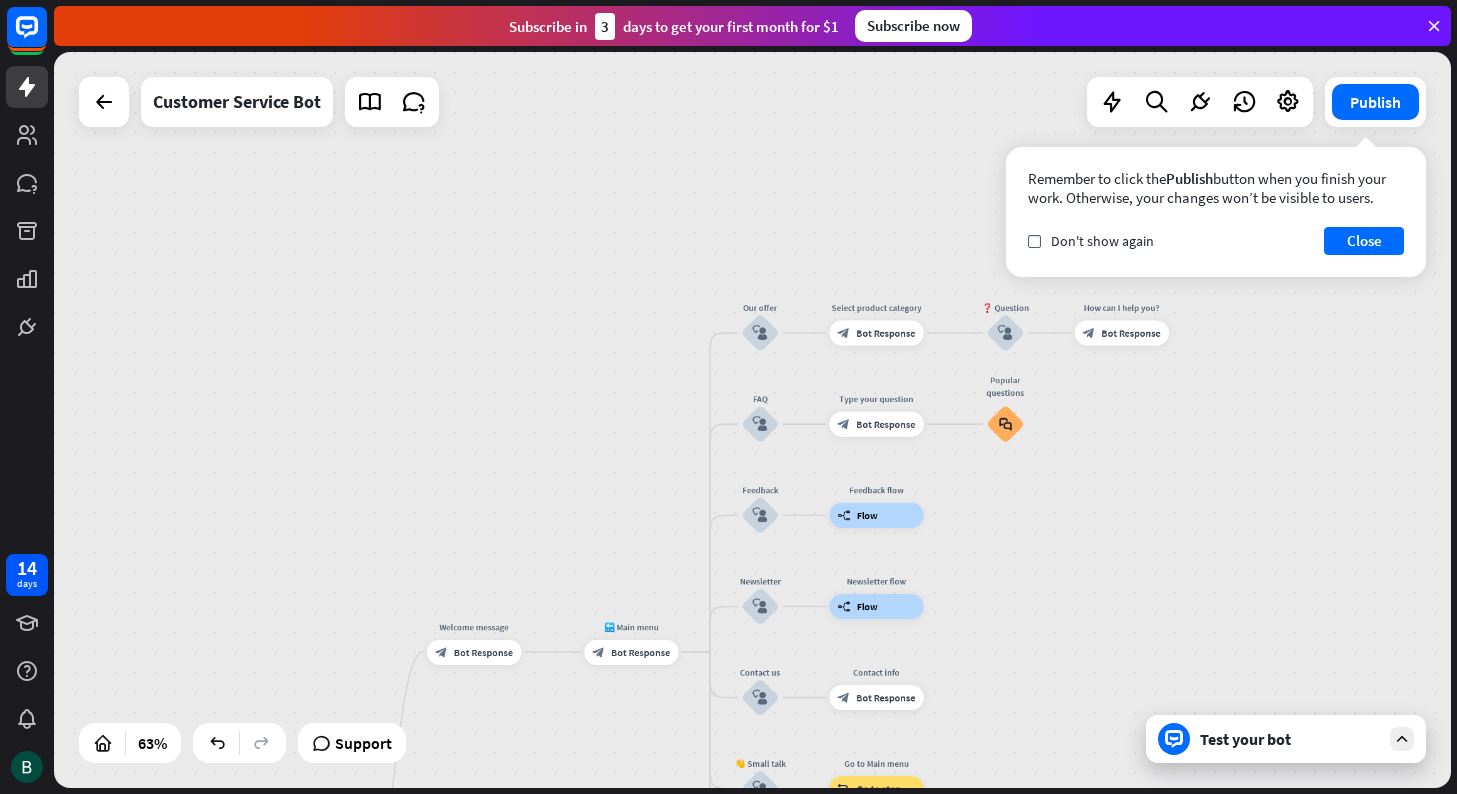 drag, startPoint x: 932, startPoint y: 277, endPoint x: 942, endPoint y: 558, distance: 281.1779 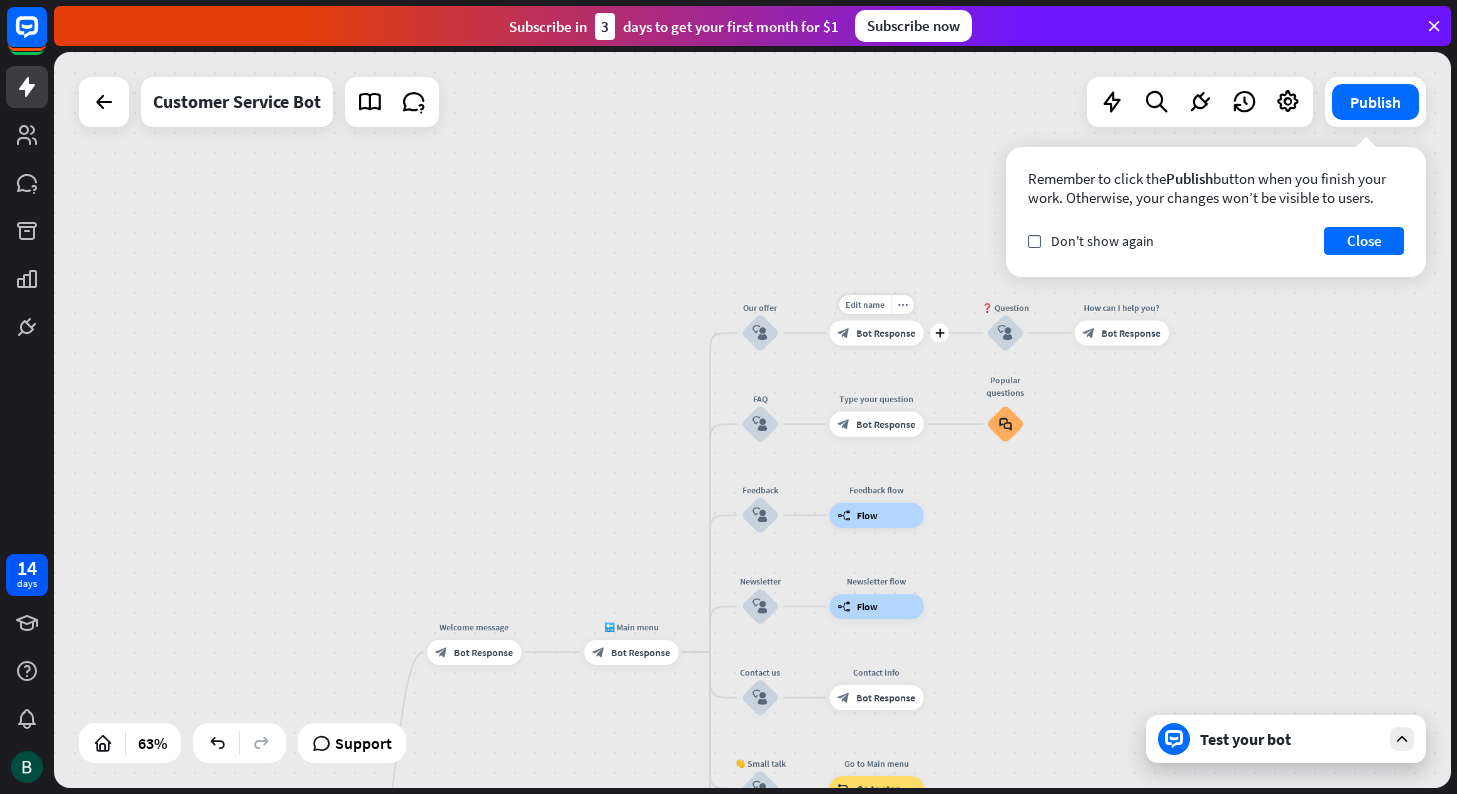 click on "block_bot_response   Bot Response" at bounding box center (876, 332) 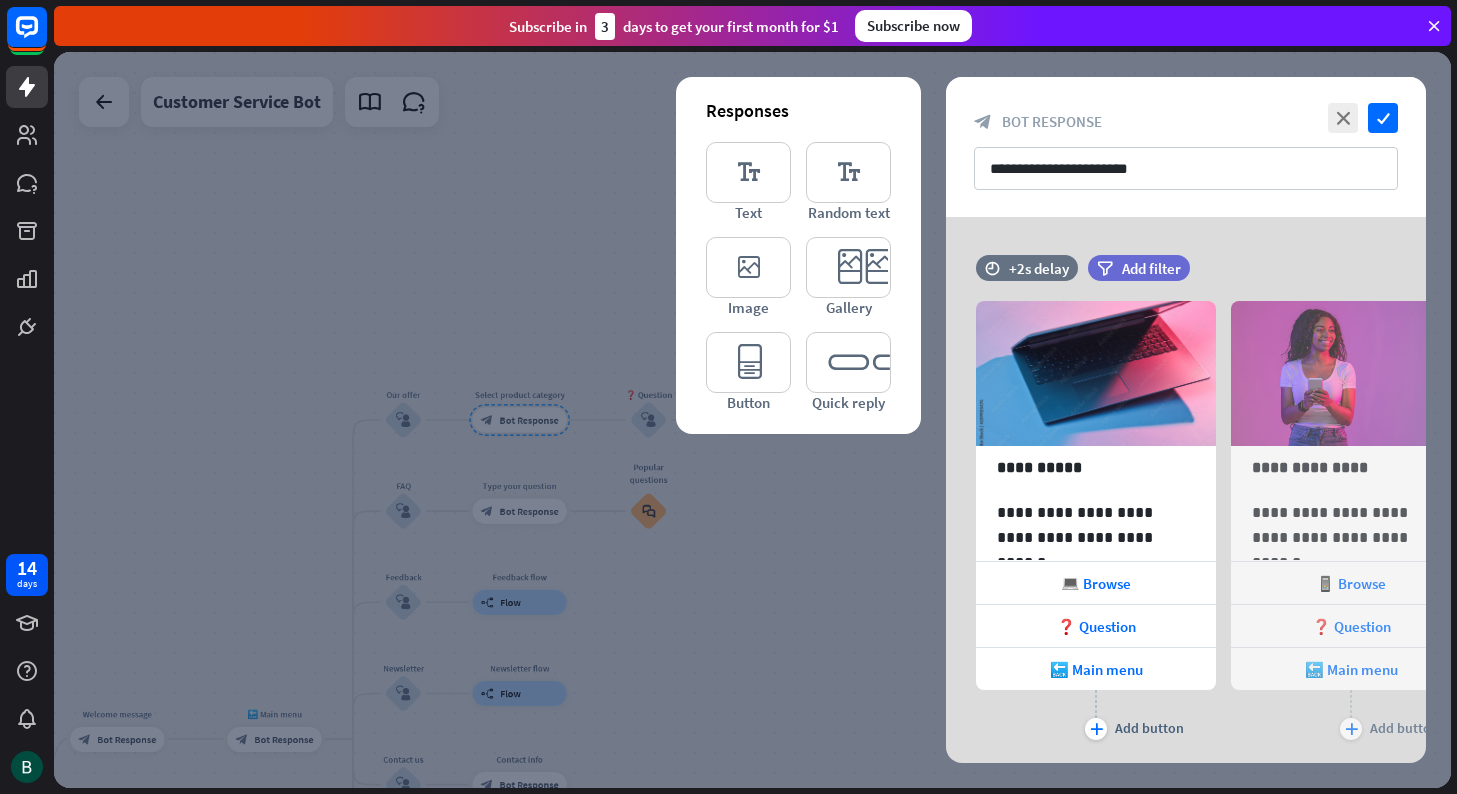 click at bounding box center (752, 420) 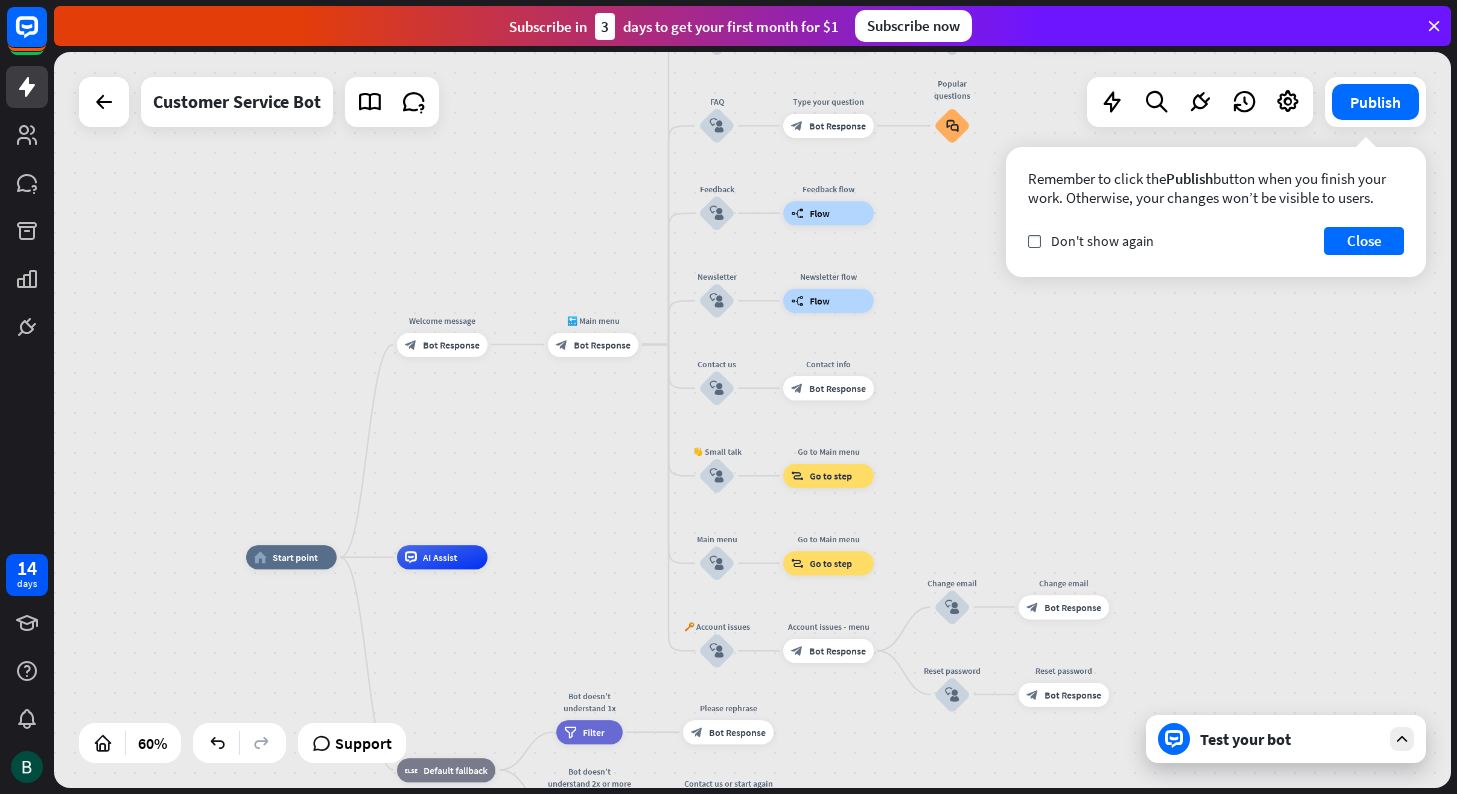 drag, startPoint x: 285, startPoint y: 442, endPoint x: 582, endPoint y: 63, distance: 481.50806 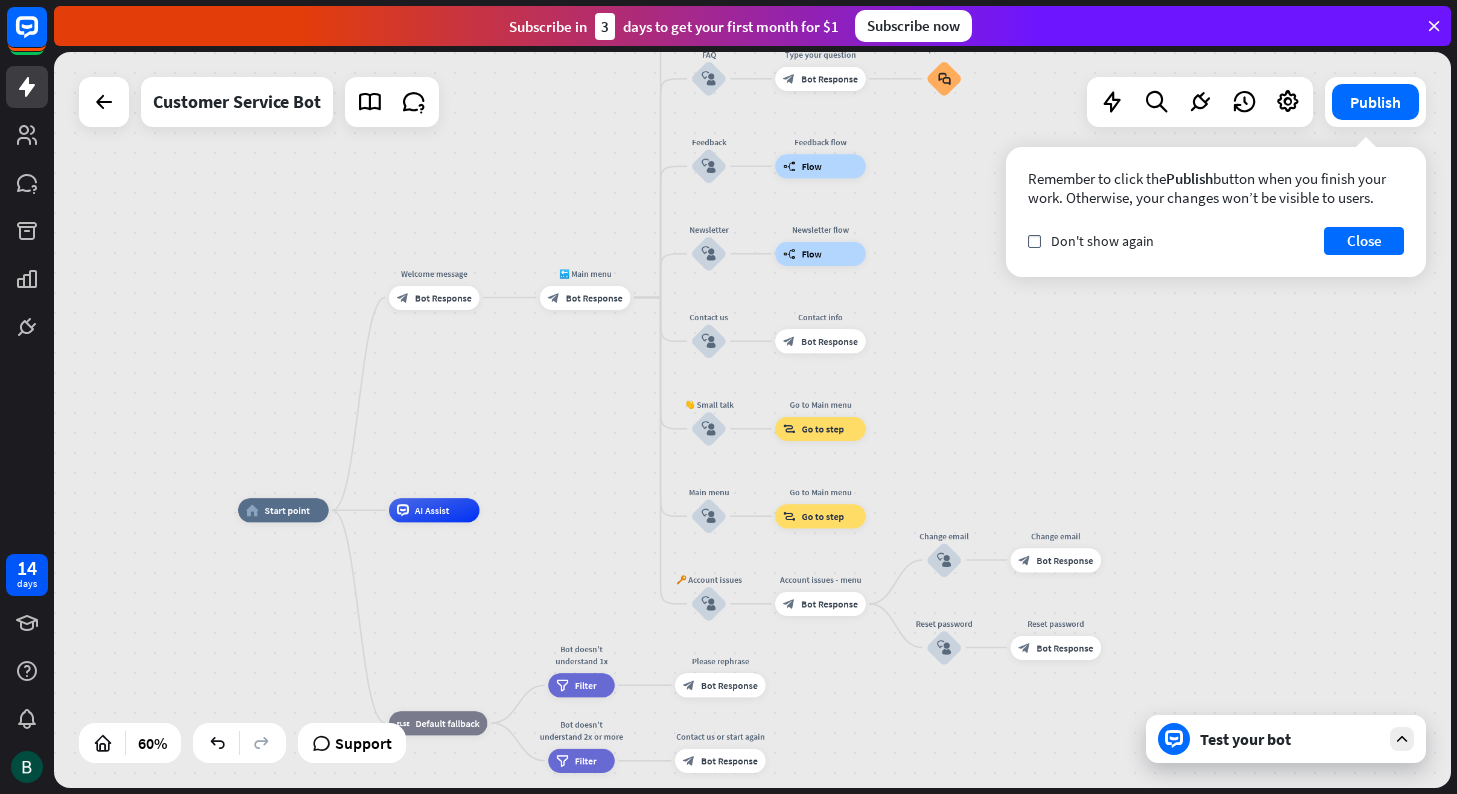 drag, startPoint x: 575, startPoint y: 415, endPoint x: 567, endPoint y: 368, distance: 47.67599 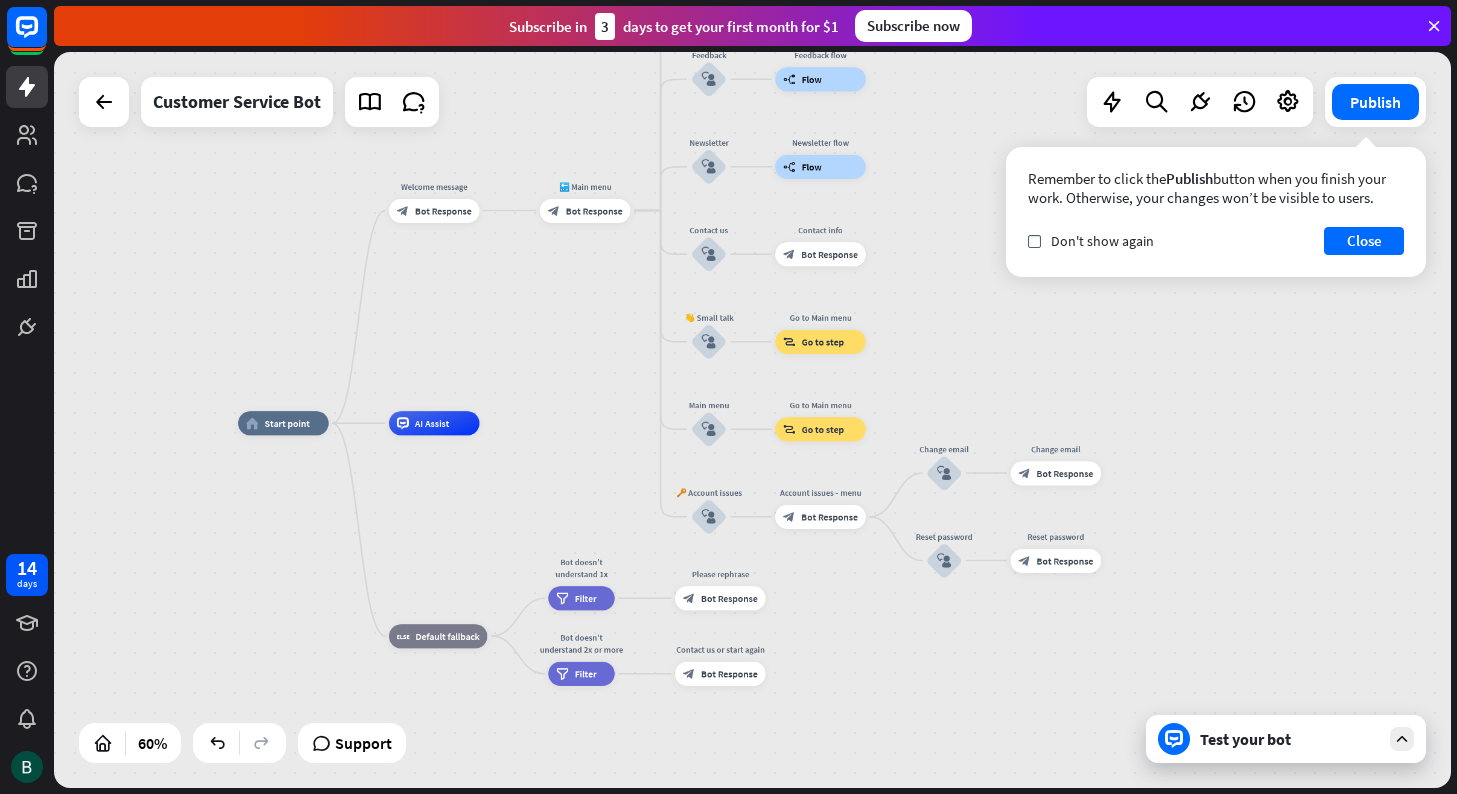 drag, startPoint x: 479, startPoint y: 621, endPoint x: 481, endPoint y: 509, distance: 112.01785 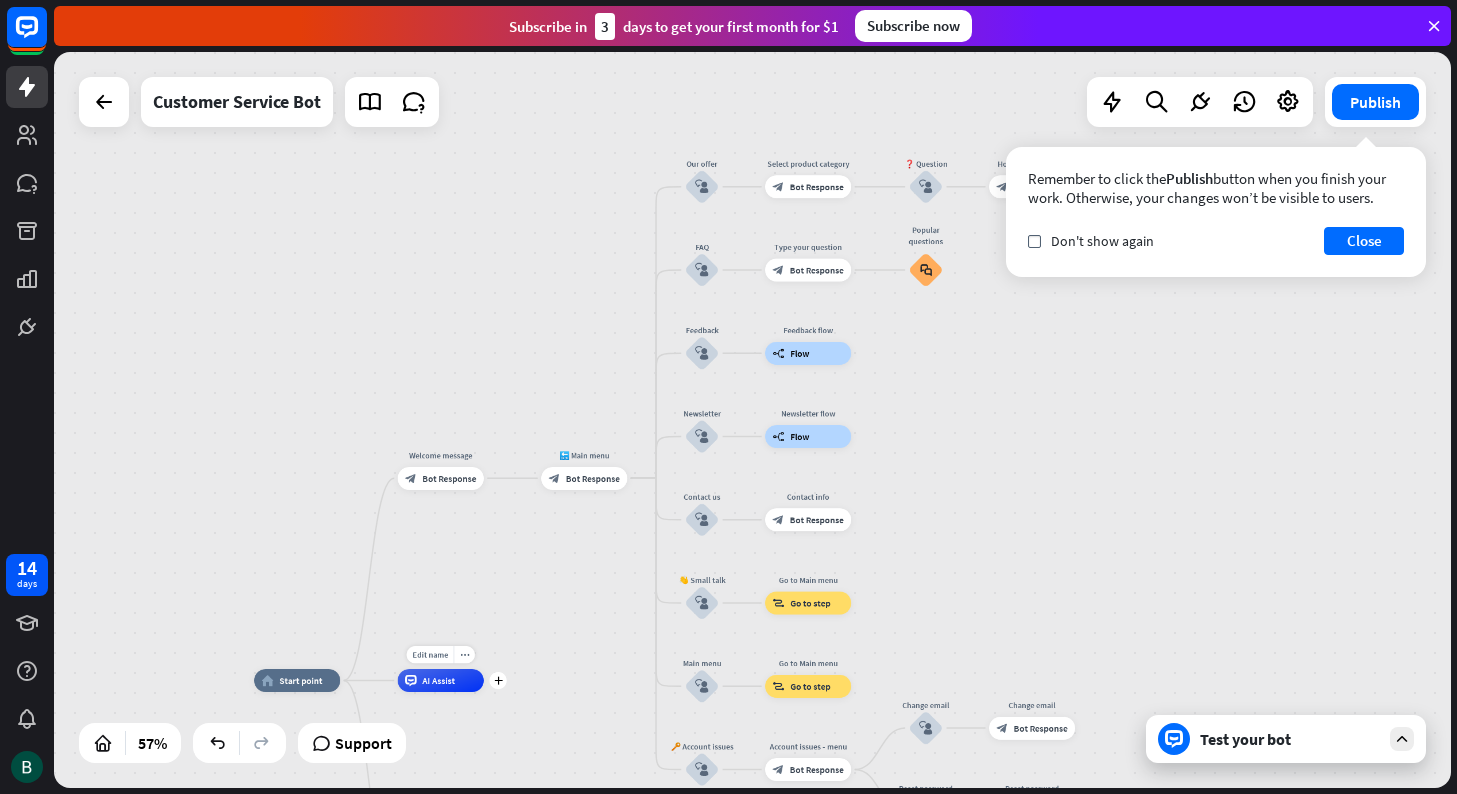 drag, startPoint x: 469, startPoint y: 383, endPoint x: 478, endPoint y: 663, distance: 280.1446 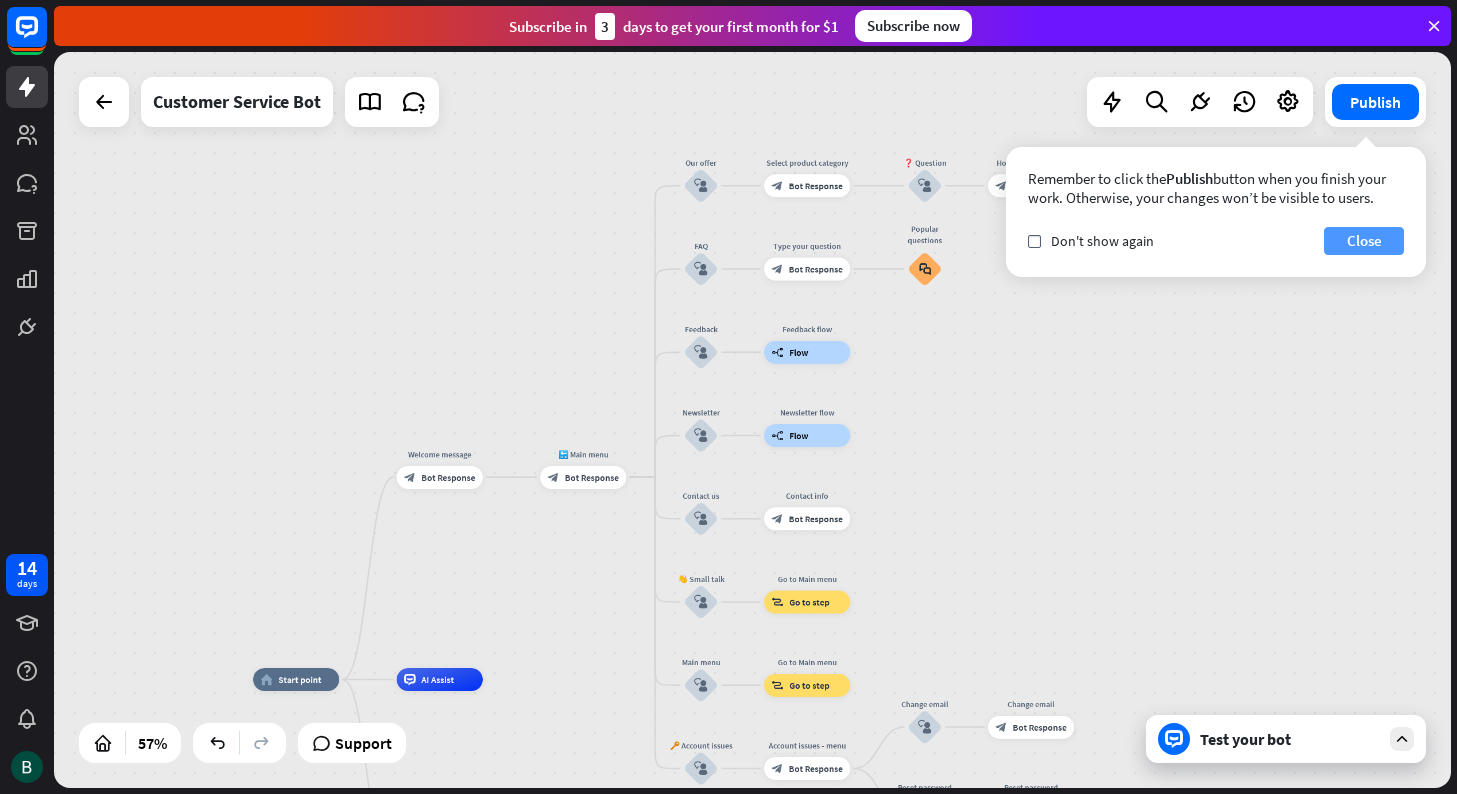 click on "Close" at bounding box center [1364, 241] 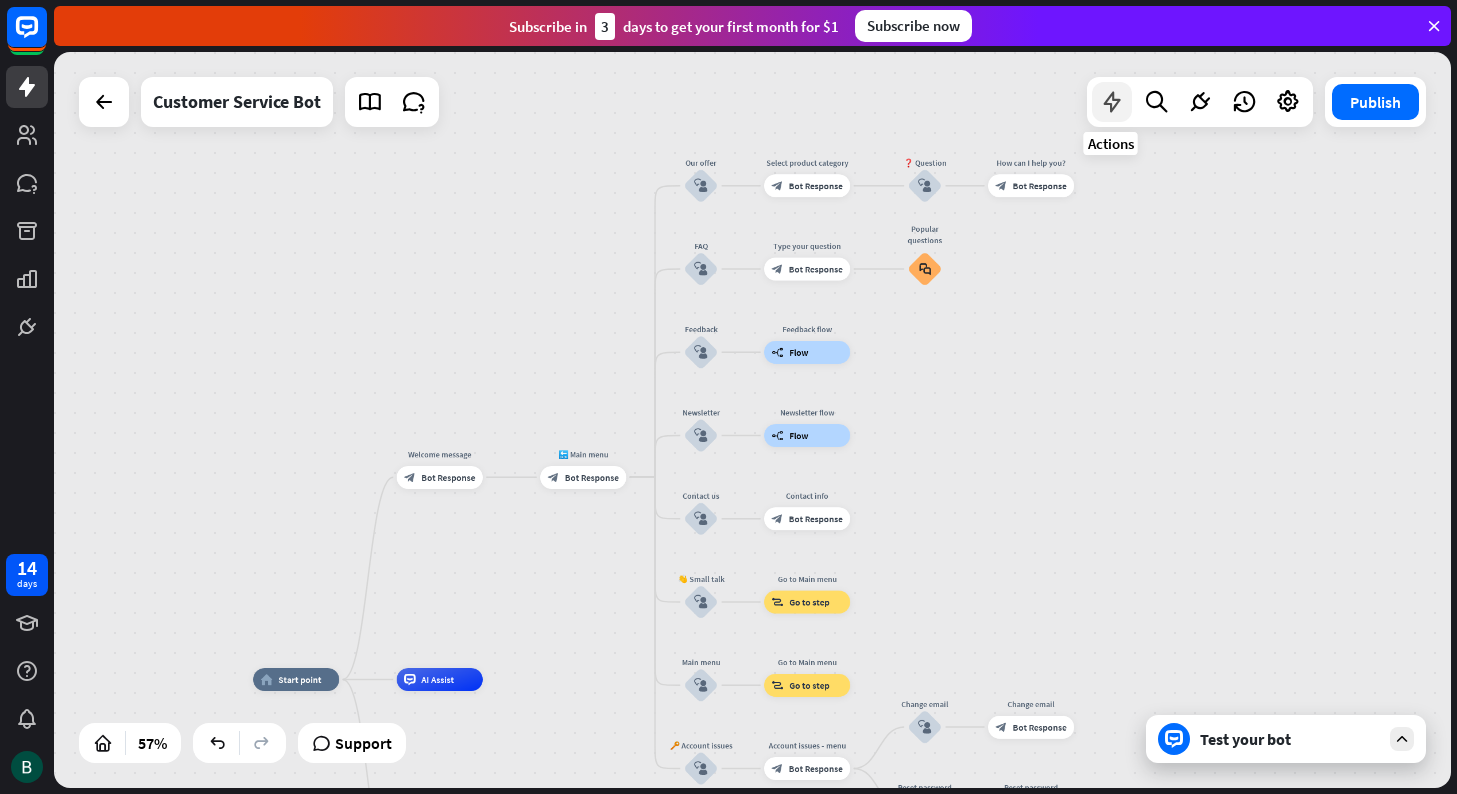 click at bounding box center [1112, 102] 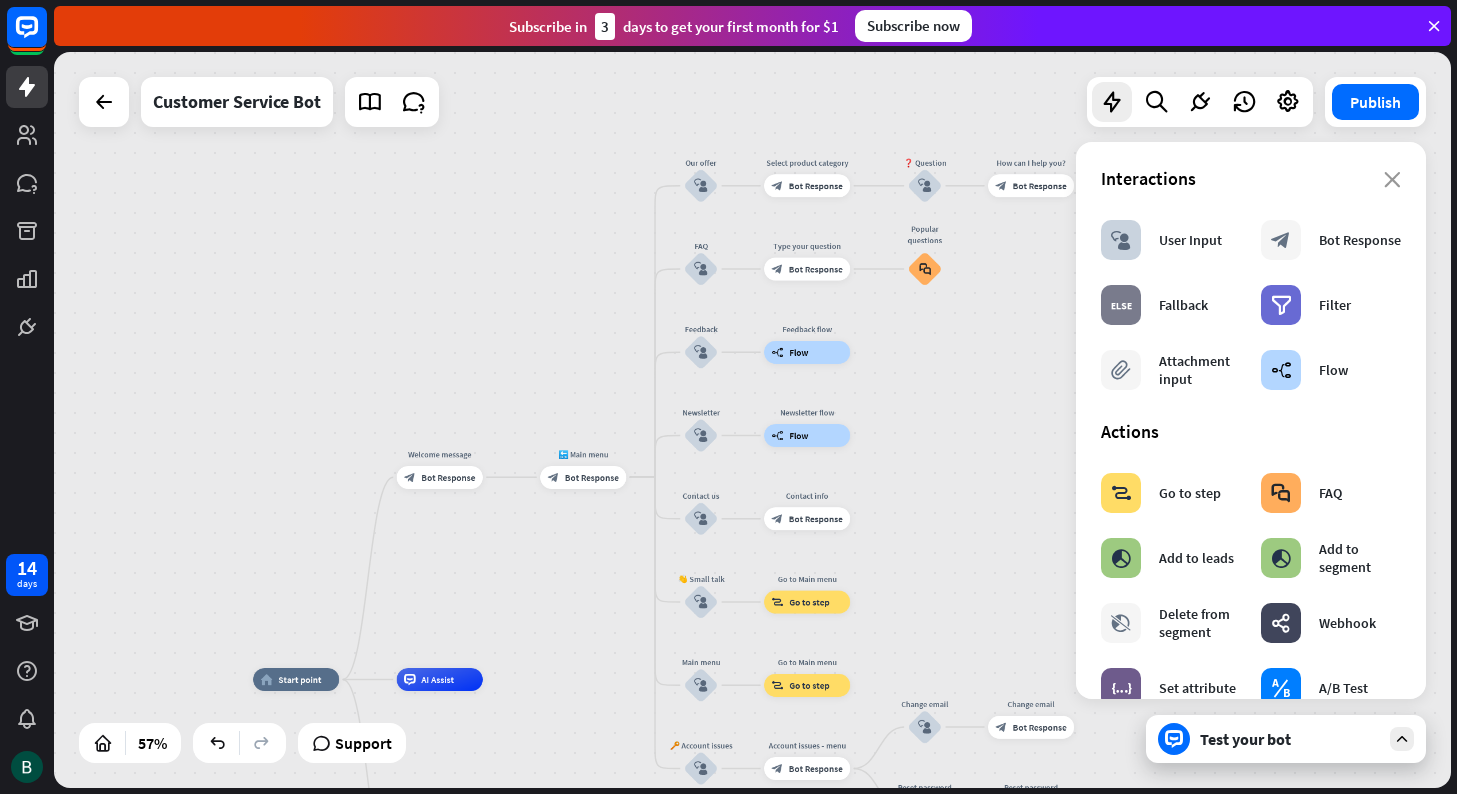 click on "home_2   Start point                 Welcome message   block_bot_response   Bot Response                 🔙 Main menu   block_bot_response   Bot Response                 Our offer   block_user_input                 Select product category   block_bot_response   Bot Response                 ❓ Question   block_user_input                 How can I help you?   block_bot_response   Bot Response                 FAQ   block_user_input                 Type your question   block_bot_response   Bot Response                 Popular questions   block_faq                 Feedback   block_user_input                 Feedback flow   builder_tree   Flow                 Newsletter   block_user_input                 Newsletter flow   builder_tree   Flow                 Contact us   block_user_input                 Contact info   block_bot_response   Bot Response                 👋 Small talk   block_user_input                 Go to Main menu   block_goto   Go to step                 Main menu" at bounding box center (752, 420) 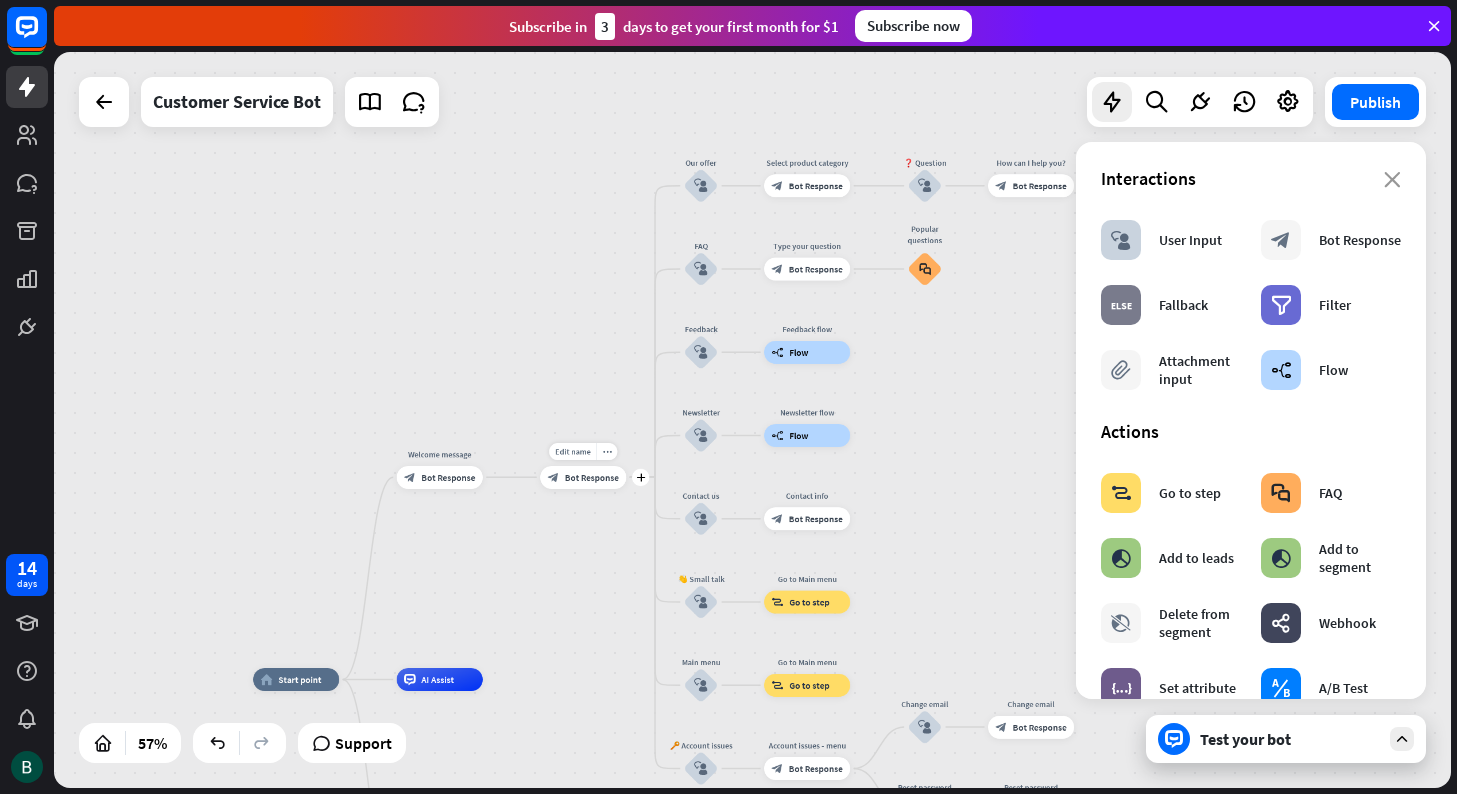 click on "block_bot_response   Bot Response" at bounding box center (583, 477) 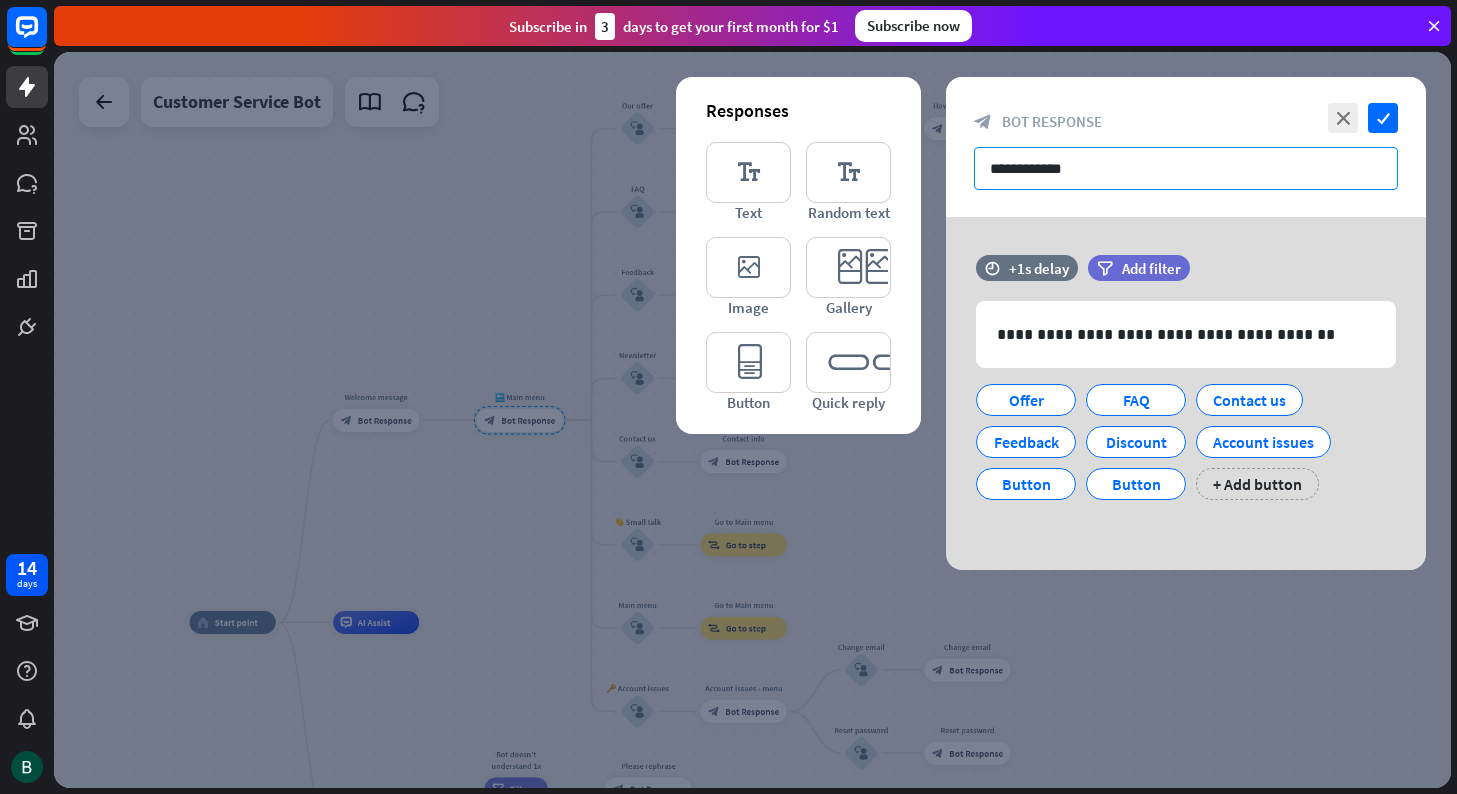 click on "**********" at bounding box center [1186, 168] 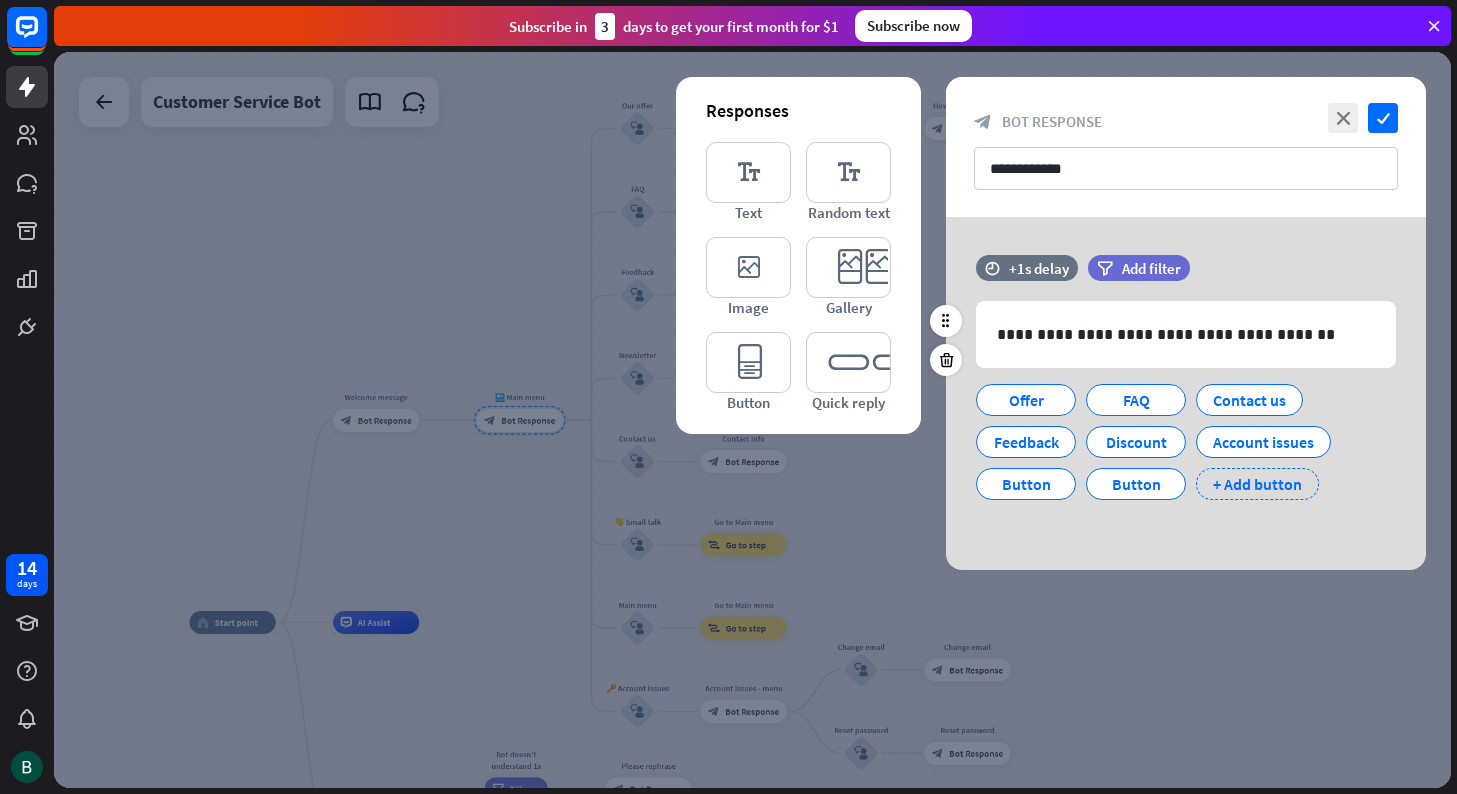 click on "+ Add button" at bounding box center (1257, 484) 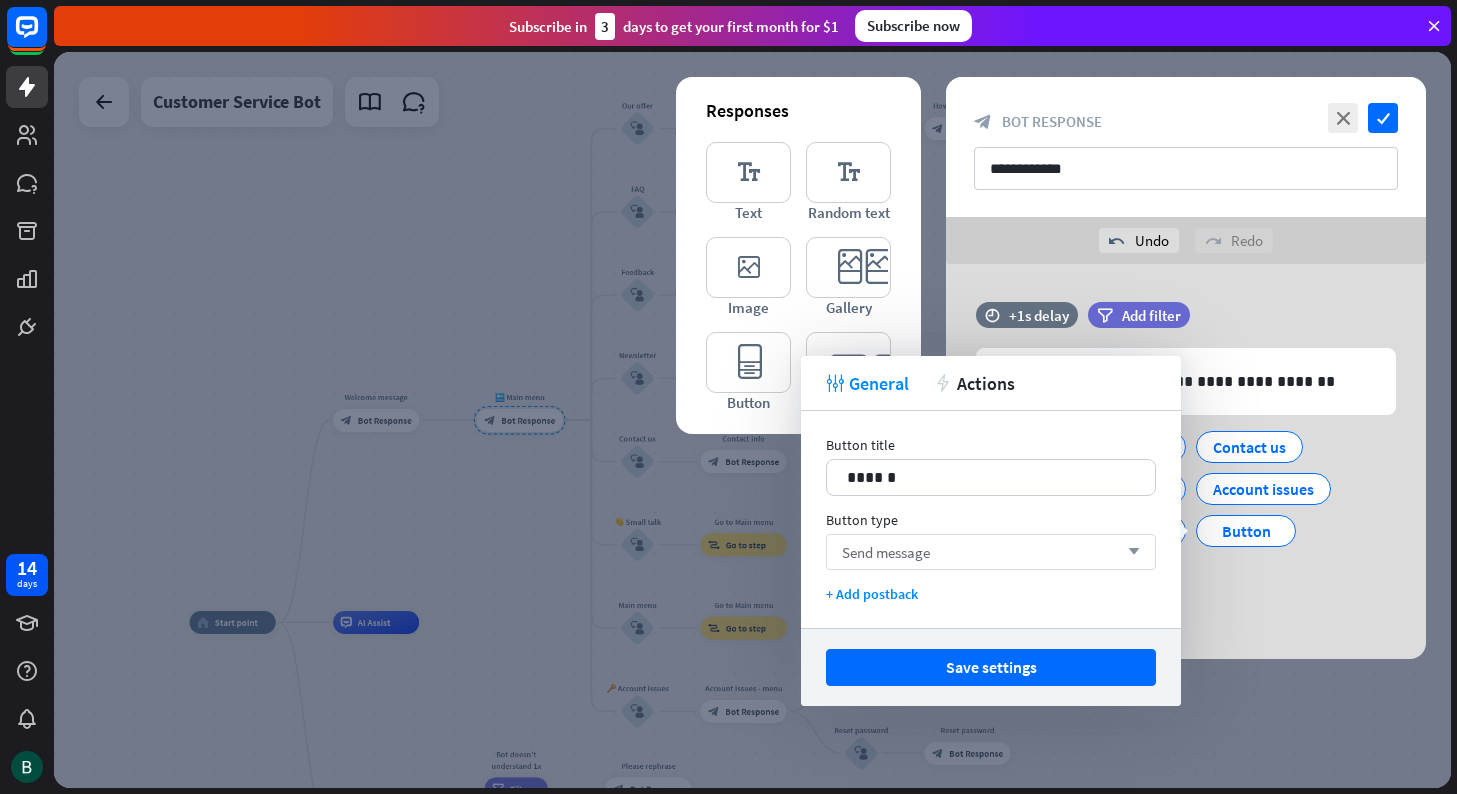 click on "Send message" at bounding box center (886, 552) 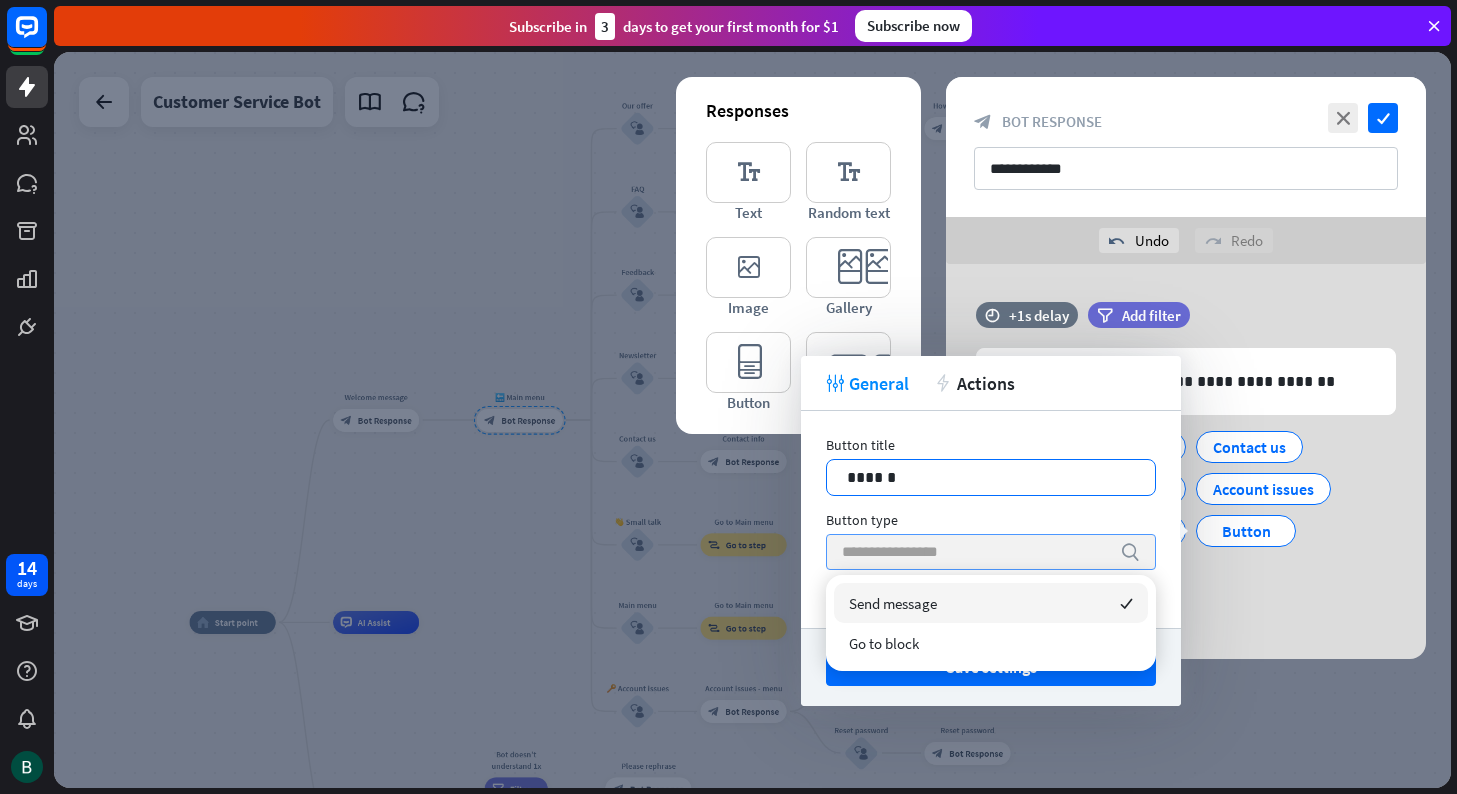 click on "******" at bounding box center [991, 477] 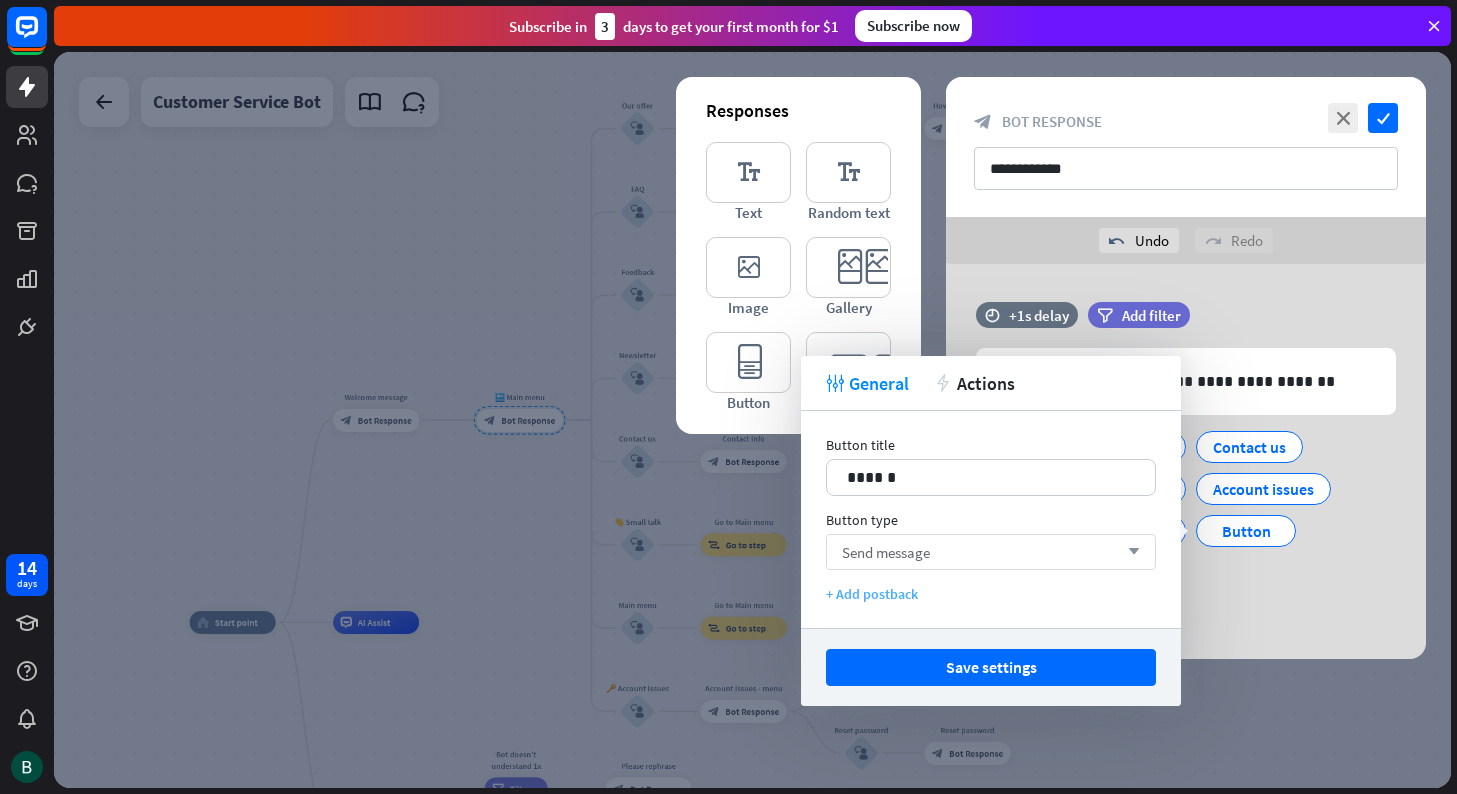 click on "+ Add postback" at bounding box center [991, 594] 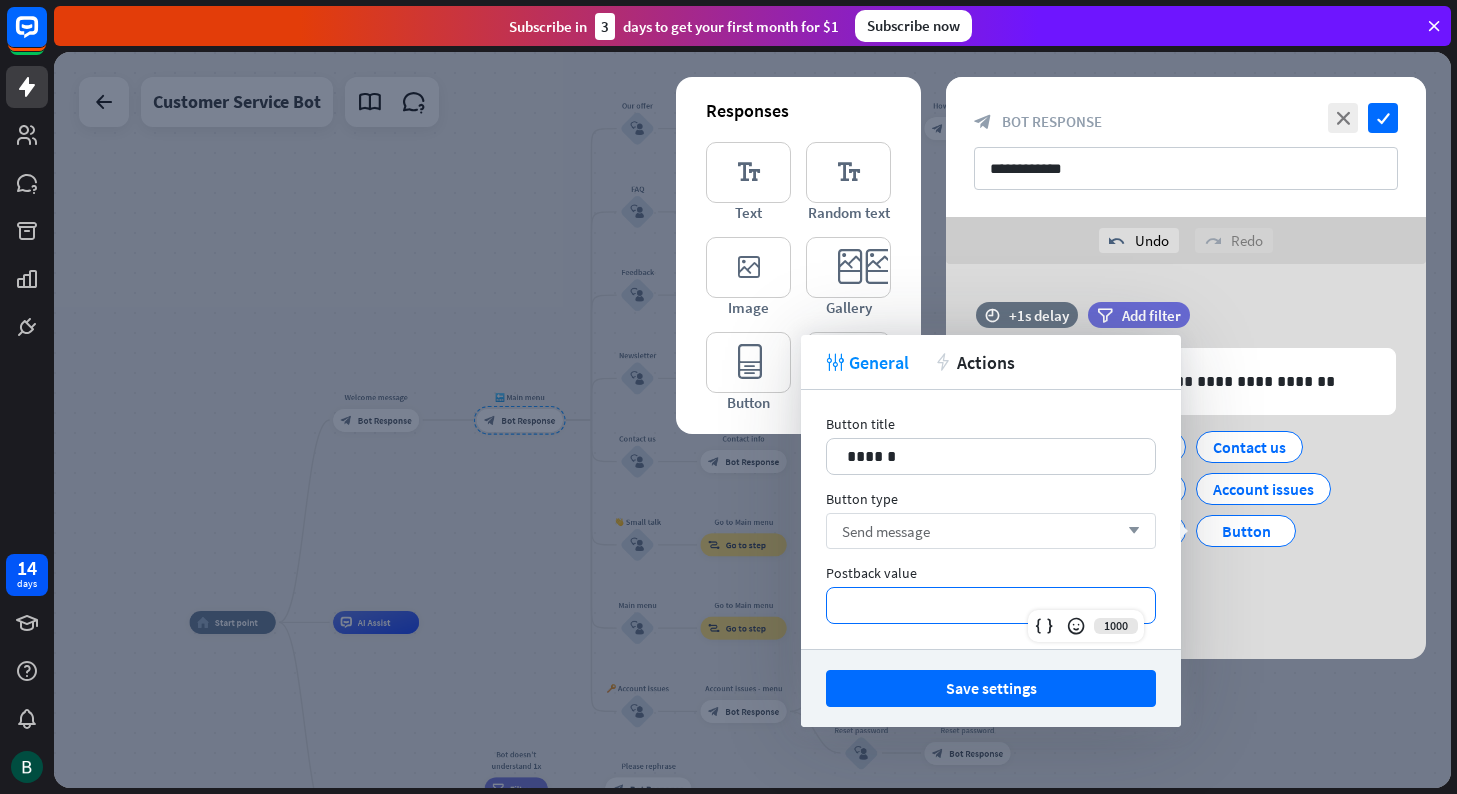 click on "**********" at bounding box center (991, 605) 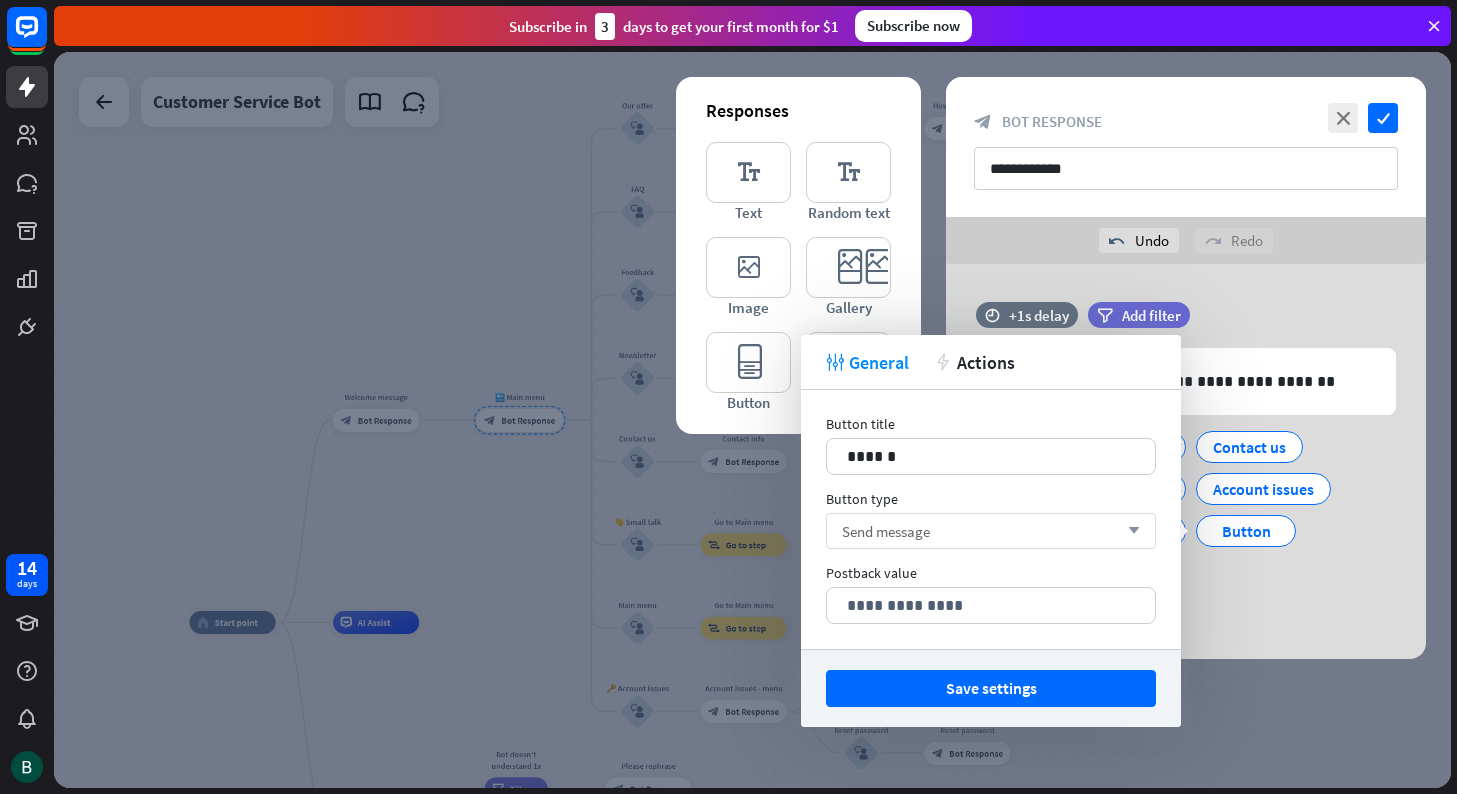 click on "**********" at bounding box center (991, 519) 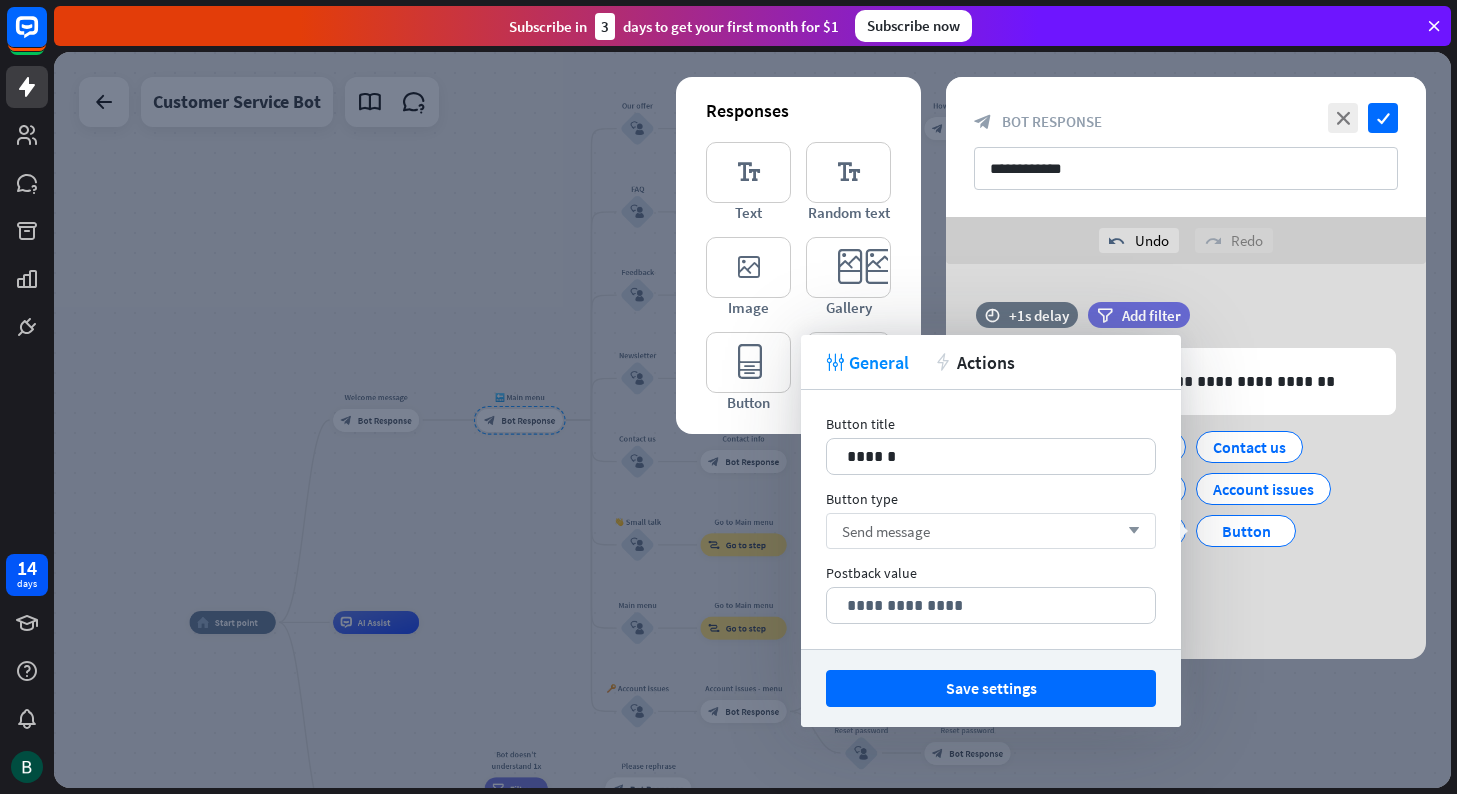 click at bounding box center (752, 420) 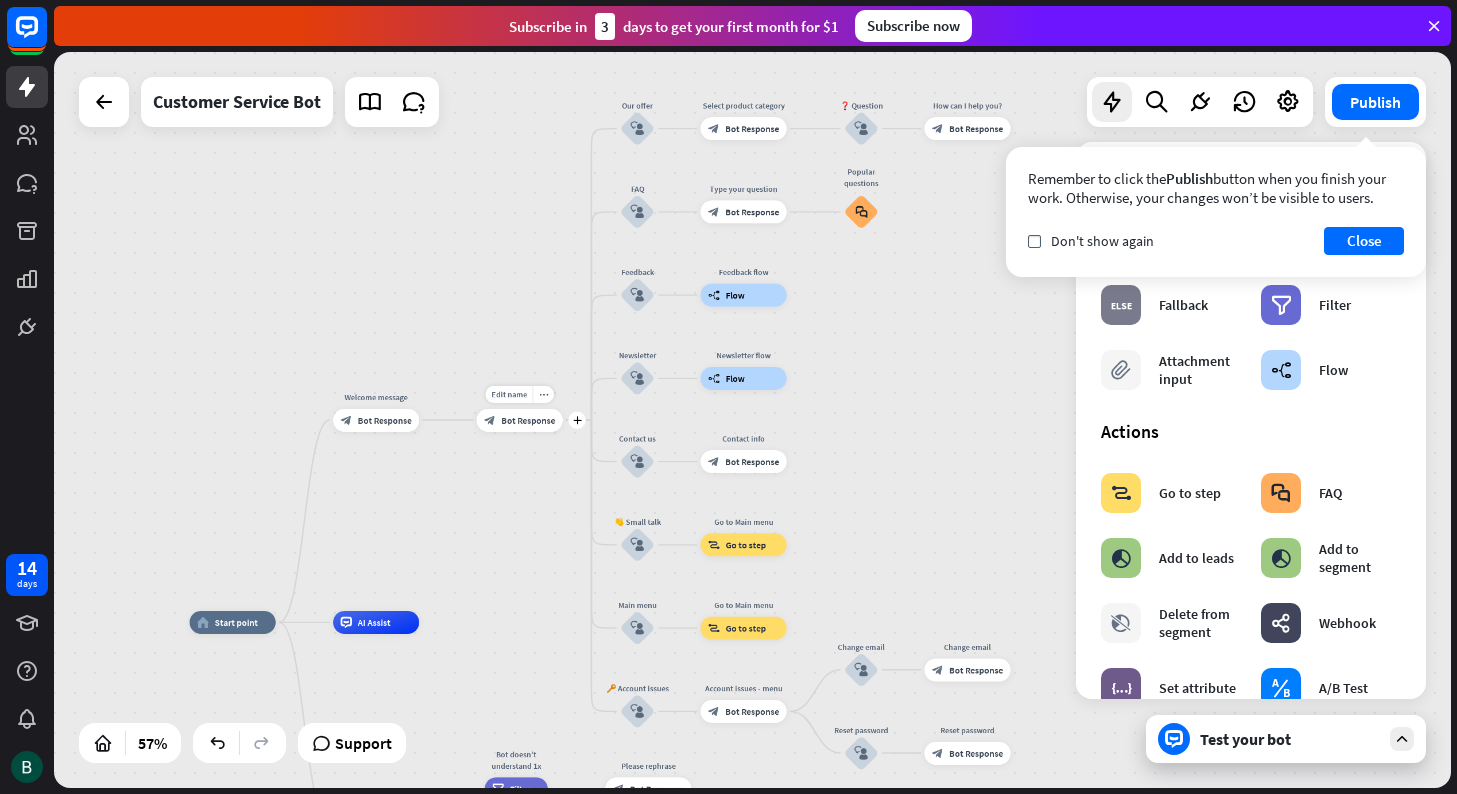 click on "Edit name   more_horiz         plus     block_bot_response   Bot Response" at bounding box center [520, 420] 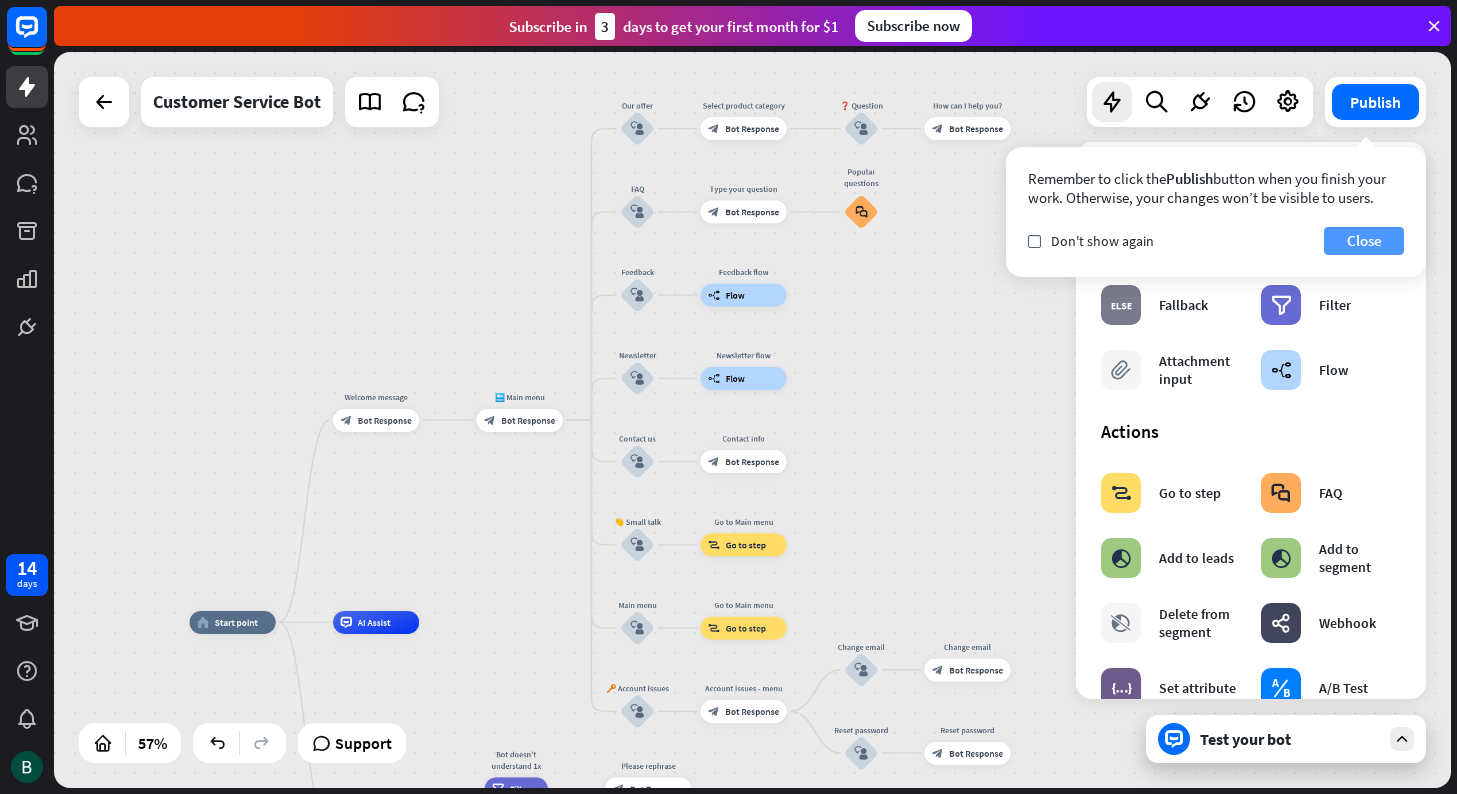 click on "Close" at bounding box center (1364, 241) 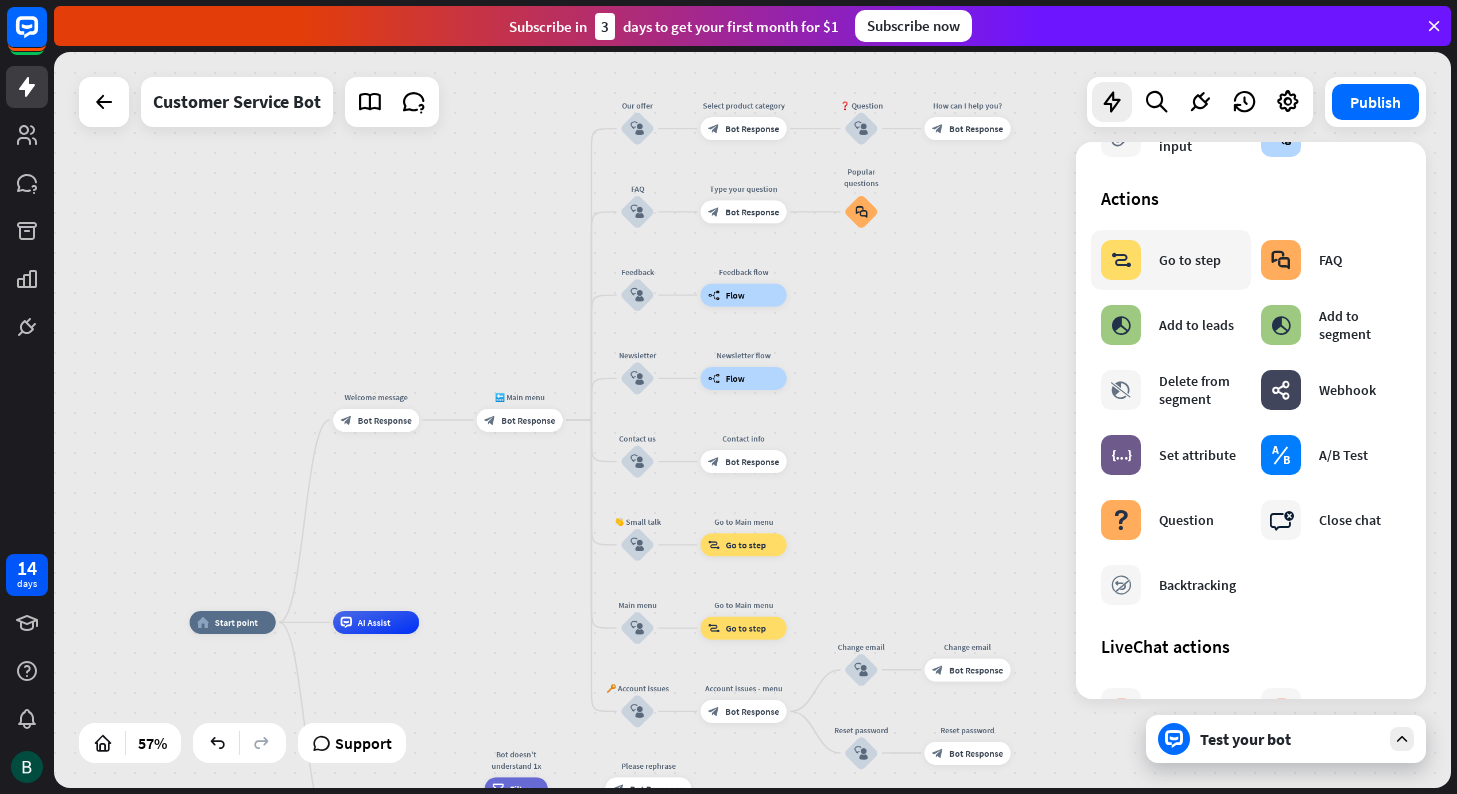 scroll, scrollTop: 251, scrollLeft: 0, axis: vertical 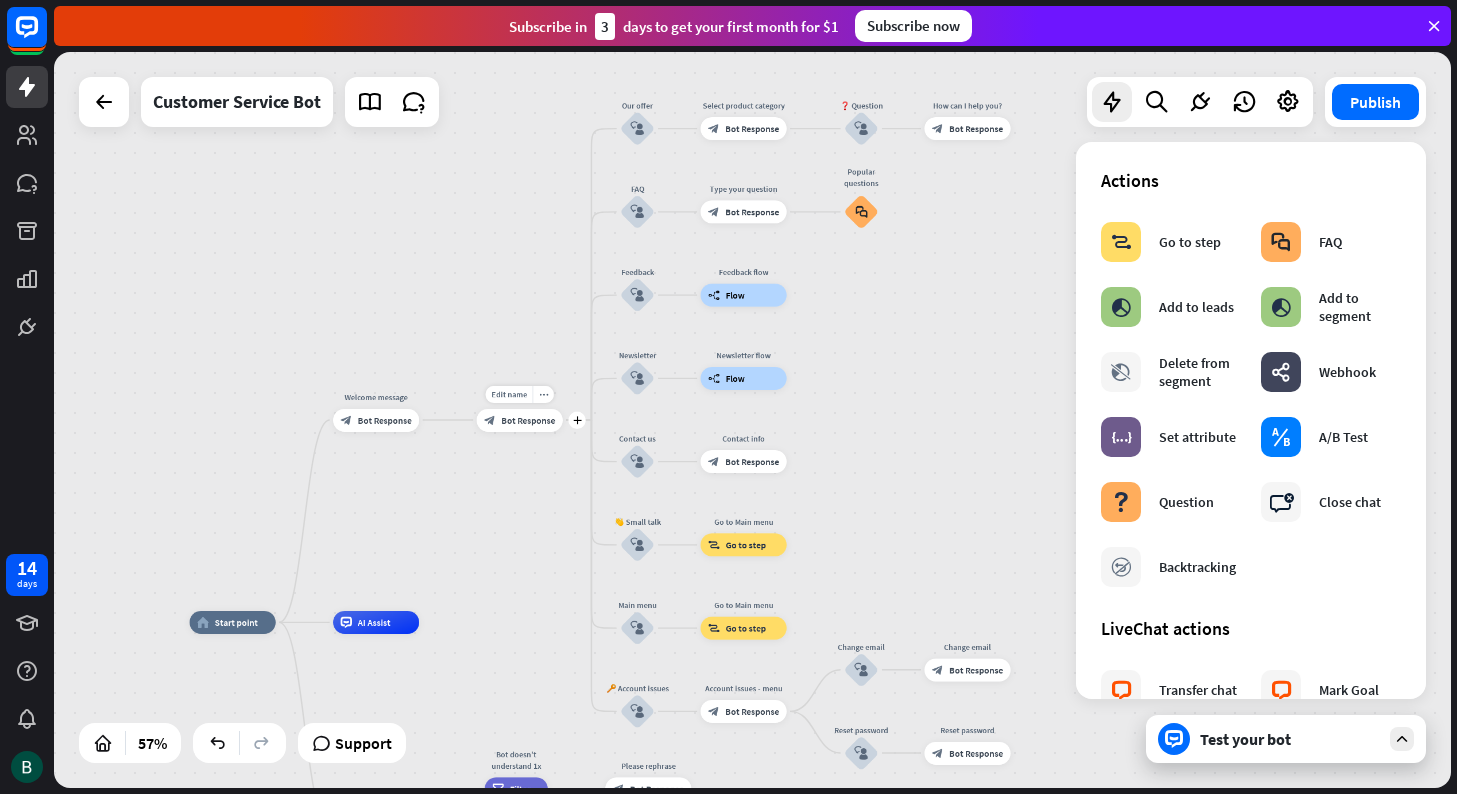 click on "Bot Response" at bounding box center (528, 419) 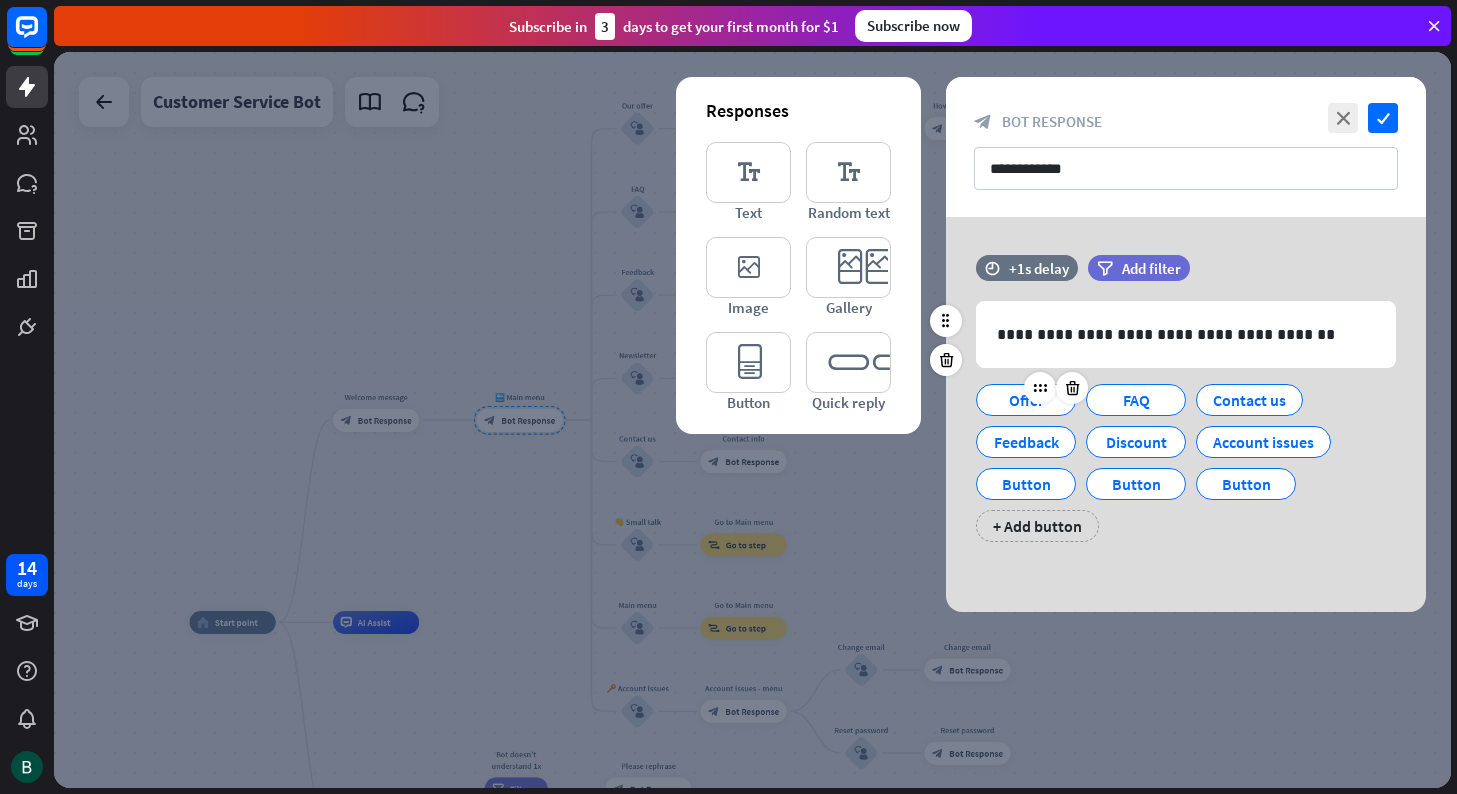 click on "Offer" at bounding box center [1026, 400] 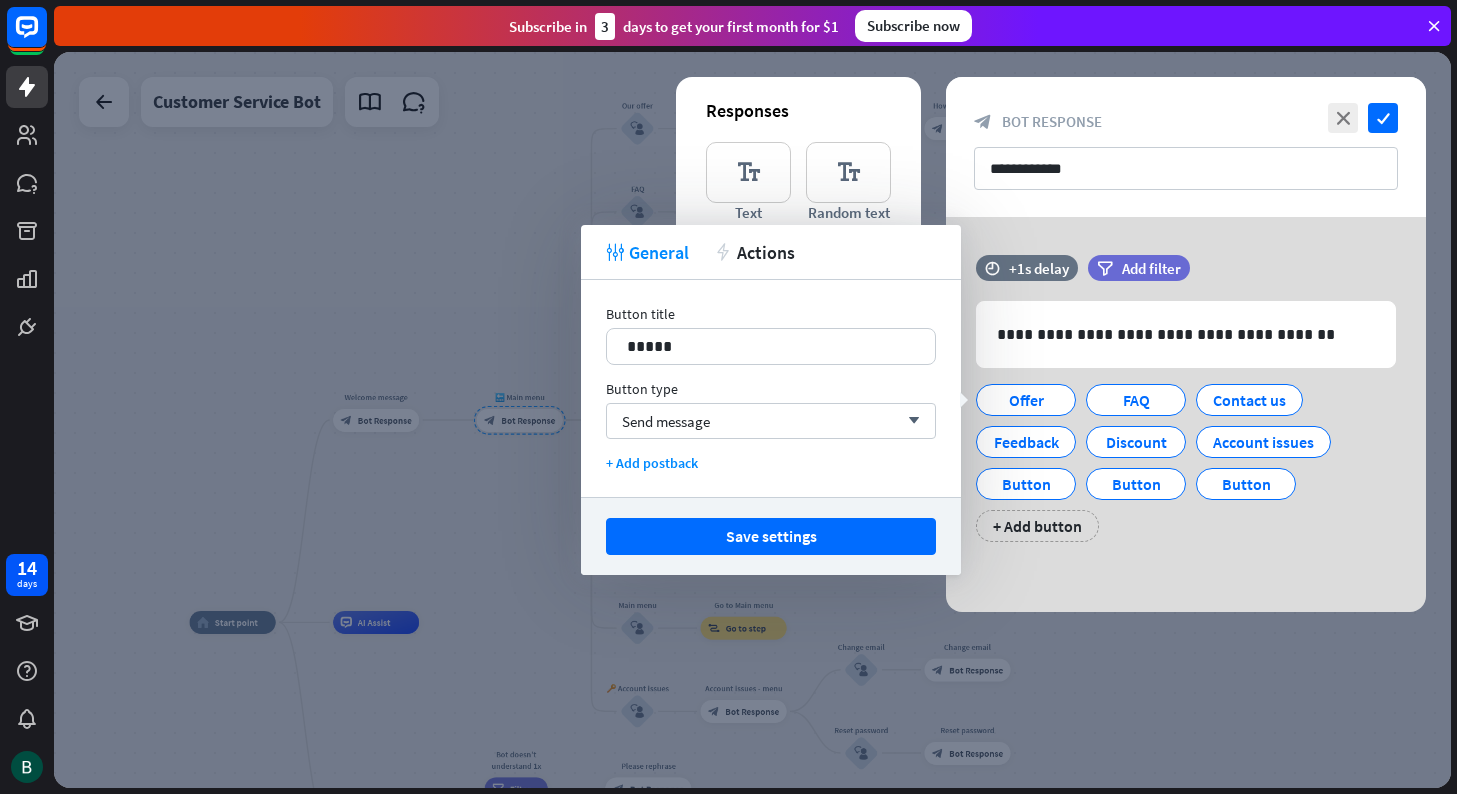 click at bounding box center (752, 420) 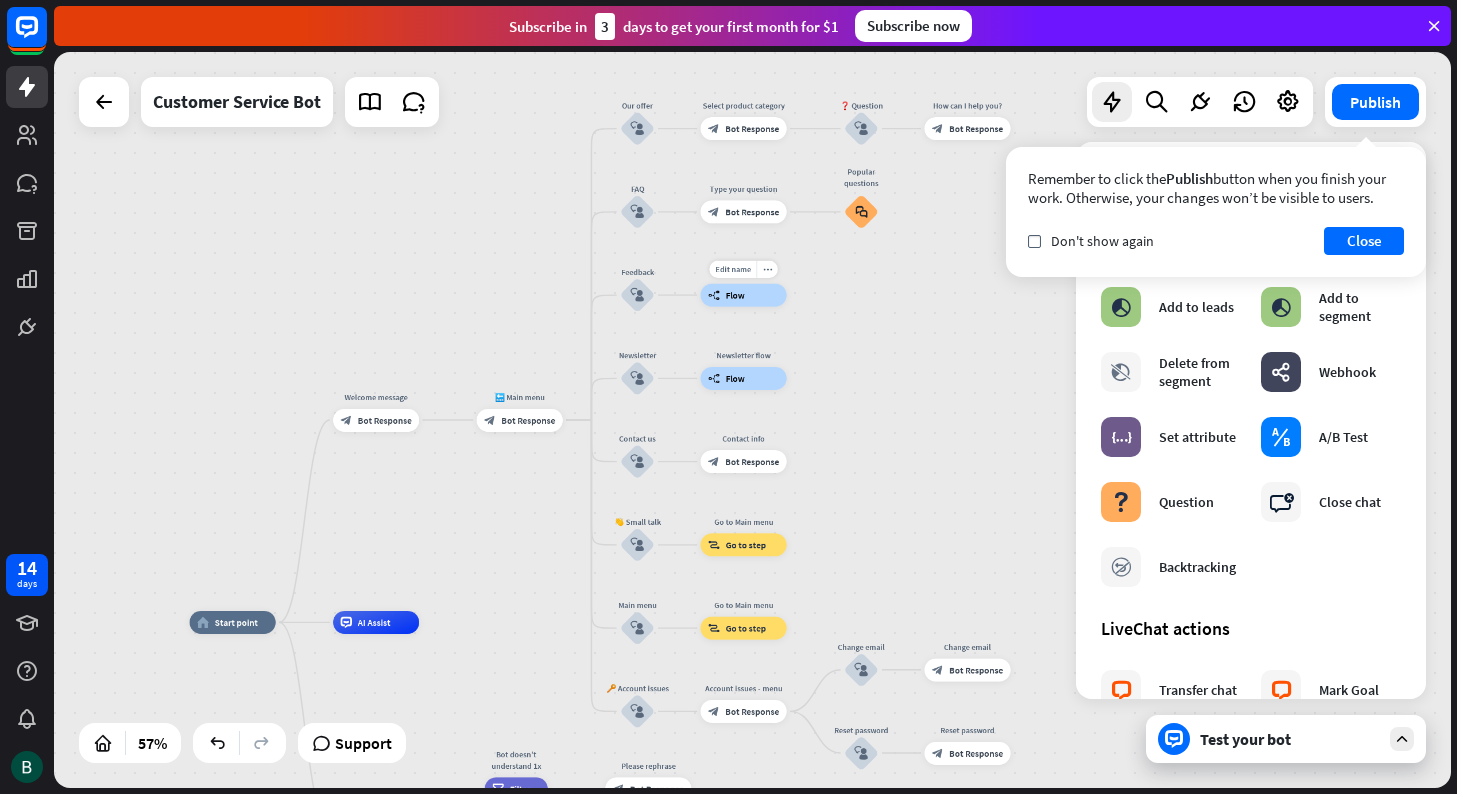 click on "builder_tree   Flow" at bounding box center [744, 295] 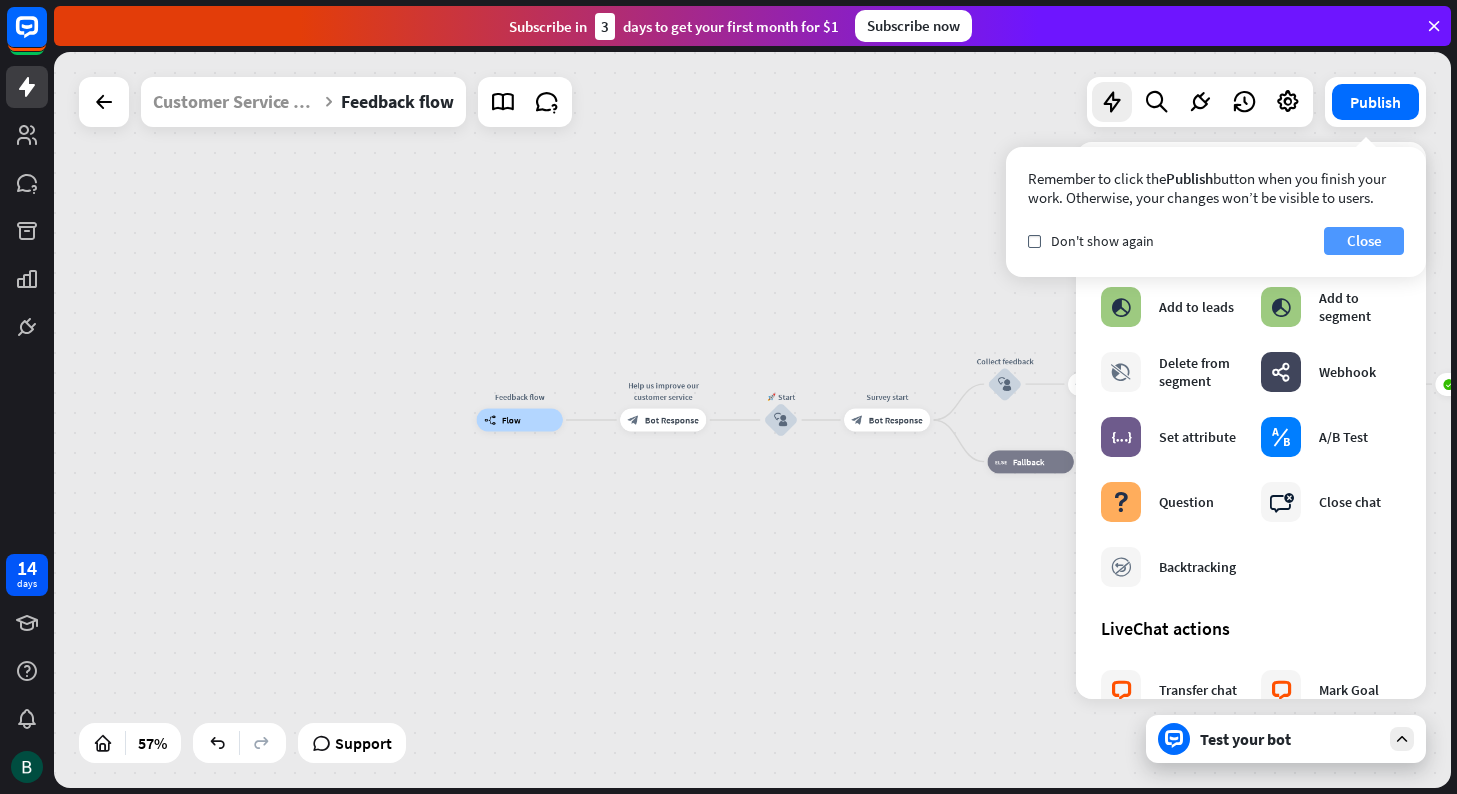 click on "Close" at bounding box center (1364, 241) 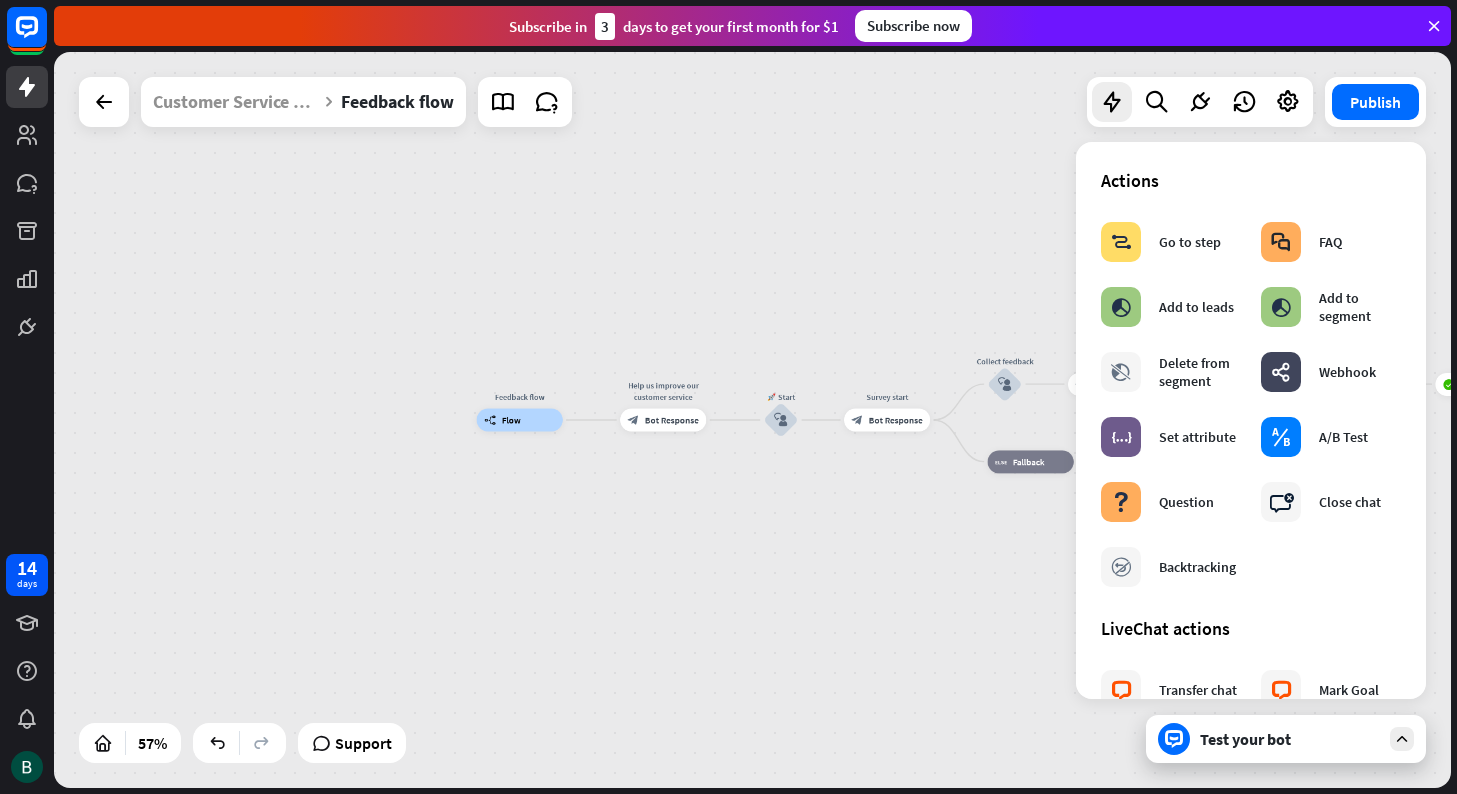 click on "Feedback flow   builder_tree   Flow                 Help us improve our customer service   block_bot_response   Bot Response                 🚀 Start   block_user_input                 Survey start   block_bot_response   Bot Response                 Collect feedback   block_user_input                 Survey results   block_bot_response   Bot Response                 Leave comment   block_user_input                 Give the reason   block_question   Question                   block_success   Success                 Thank you for your feedback   block_bot_response   Bot Response                   block_fallback   Fallback                 Use buttons   block_bot_response   Bot Response                 Go to Survey start   block_goto   Go to step" at bounding box center [878, 631] 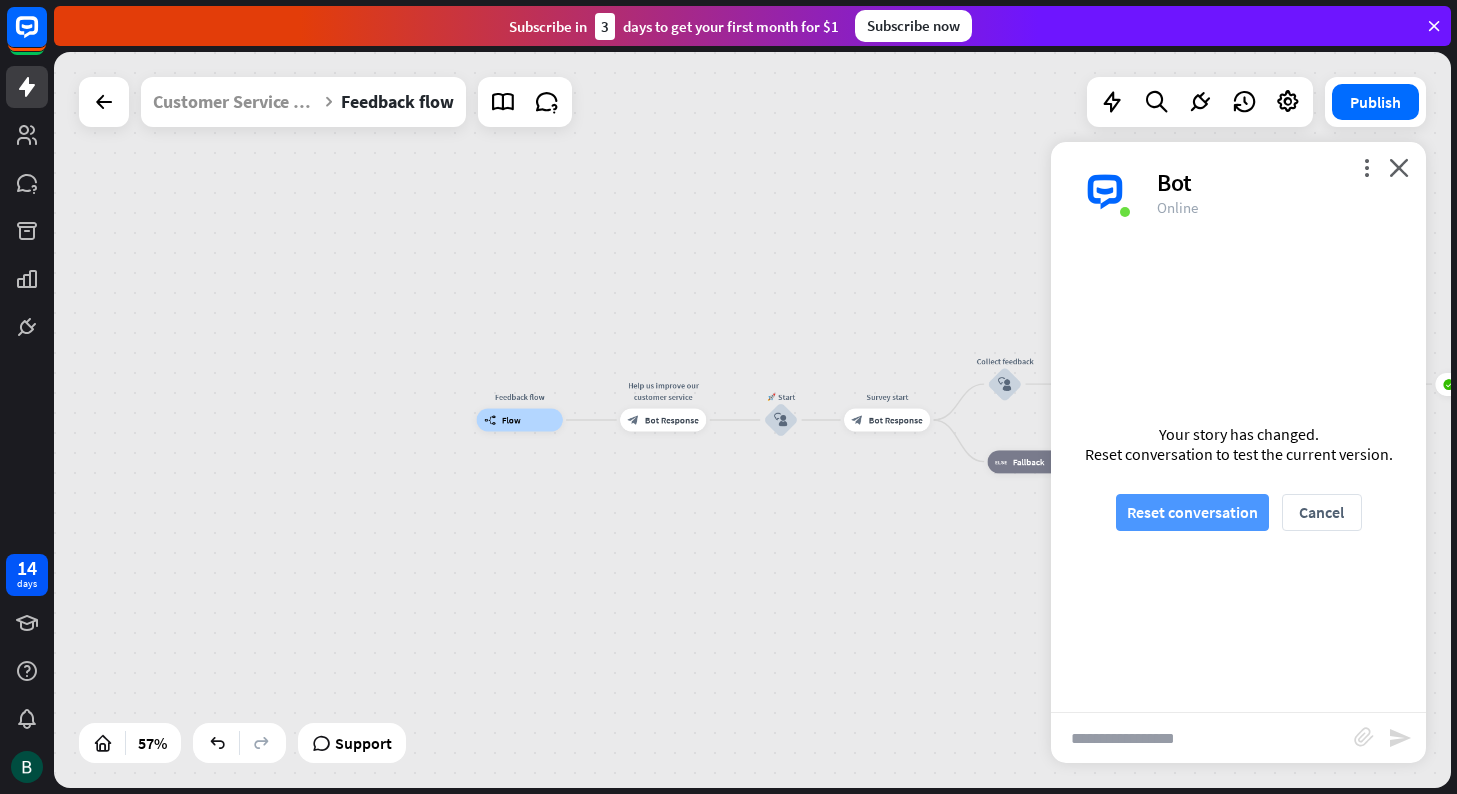 click on "Reset conversation" at bounding box center (1192, 512) 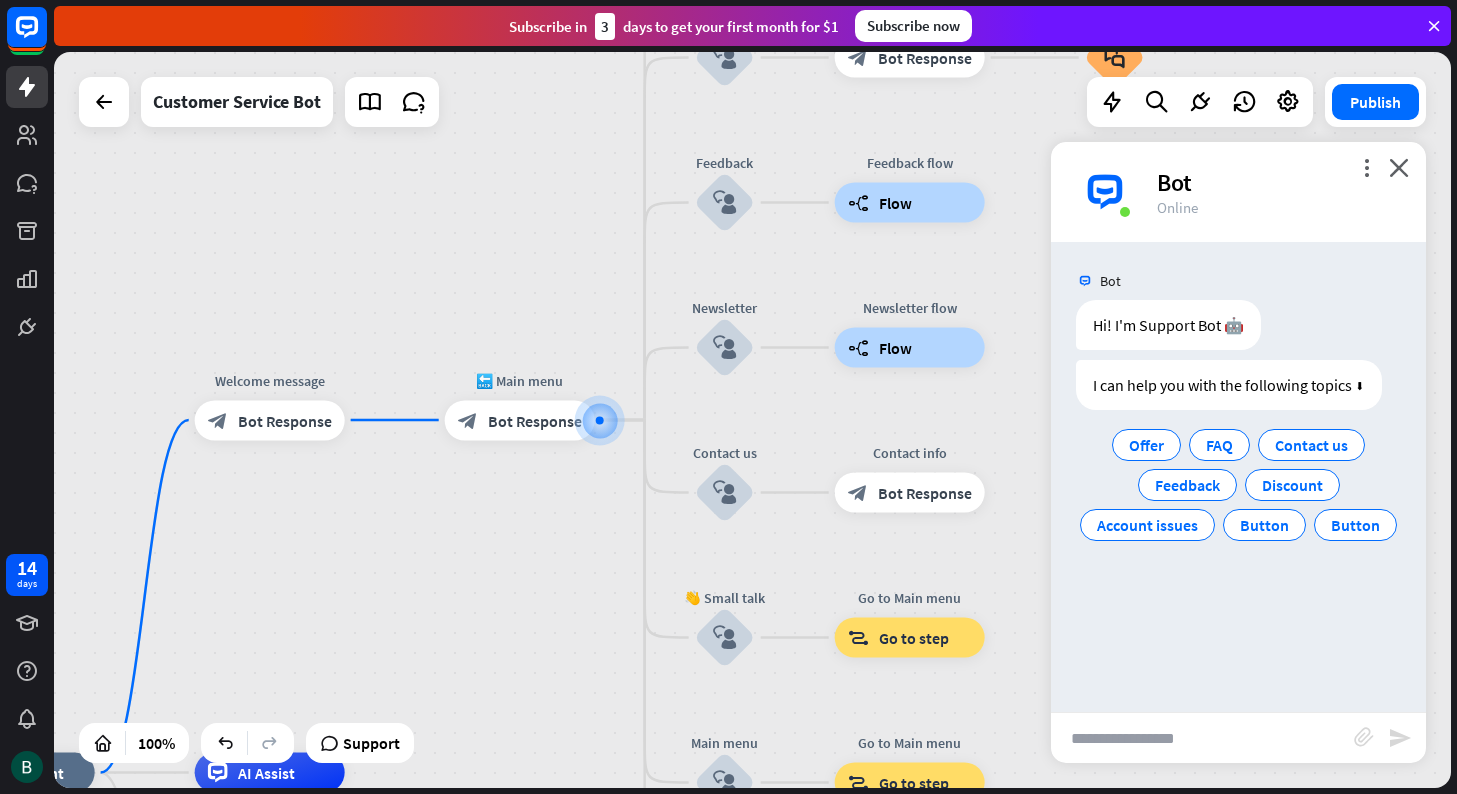 click at bounding box center (1202, 738) 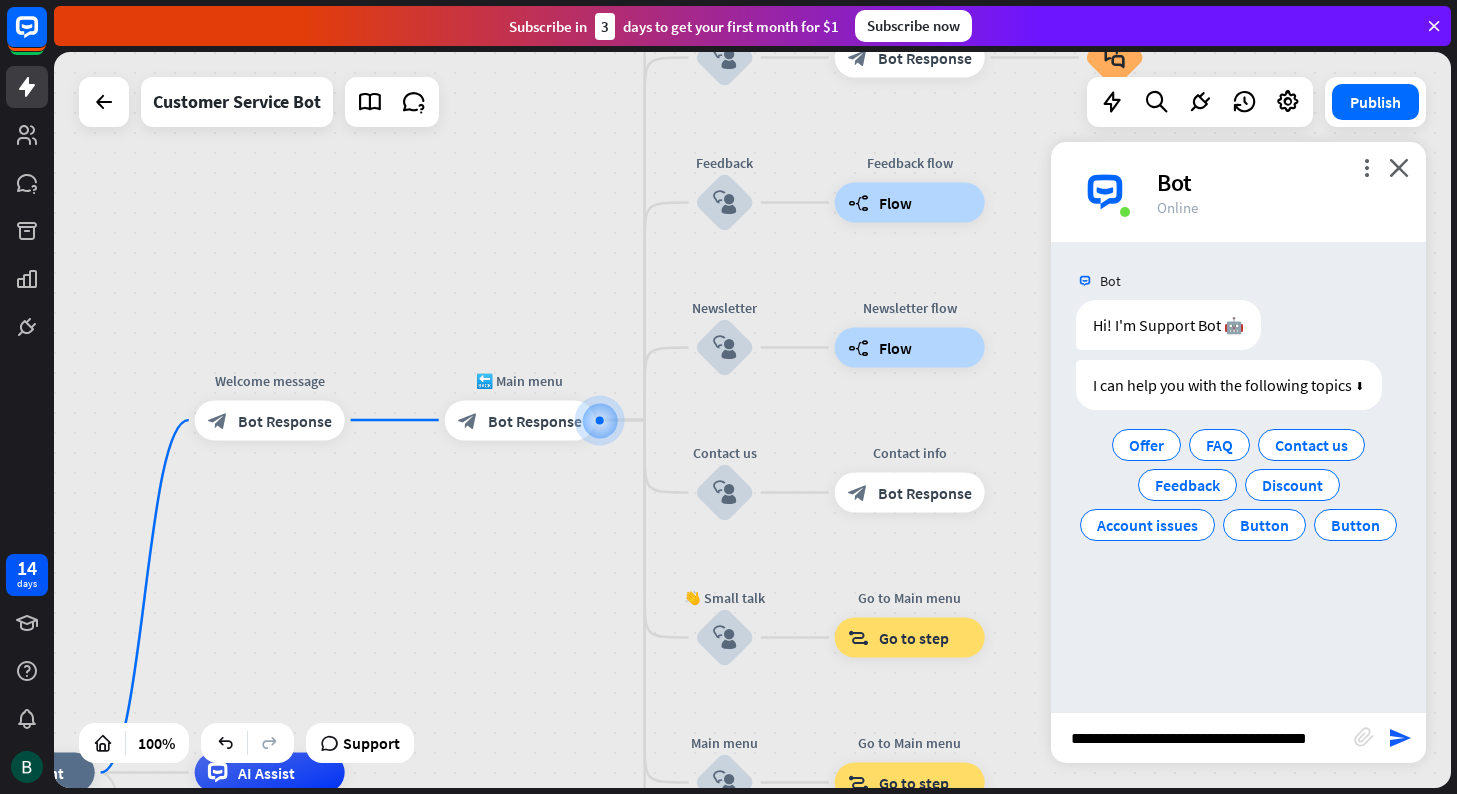 type on "**********" 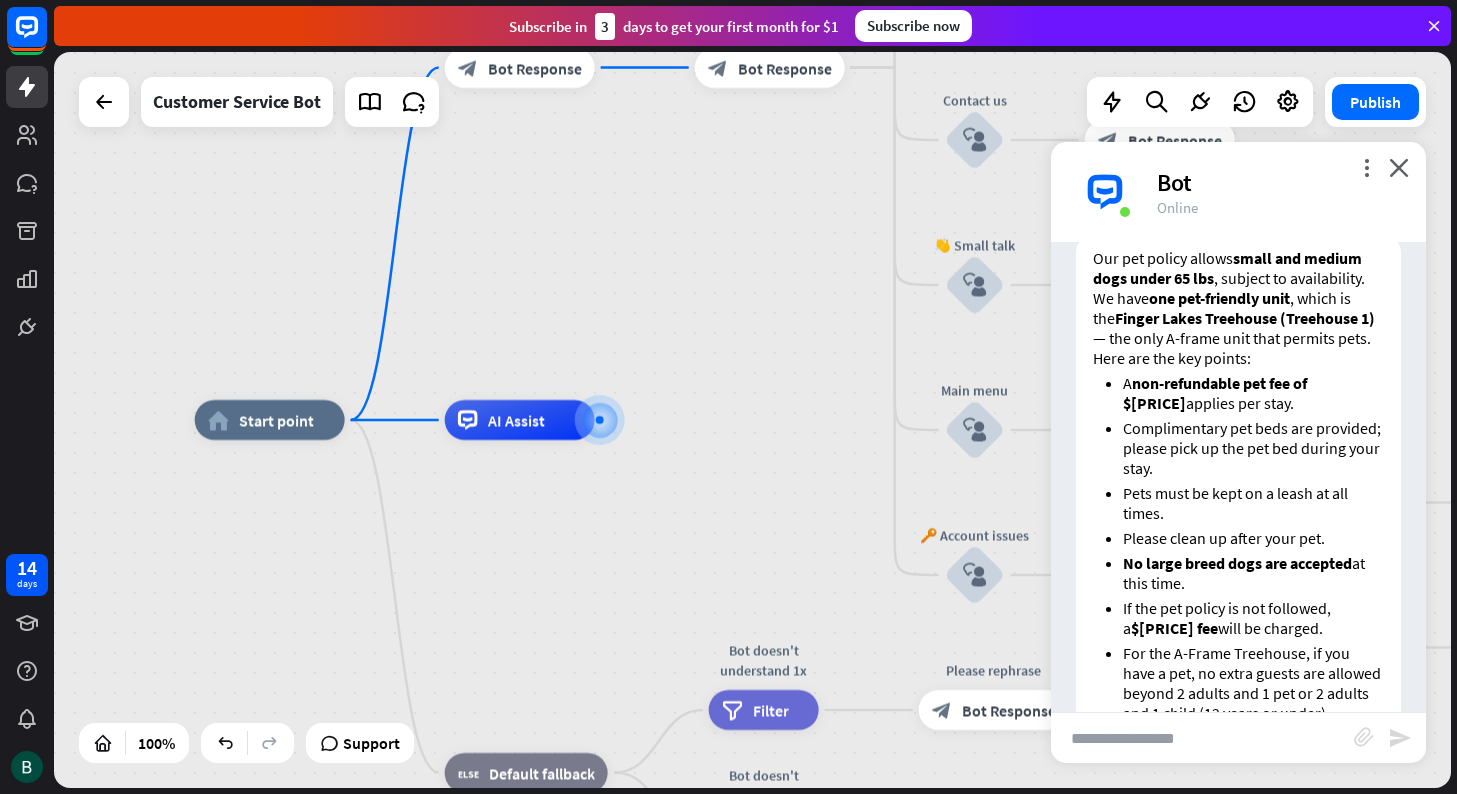 scroll, scrollTop: 404, scrollLeft: 0, axis: vertical 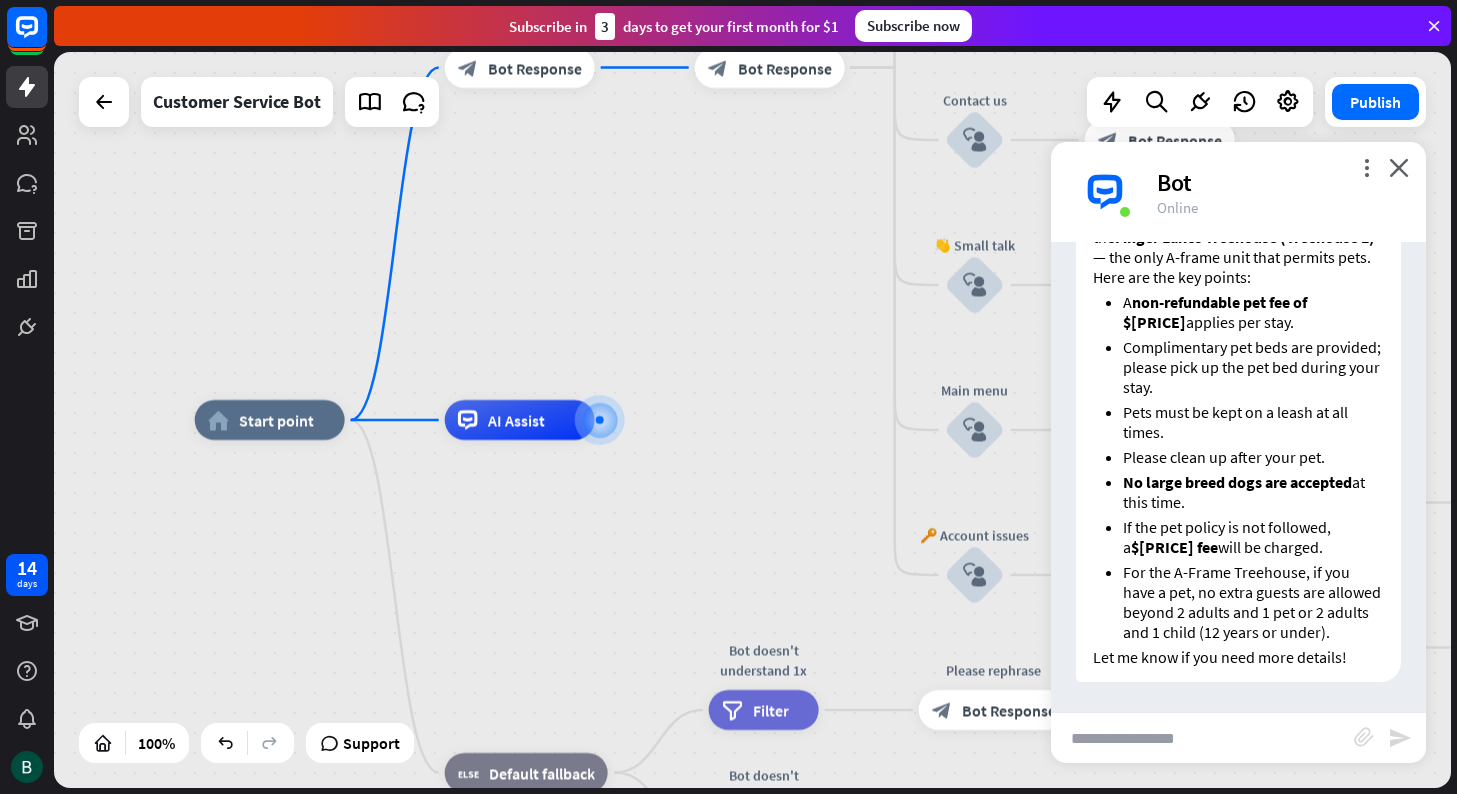 click at bounding box center (1202, 738) 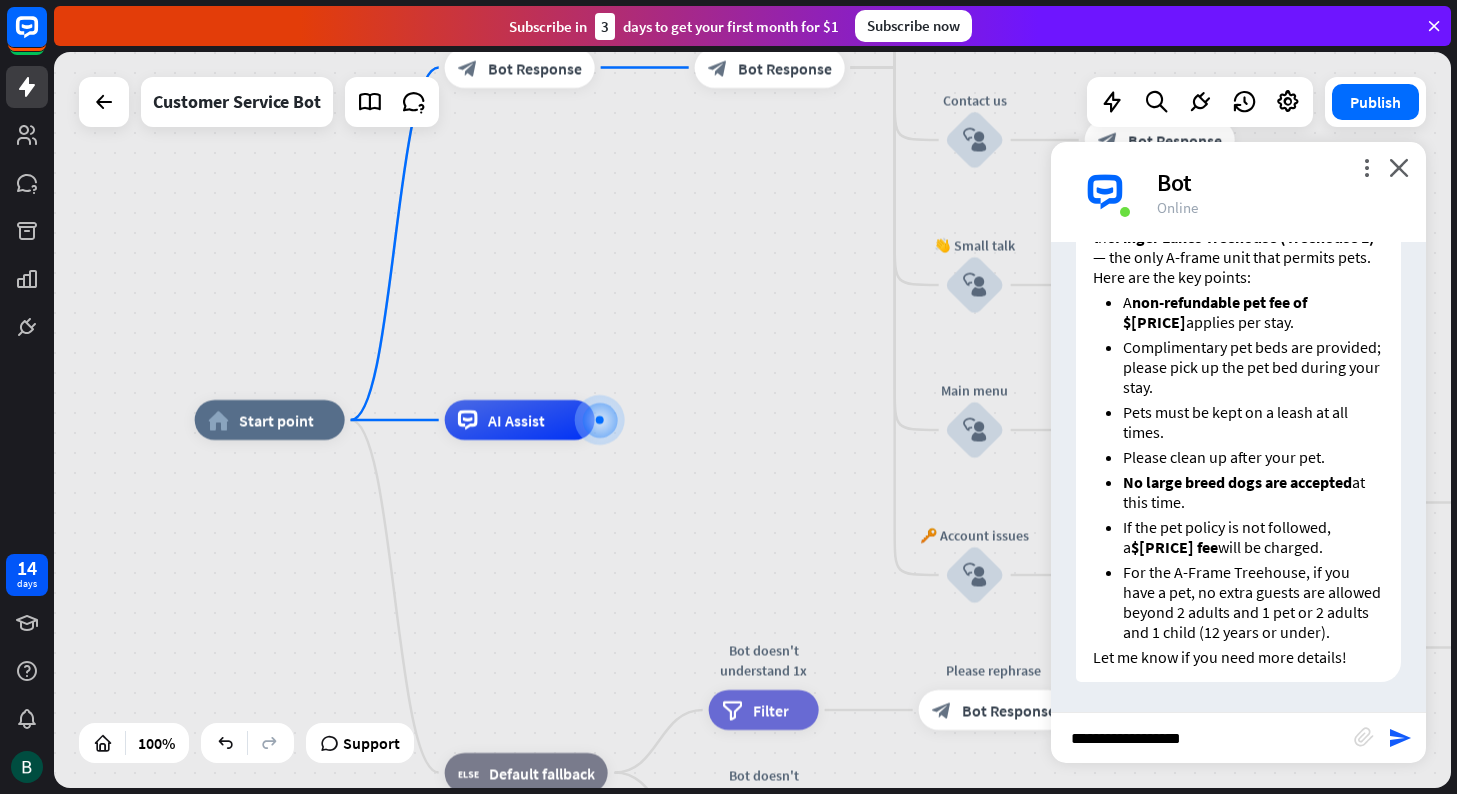 type on "**********" 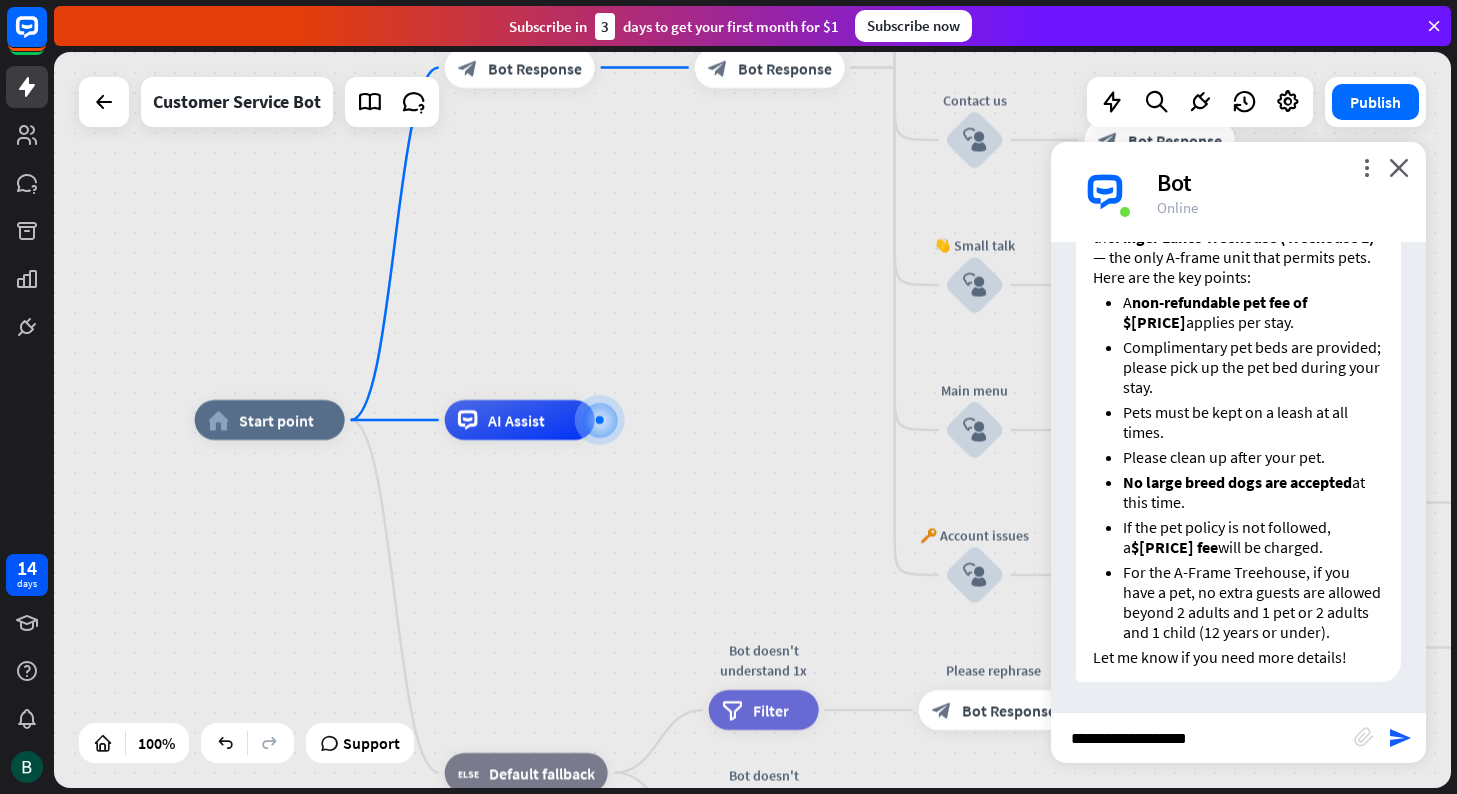 type 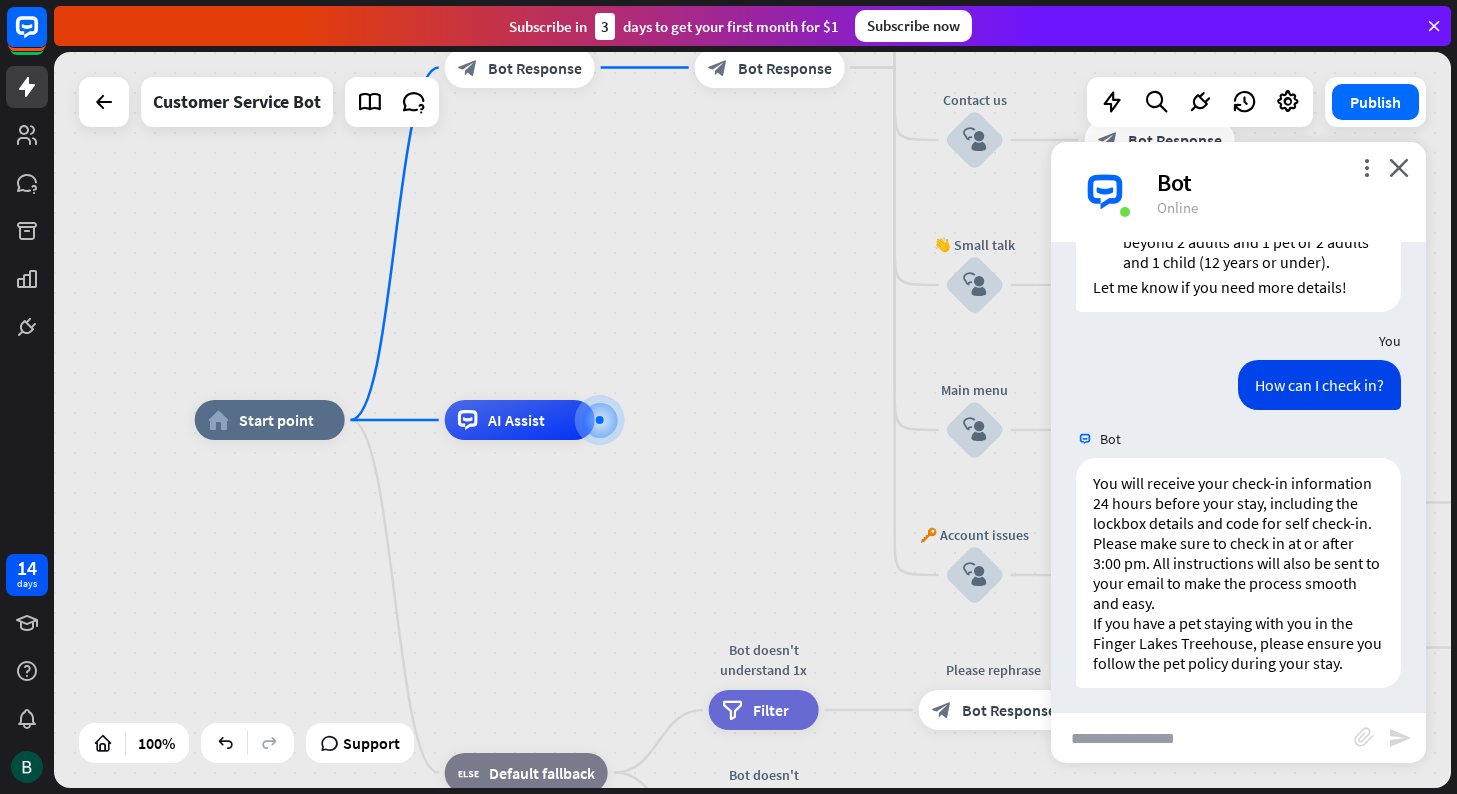 scroll, scrollTop: 780, scrollLeft: 0, axis: vertical 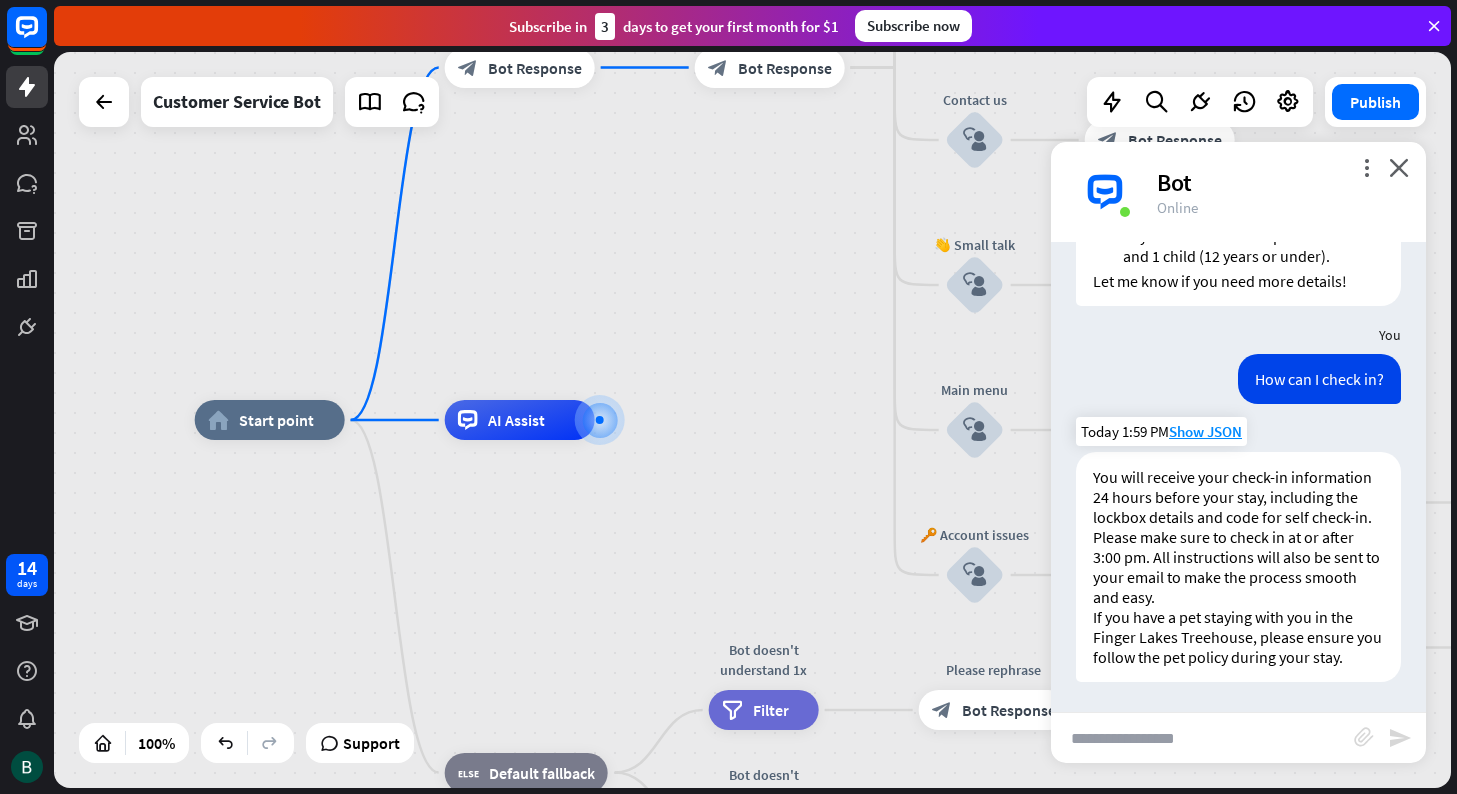 click on "You will receive your check-in information 24 hours before your stay, including the lockbox details and code for self check-in. Please make sure to check in at or after 3:00 pm. All instructions will also be sent to your email to make the process smooth and easy." at bounding box center [1238, 537] 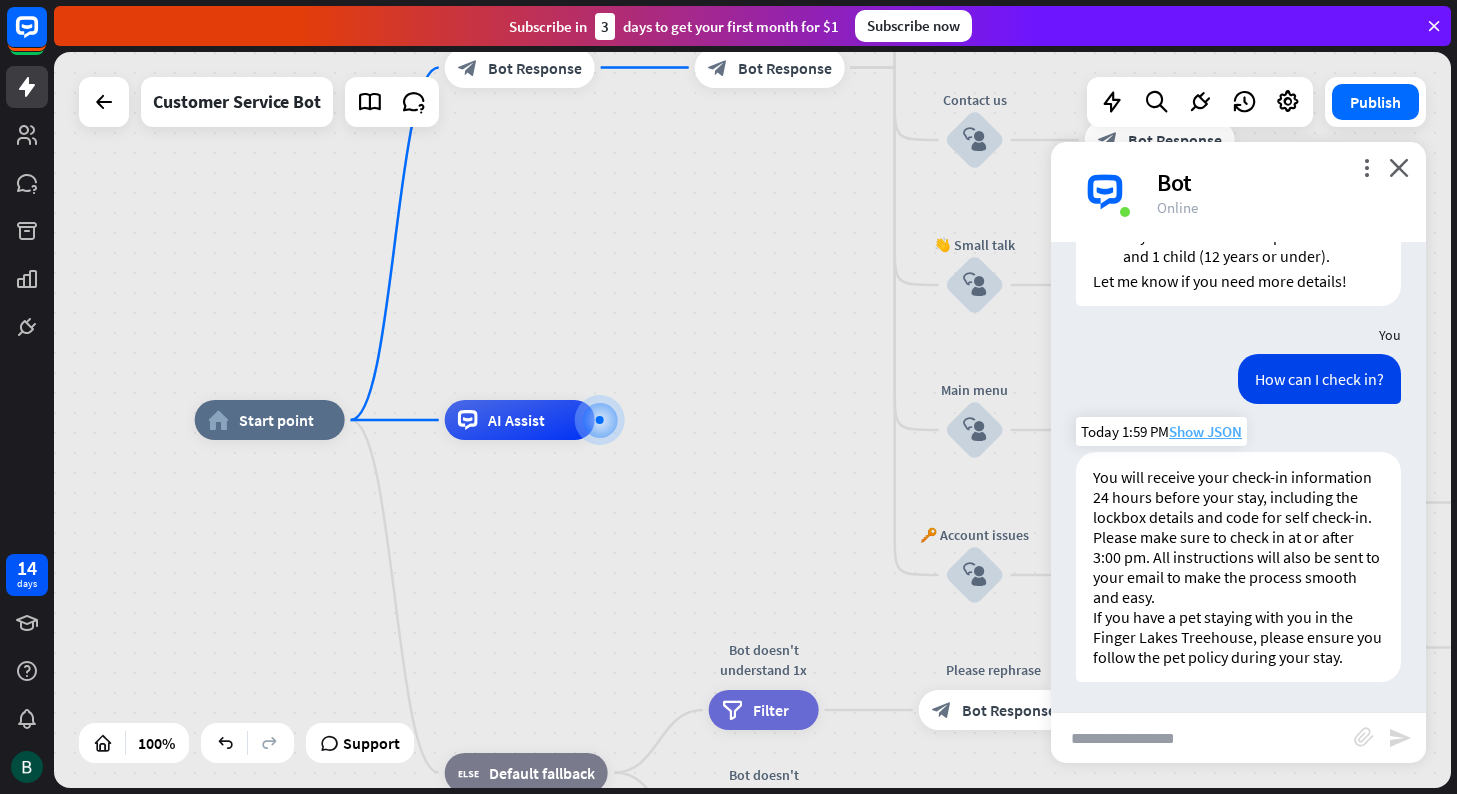 click on "Show JSON" at bounding box center (1205, 431) 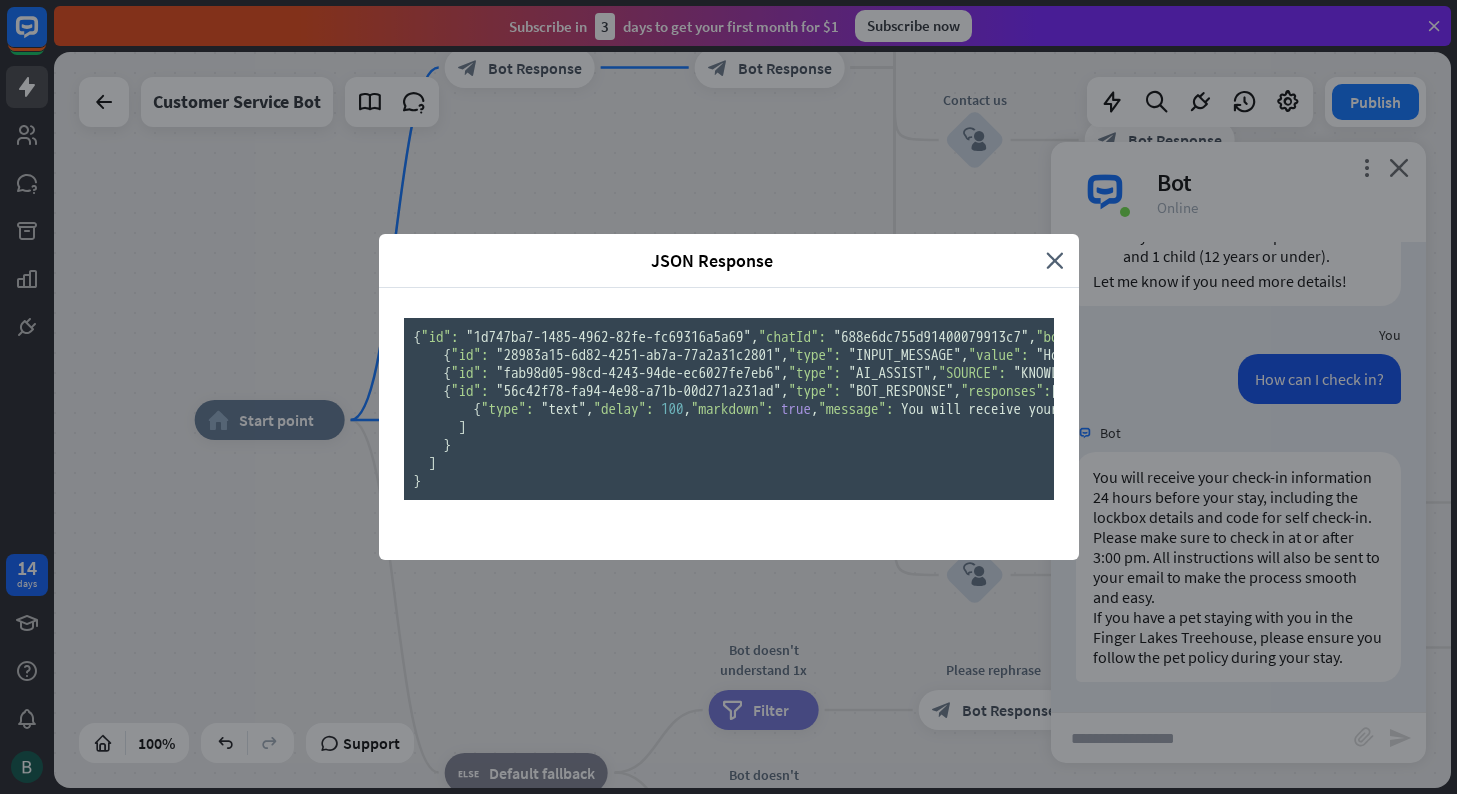 scroll, scrollTop: 140, scrollLeft: 0, axis: vertical 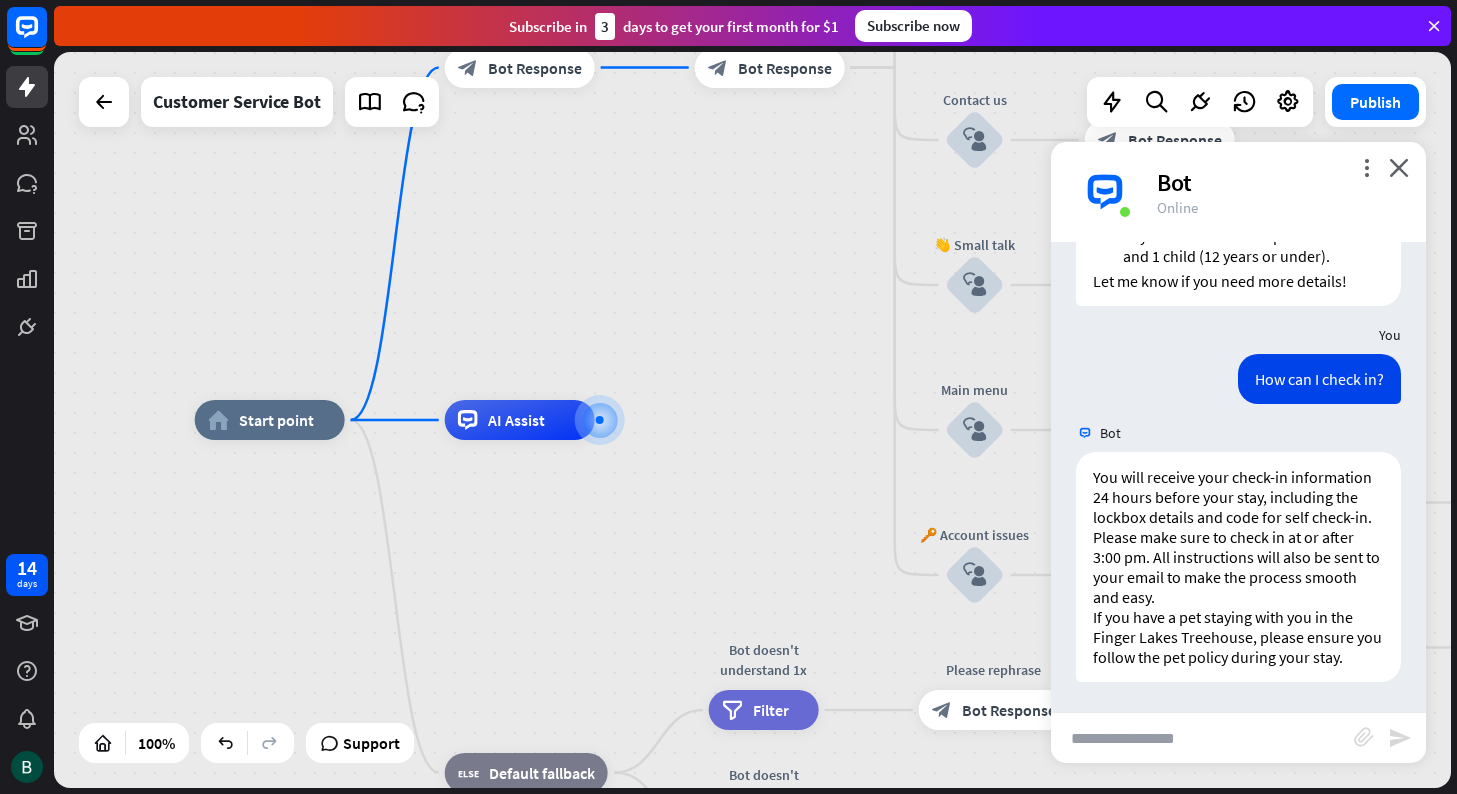 click on "JSON Response
close
{
"id":   "[UUID]" ,
"chatId":   "[UUID]" ,
"botId":   "[UUID]" ,
"date":   "[DATE]" ,
"score":   1 ,
"failures":   0 ,
"finished":   false ,
"attributes":  {},
"diagram":  [
"[UUID]" ,
"[UUID]" ,
"[UUID]" ,
"[UUID]"
],
"responses":  [
{
"id":   "[UUID]" ,
"type":   "INPUT_MESSAGE" ,
"value":   "How can I check in?"
},
{
"id":   "[UUID]" ,
"type":   "AI_ASSIST" ,
"SOURCE":   "KNOWLEDGE"
},
{
"id":   "[UUID]"" at bounding box center (728, 397) 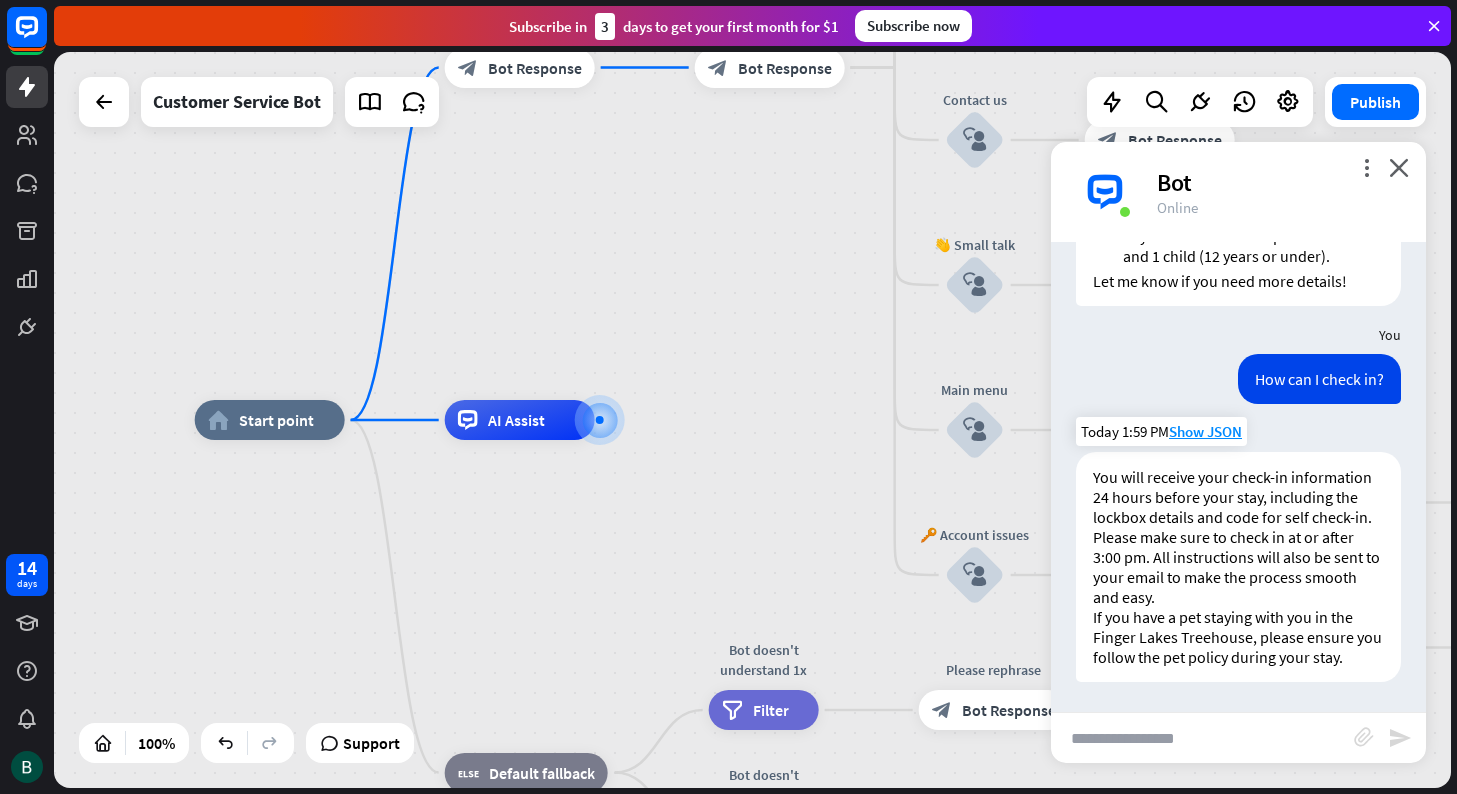 click on "You will receive your check-in information 24 hours before your stay, including the lockbox details and code for self check-in. Please make sure to check in at or after 3:00 pm. All instructions will also be sent to your email to make the process smooth and easy." at bounding box center [1238, 537] 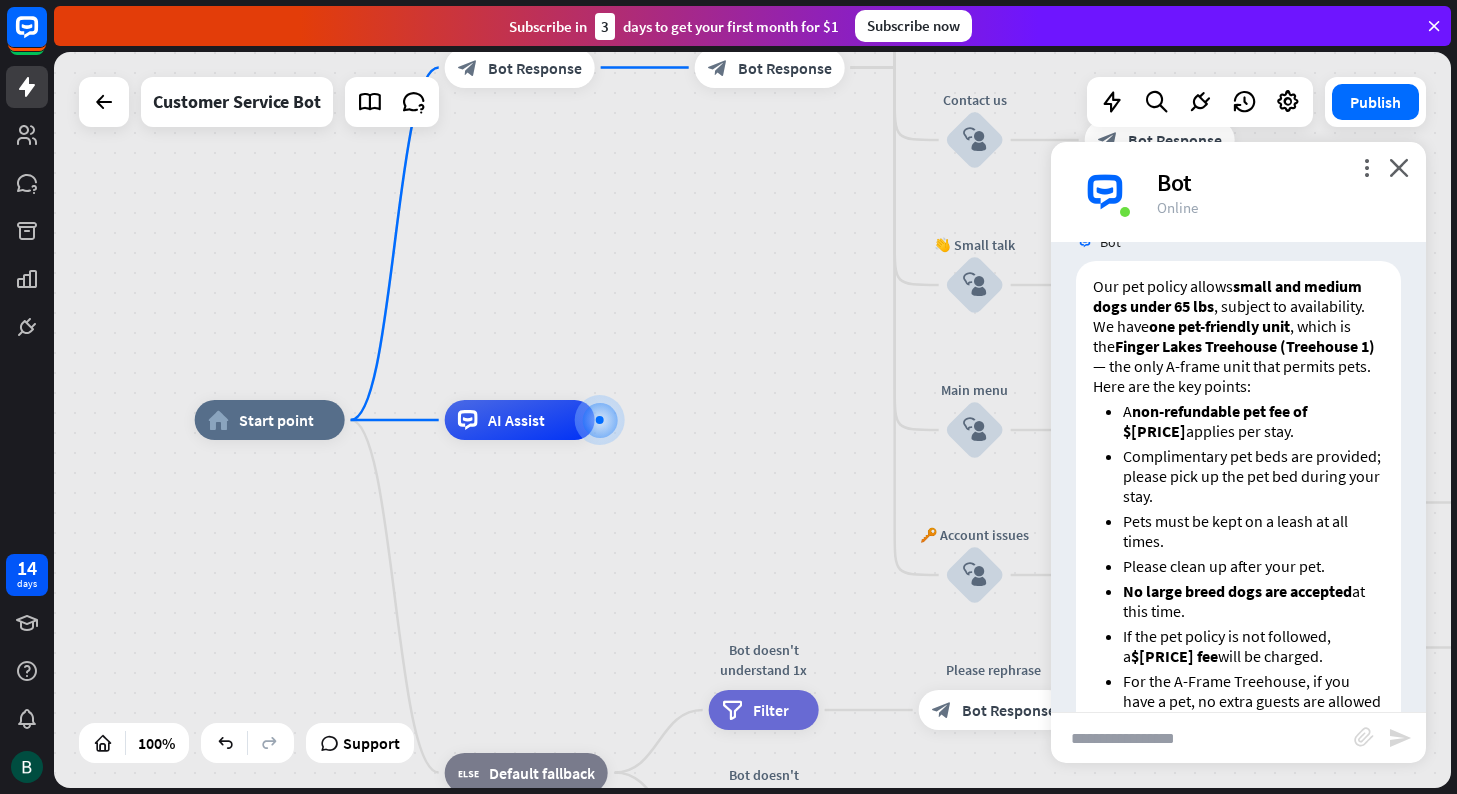 scroll, scrollTop: 780, scrollLeft: 0, axis: vertical 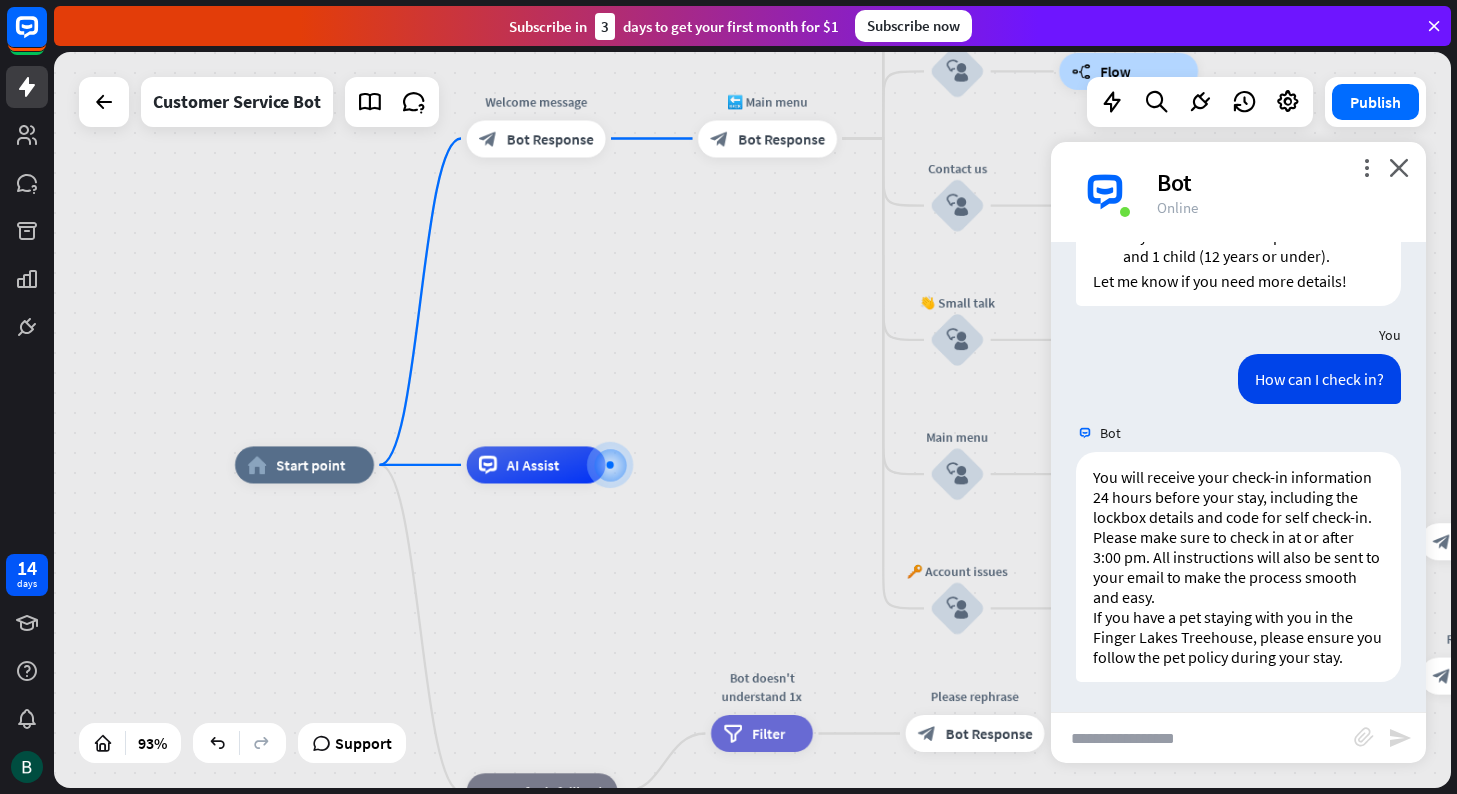 drag, startPoint x: 596, startPoint y: 277, endPoint x: 611, endPoint y: 322, distance: 47.434166 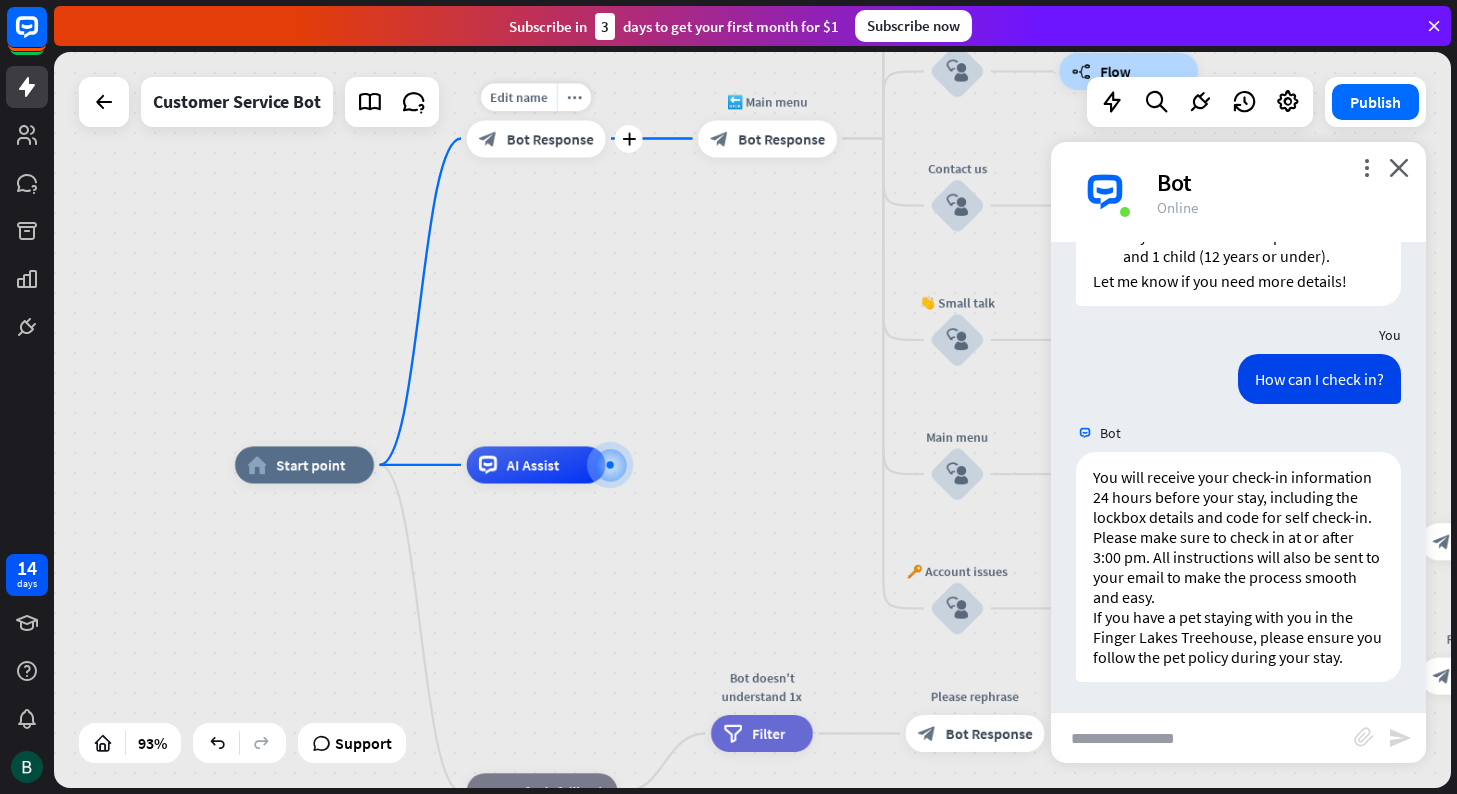 click on "Bot Response" at bounding box center [549, 138] 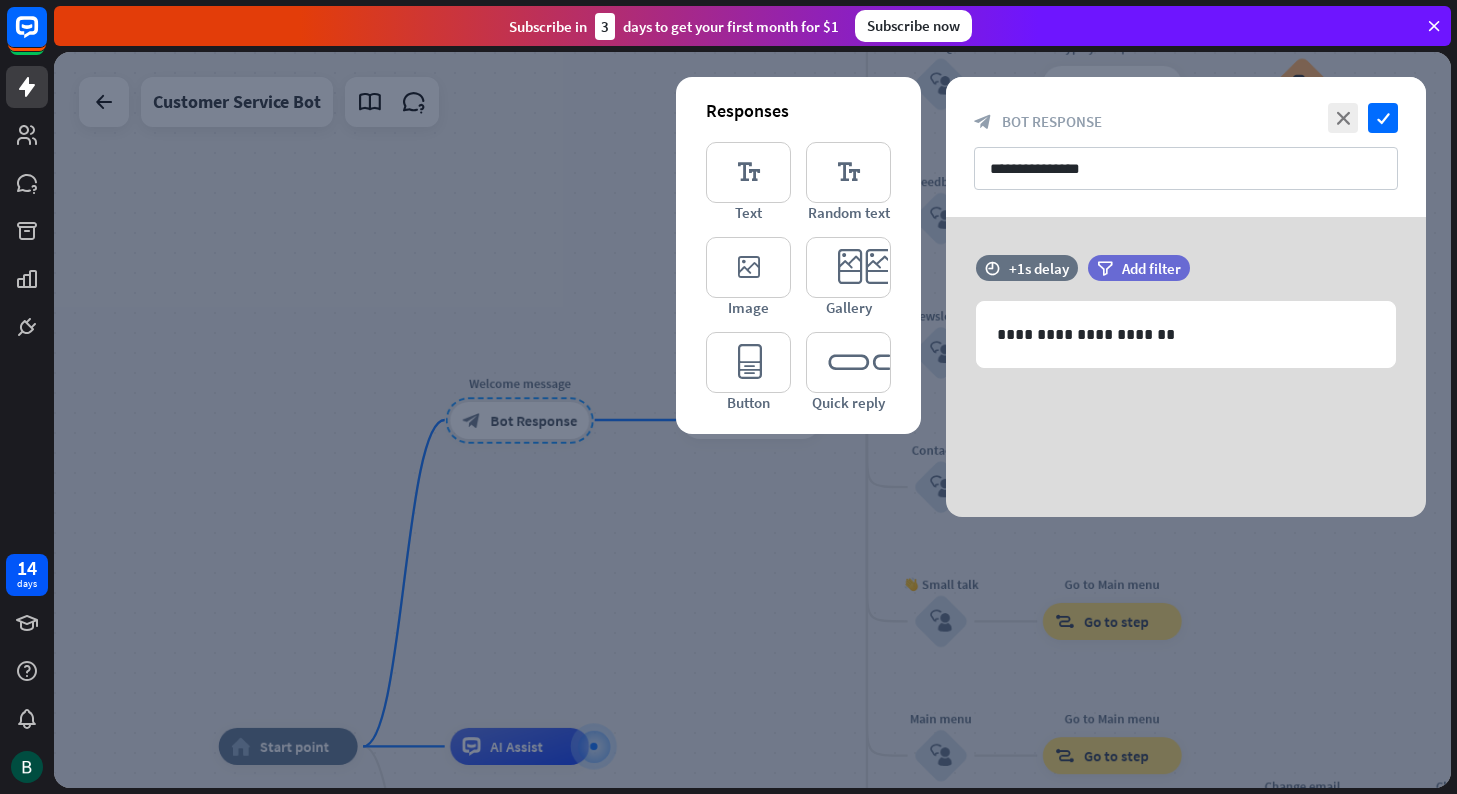 click at bounding box center (752, 420) 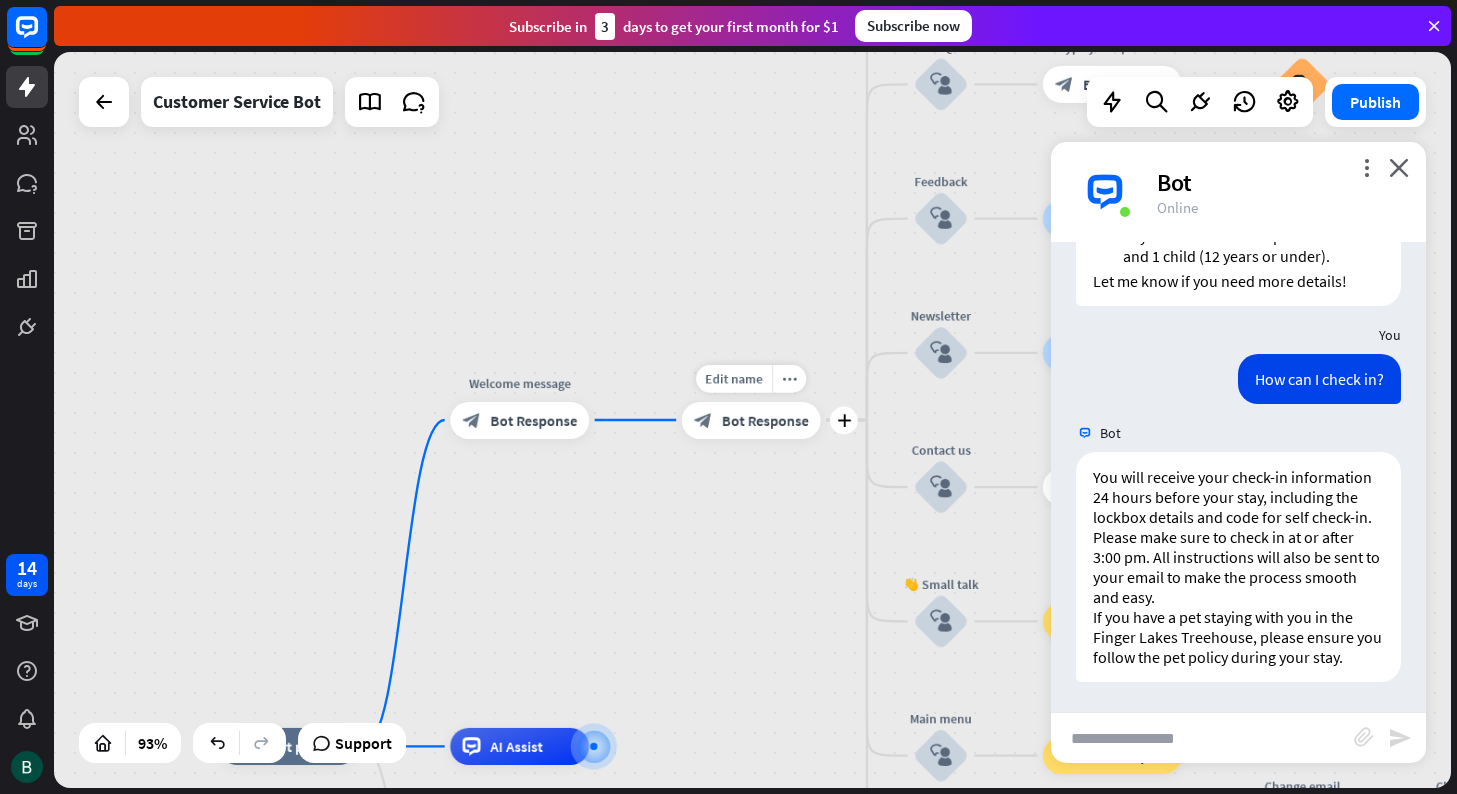 click on "Bot Response" at bounding box center [765, 420] 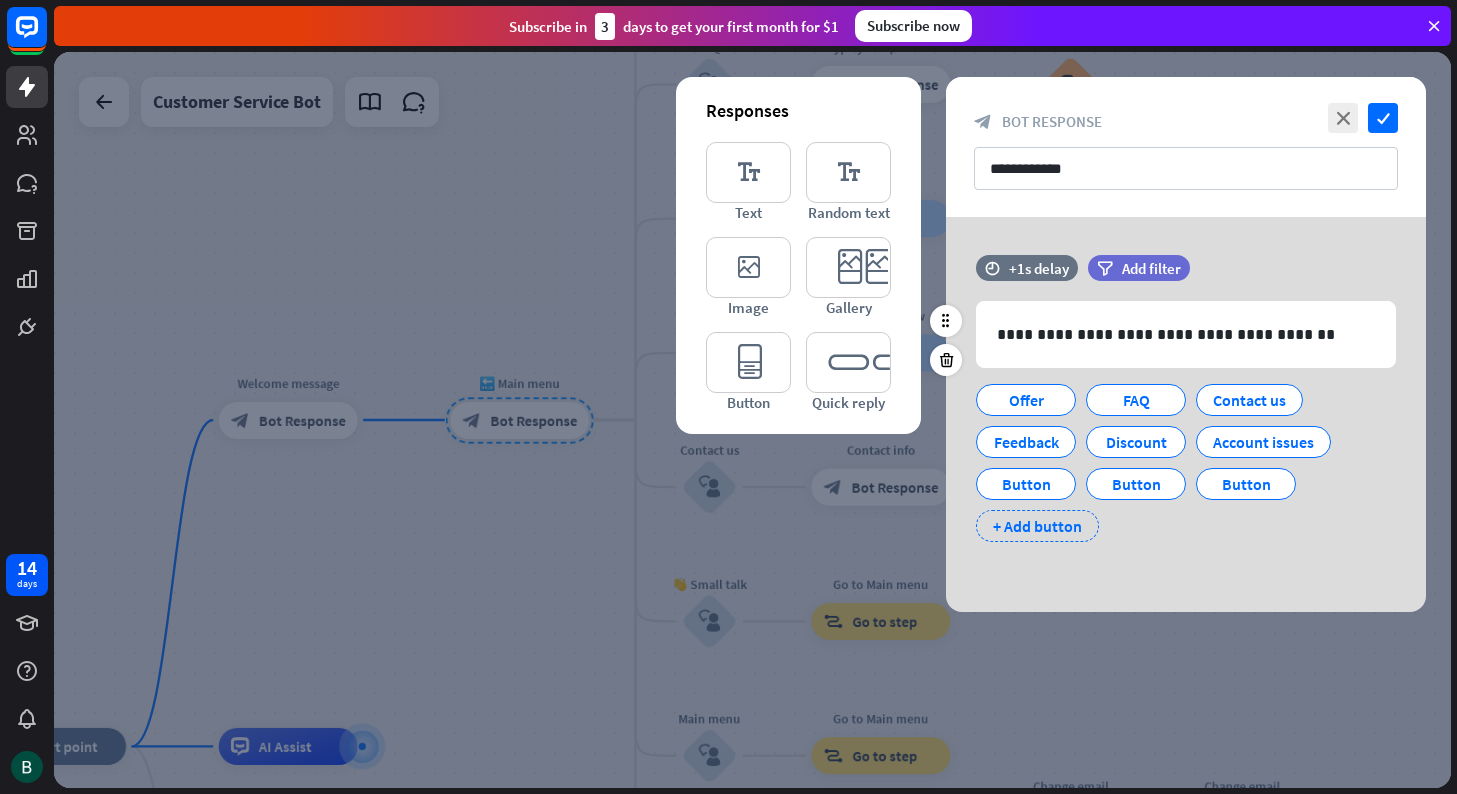 click on "+ Add button" at bounding box center [1037, 526] 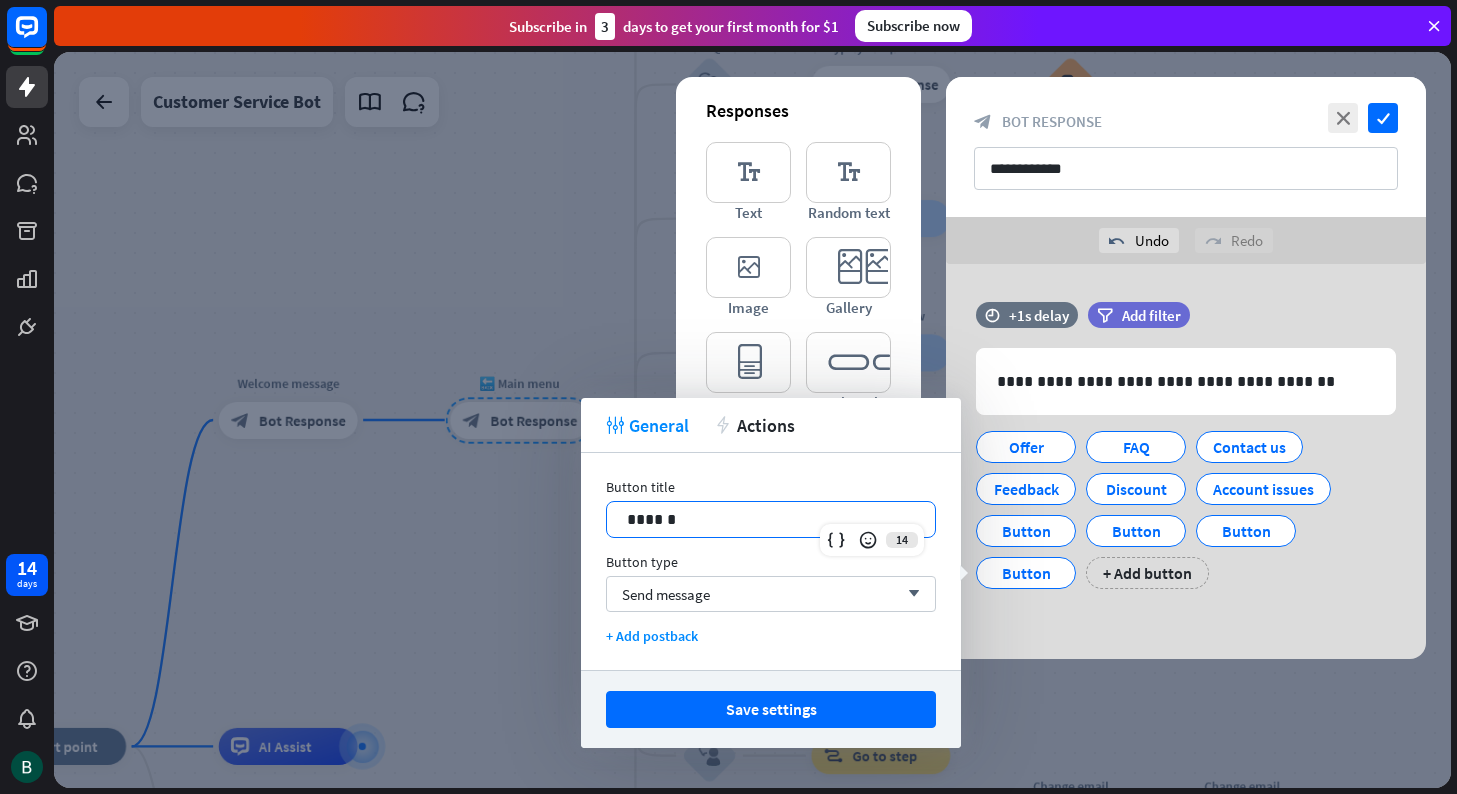 click on "******" at bounding box center [771, 519] 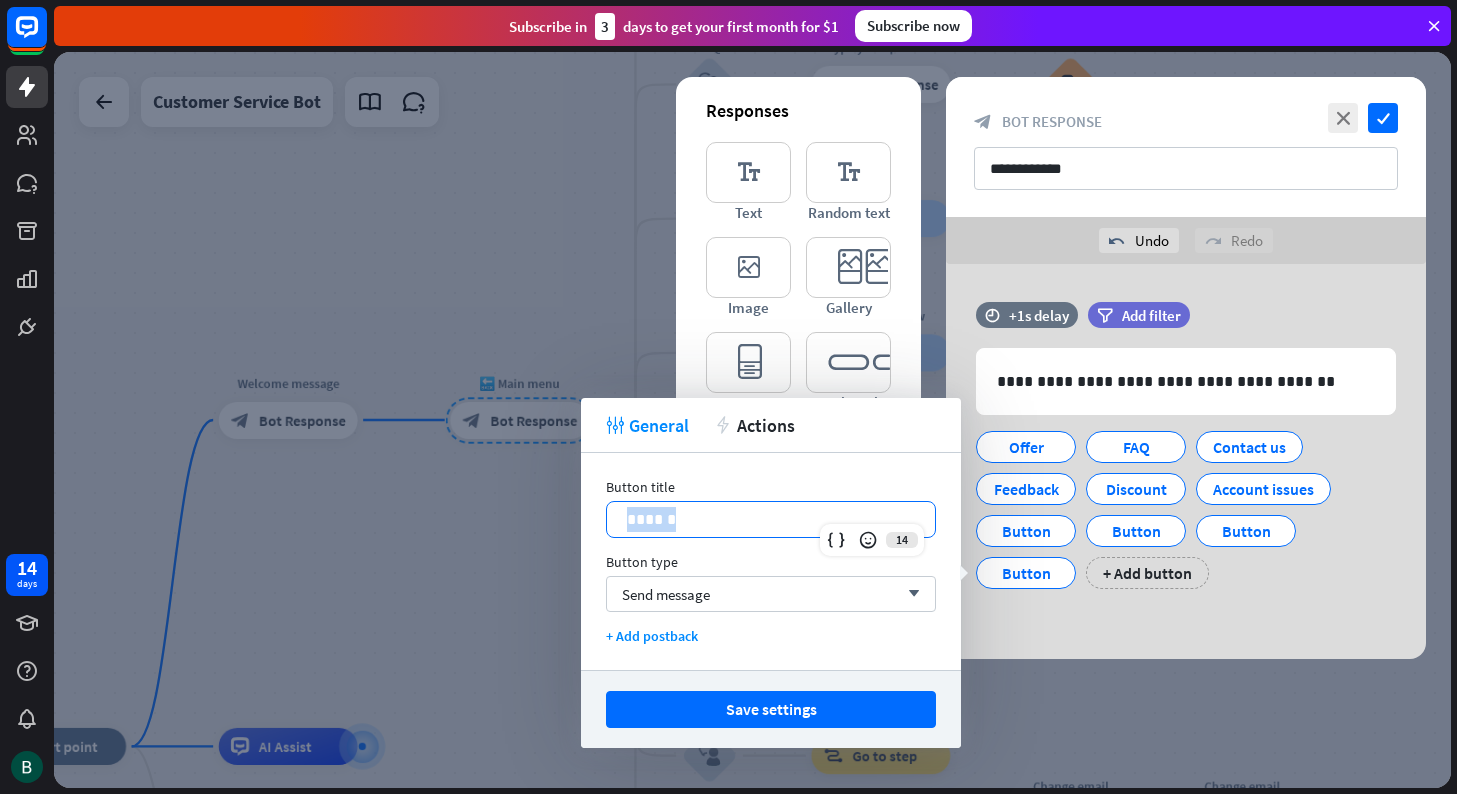drag, startPoint x: 682, startPoint y: 521, endPoint x: 605, endPoint y: 524, distance: 77.05842 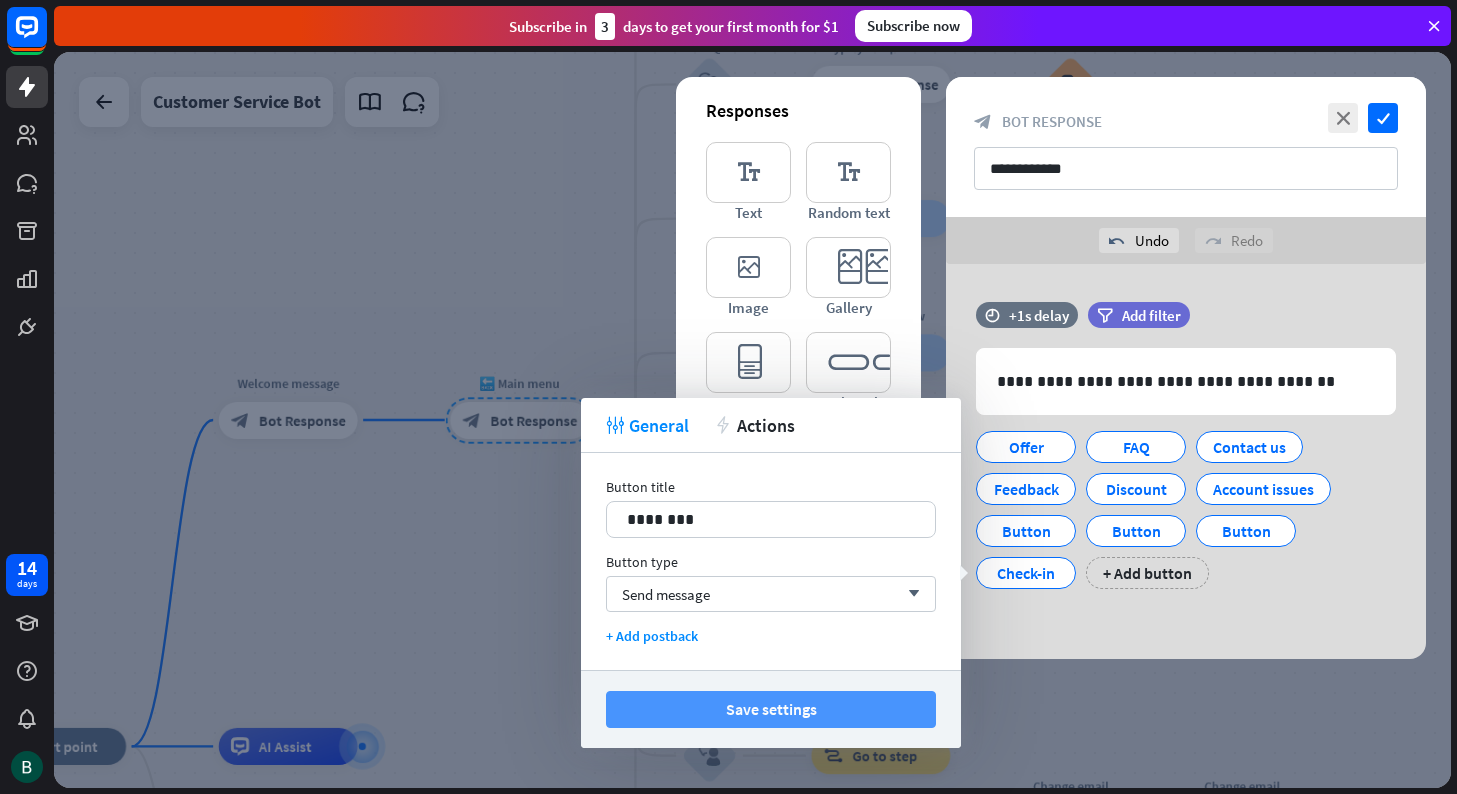 click on "Save settings" at bounding box center (771, 709) 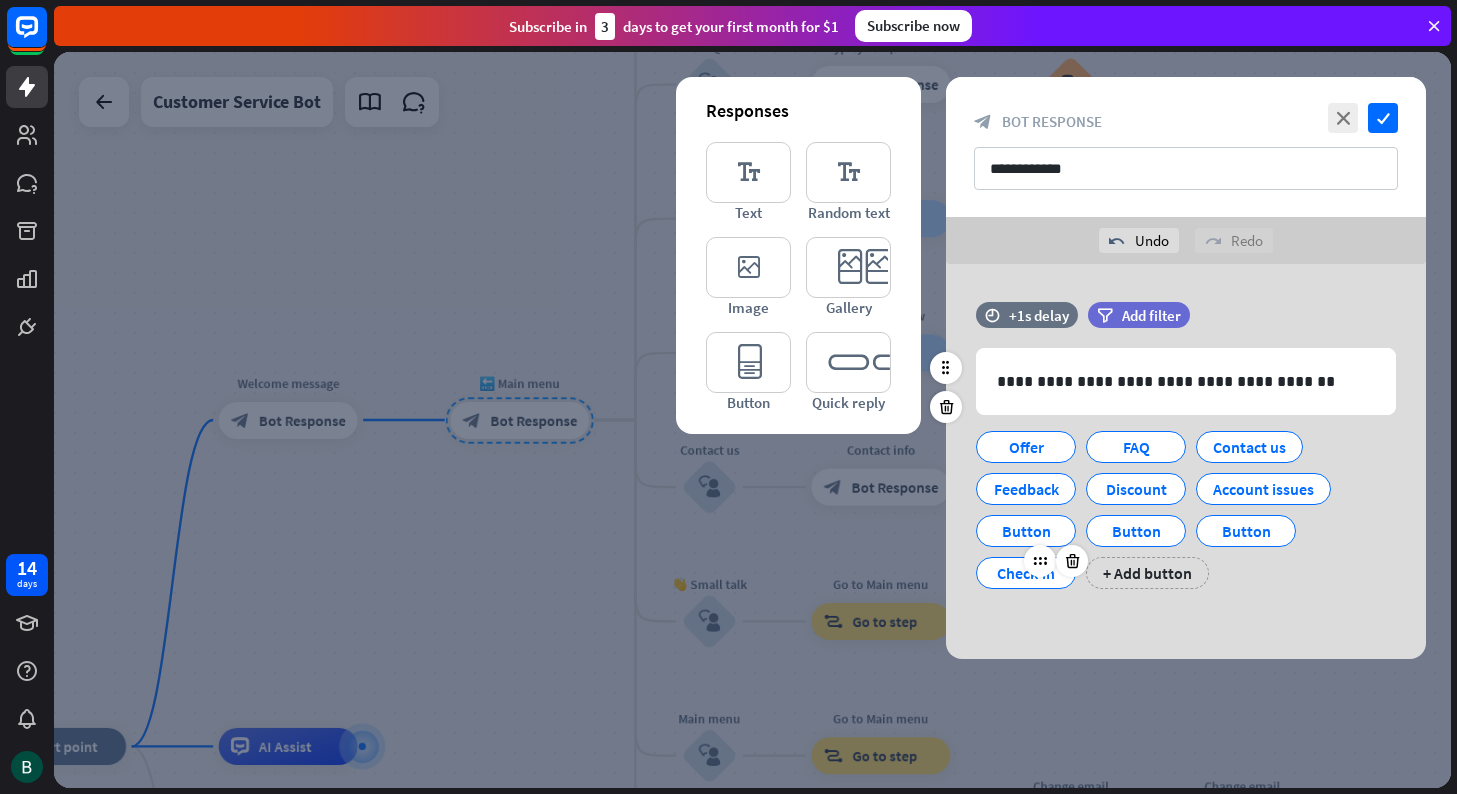 click on "Check-in" at bounding box center (1026, 573) 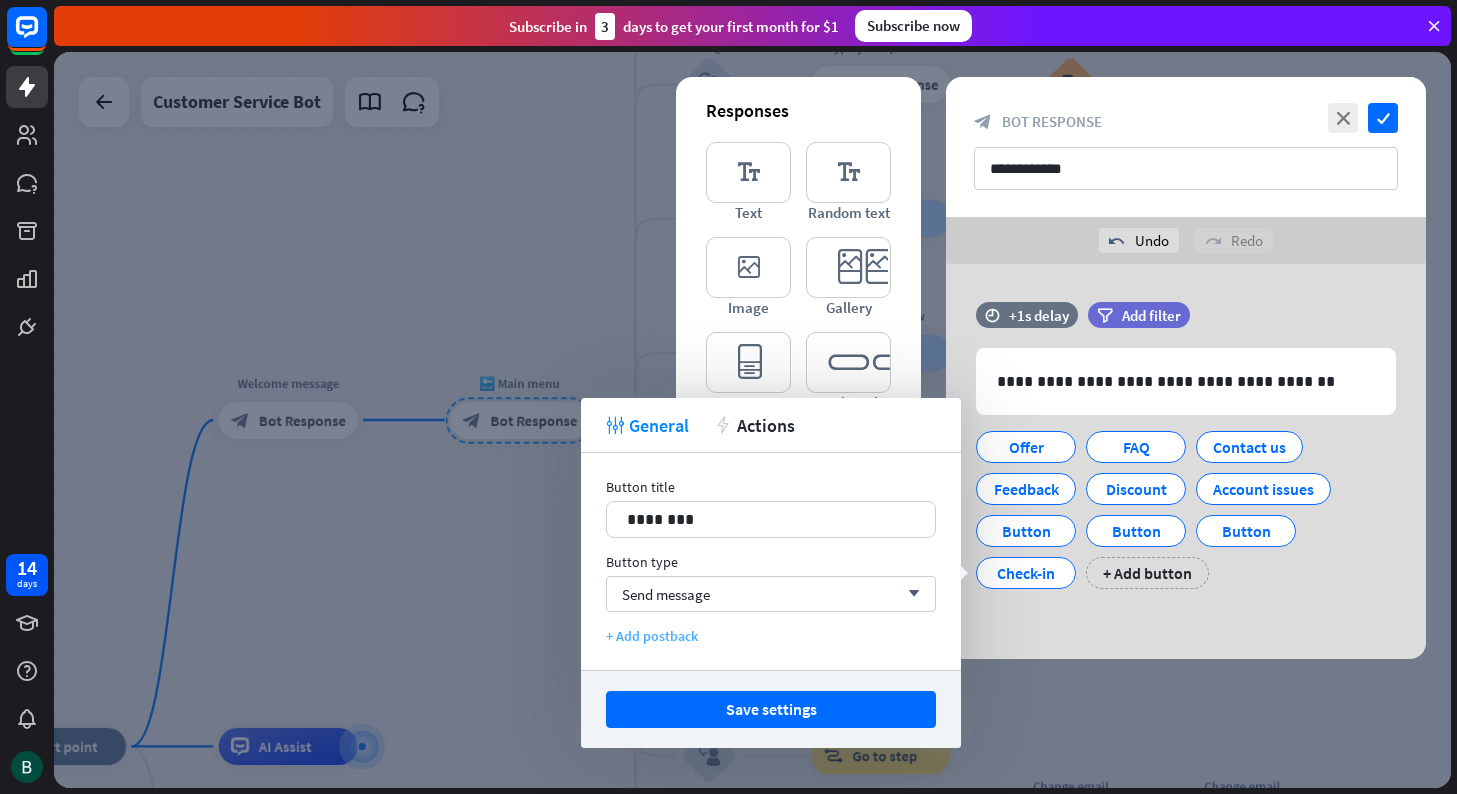 click on "+ Add postback" at bounding box center (771, 636) 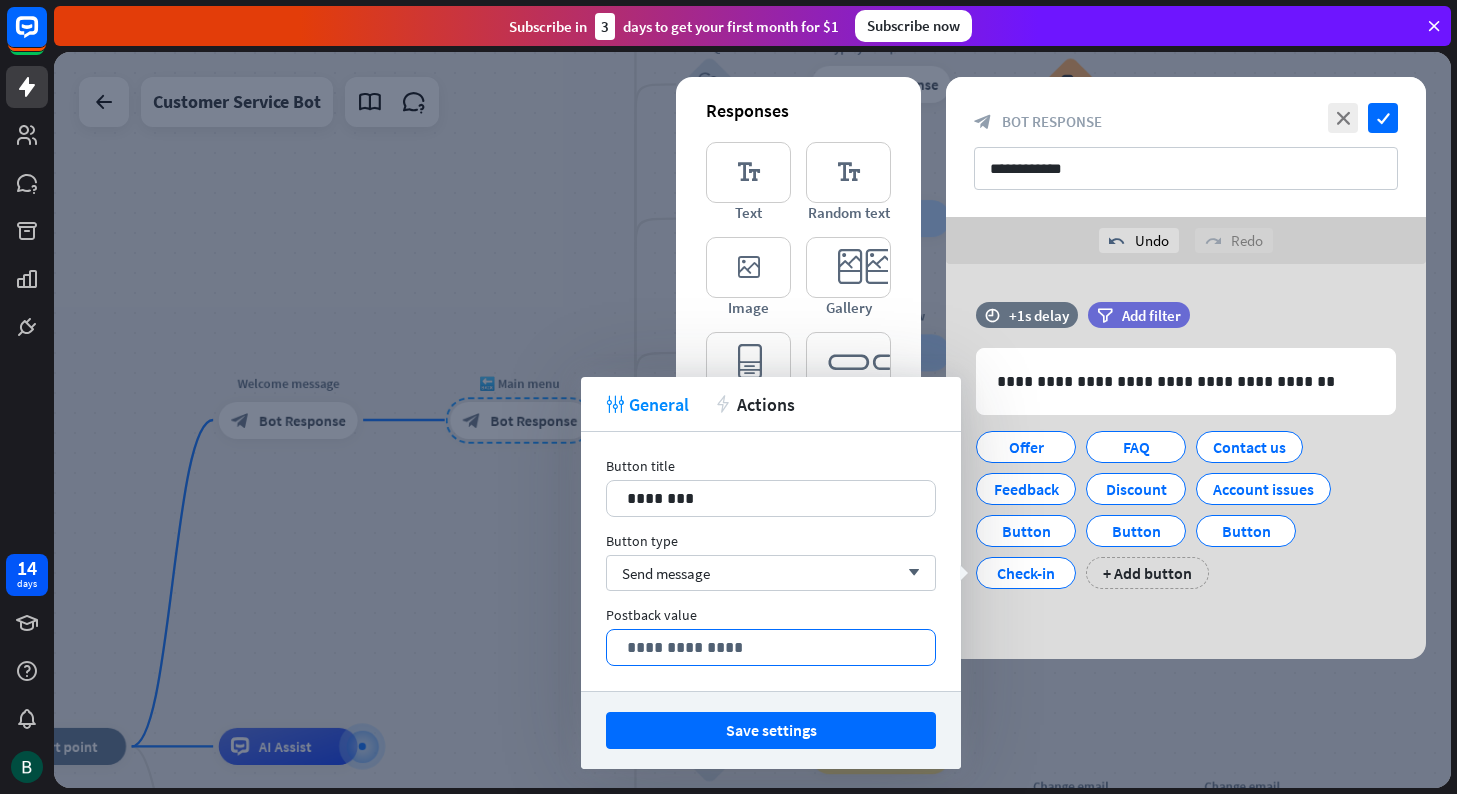 click on "**********" at bounding box center [771, 647] 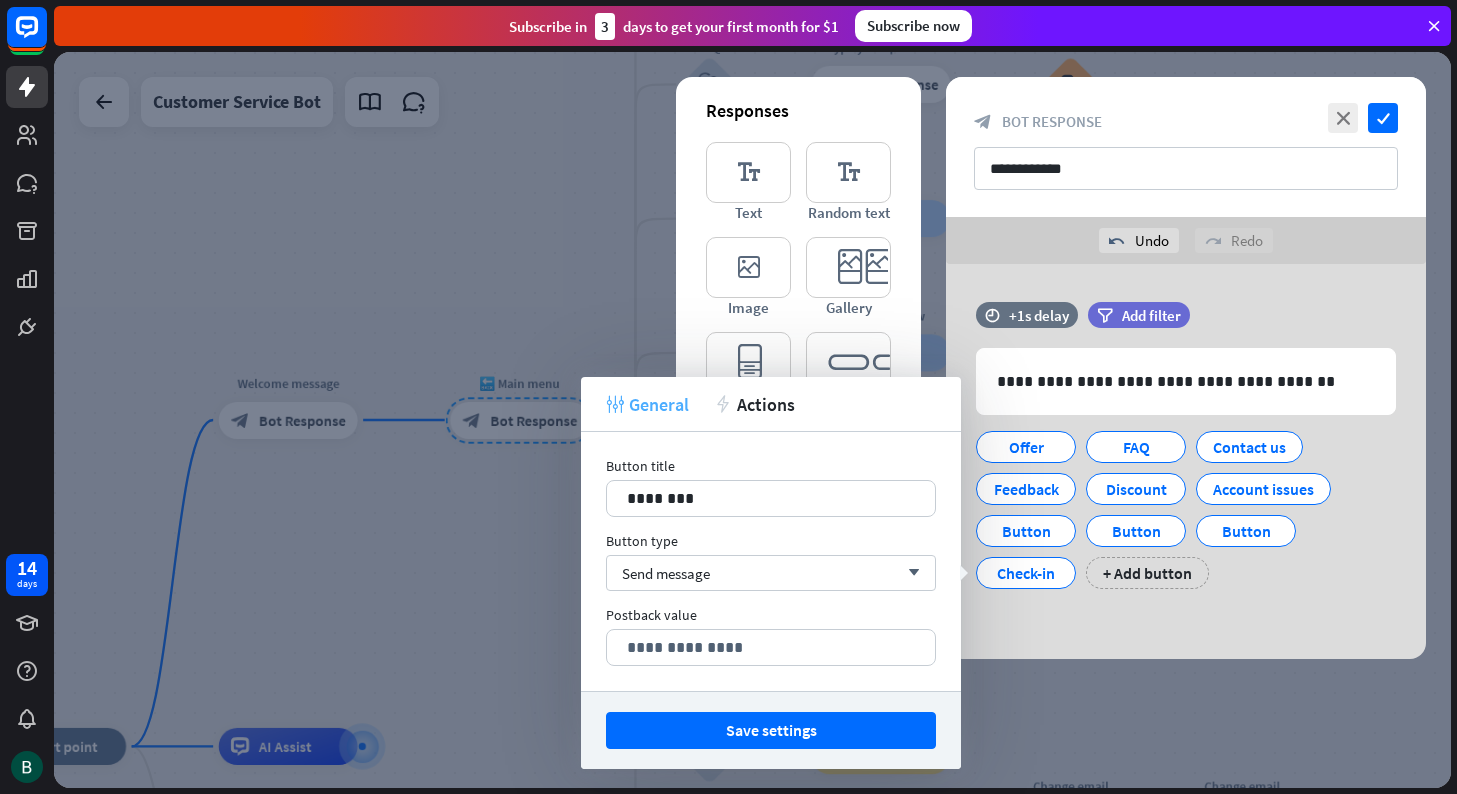 click on "General" at bounding box center (659, 404) 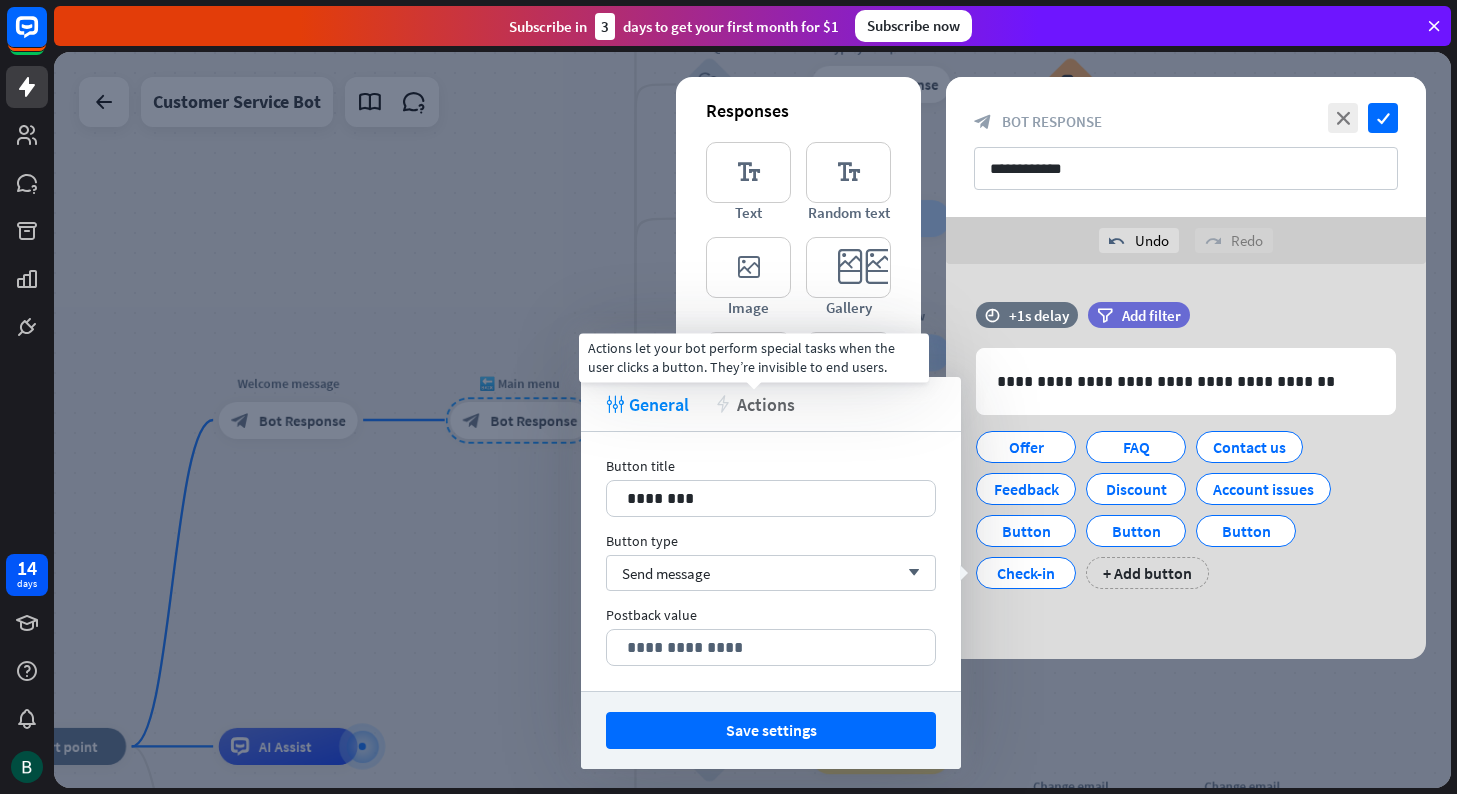 click on "Actions" at bounding box center (766, 404) 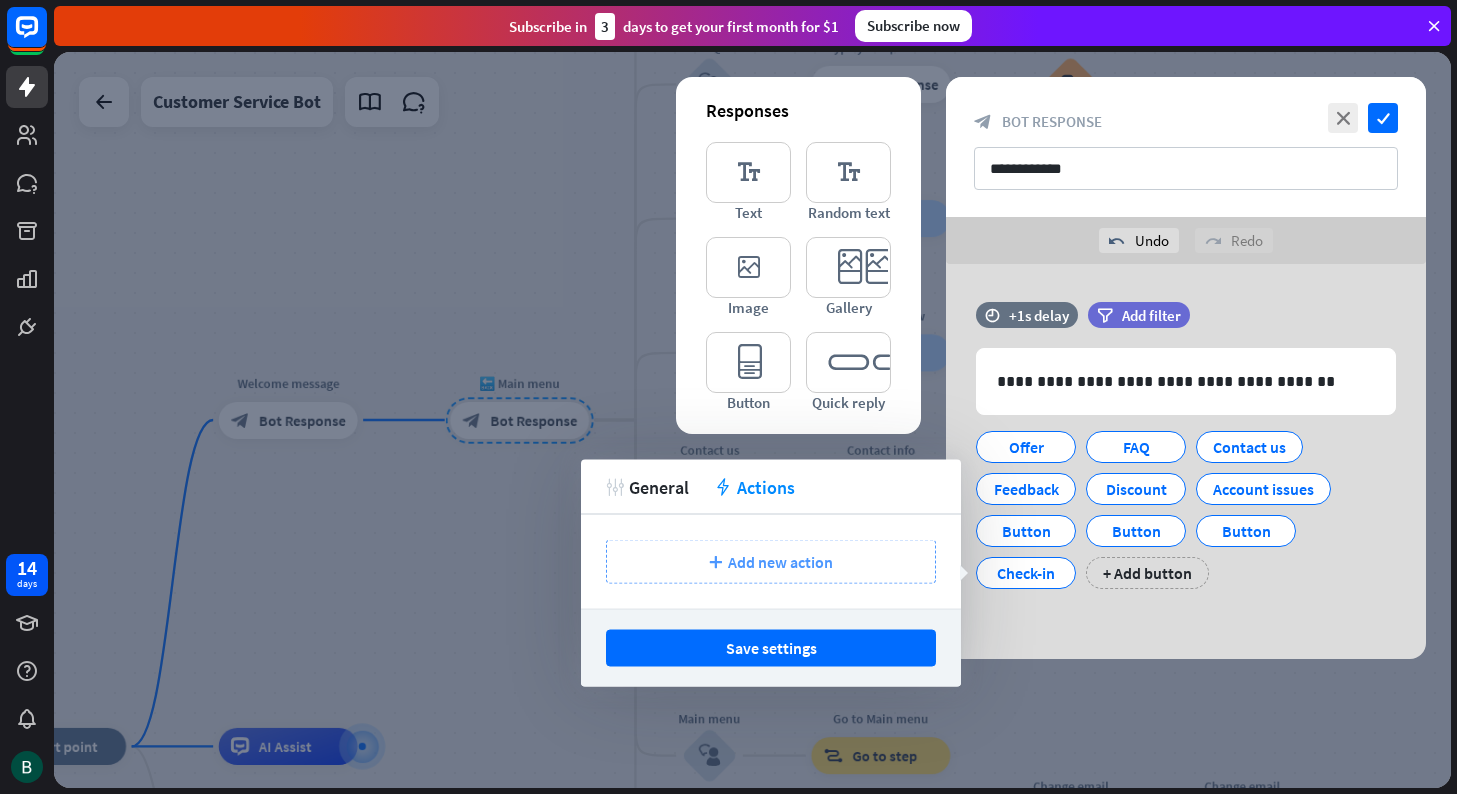 click on "Add new action" at bounding box center (780, 562) 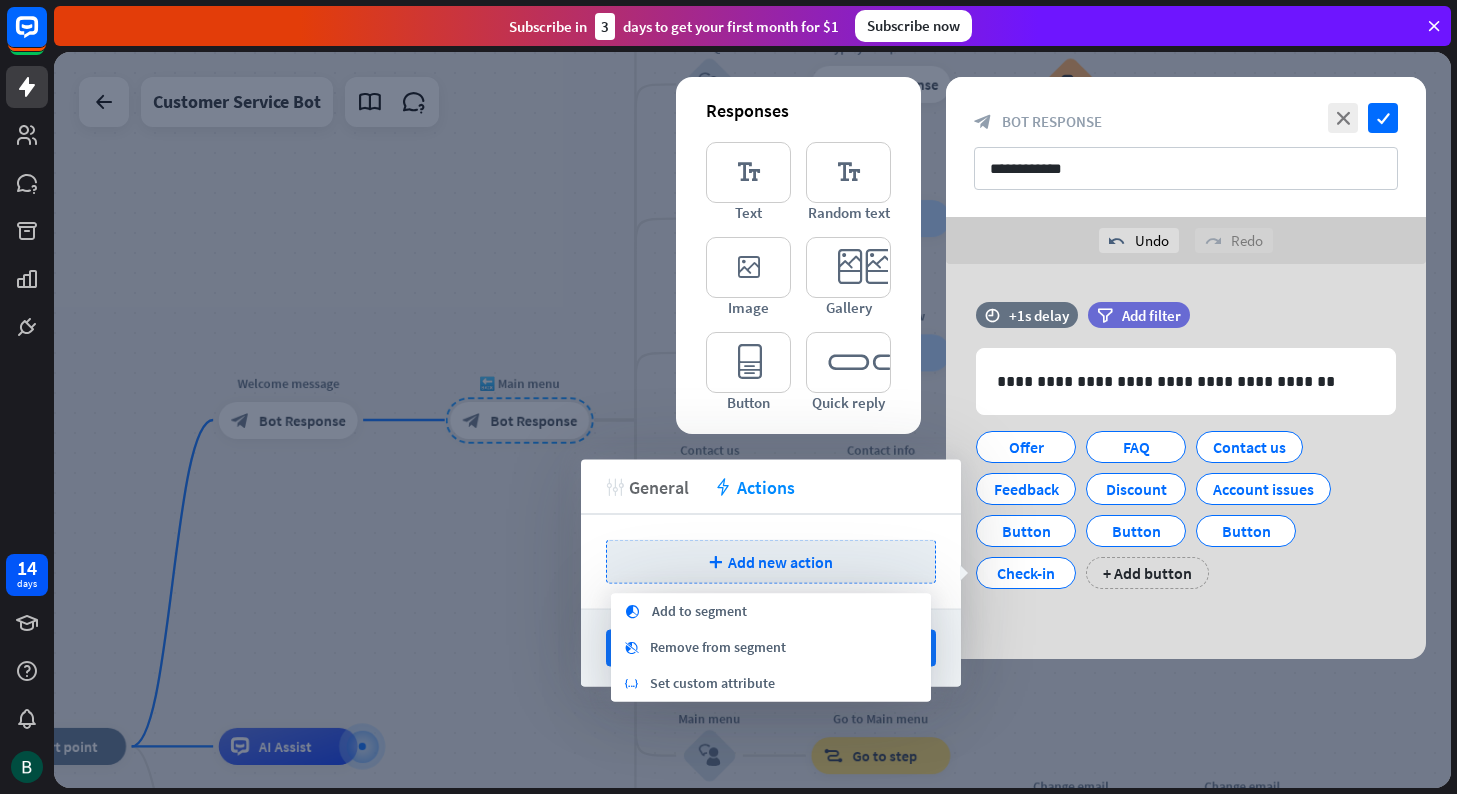click on "General" at bounding box center [659, 486] 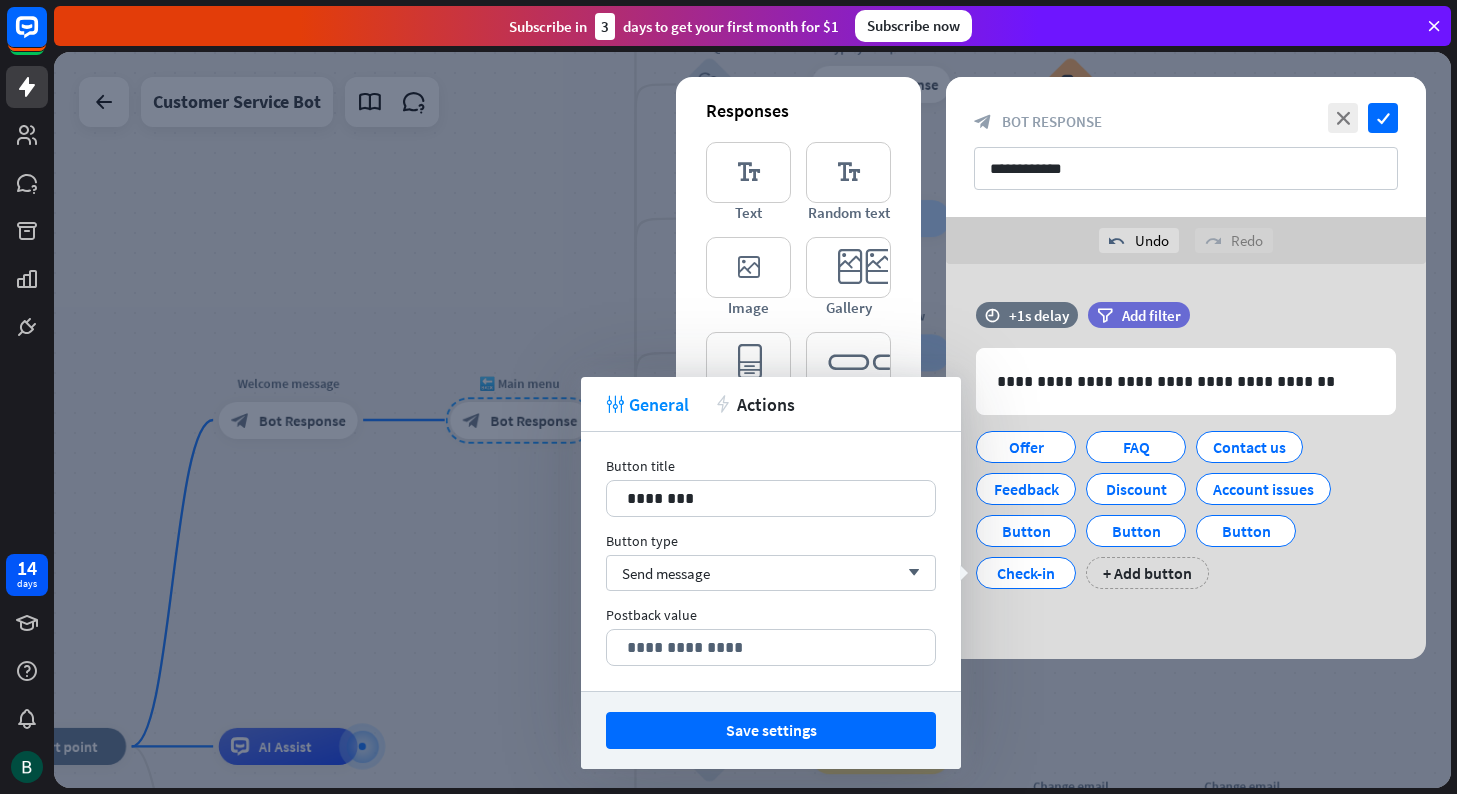 click on "**********" at bounding box center [1186, 461] 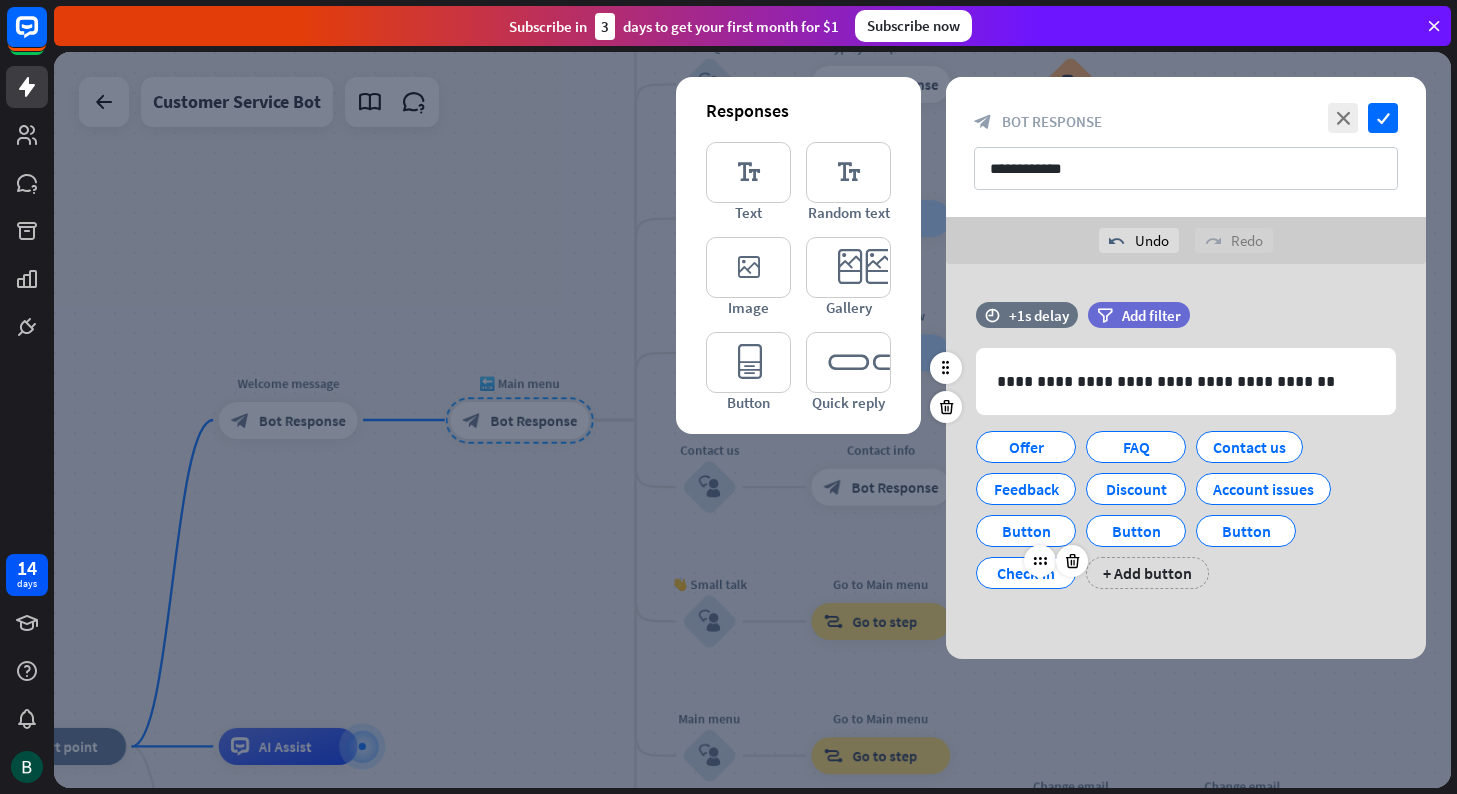 click on "Check-in" at bounding box center [1026, 573] 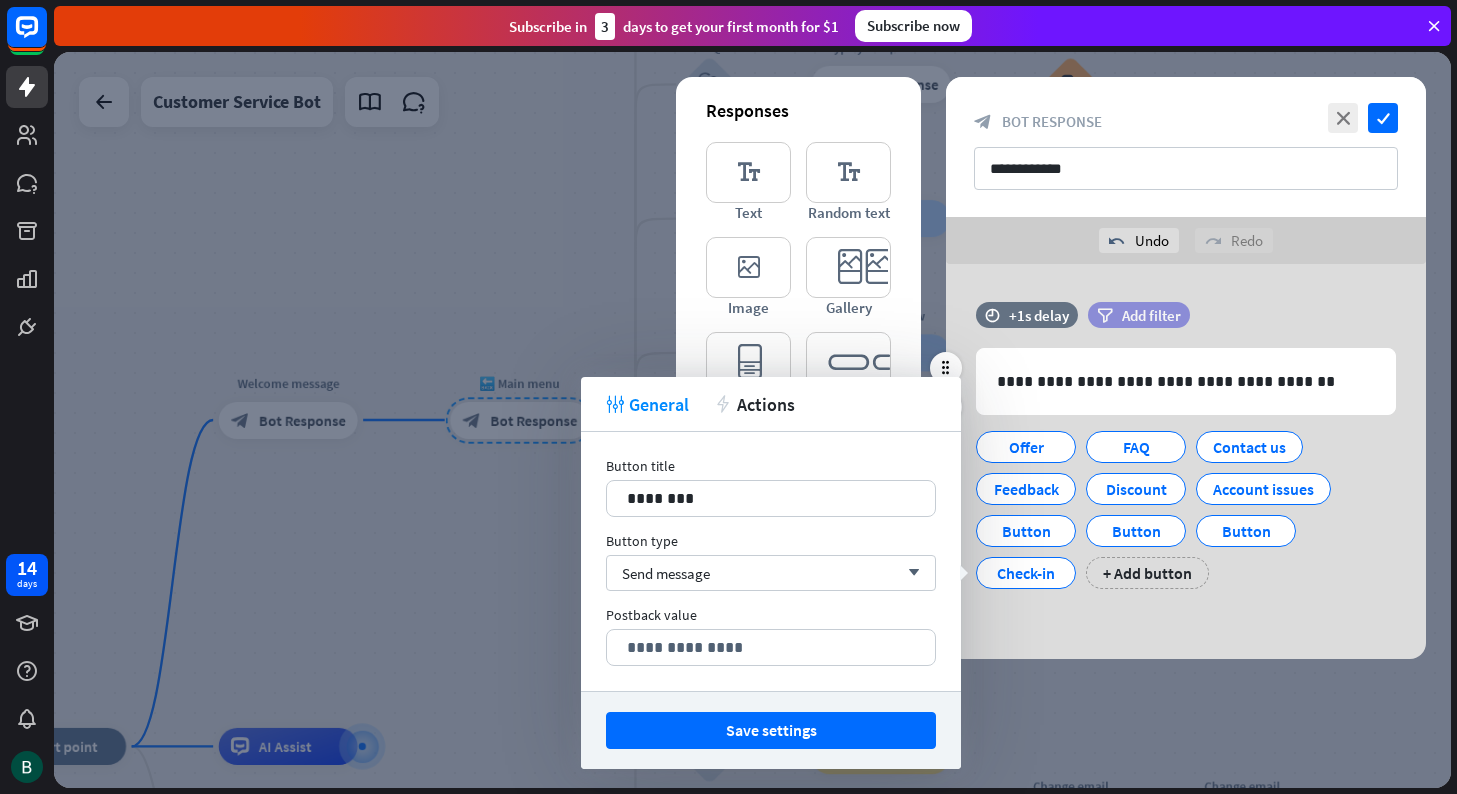 click on "Add filter" at bounding box center [1151, 315] 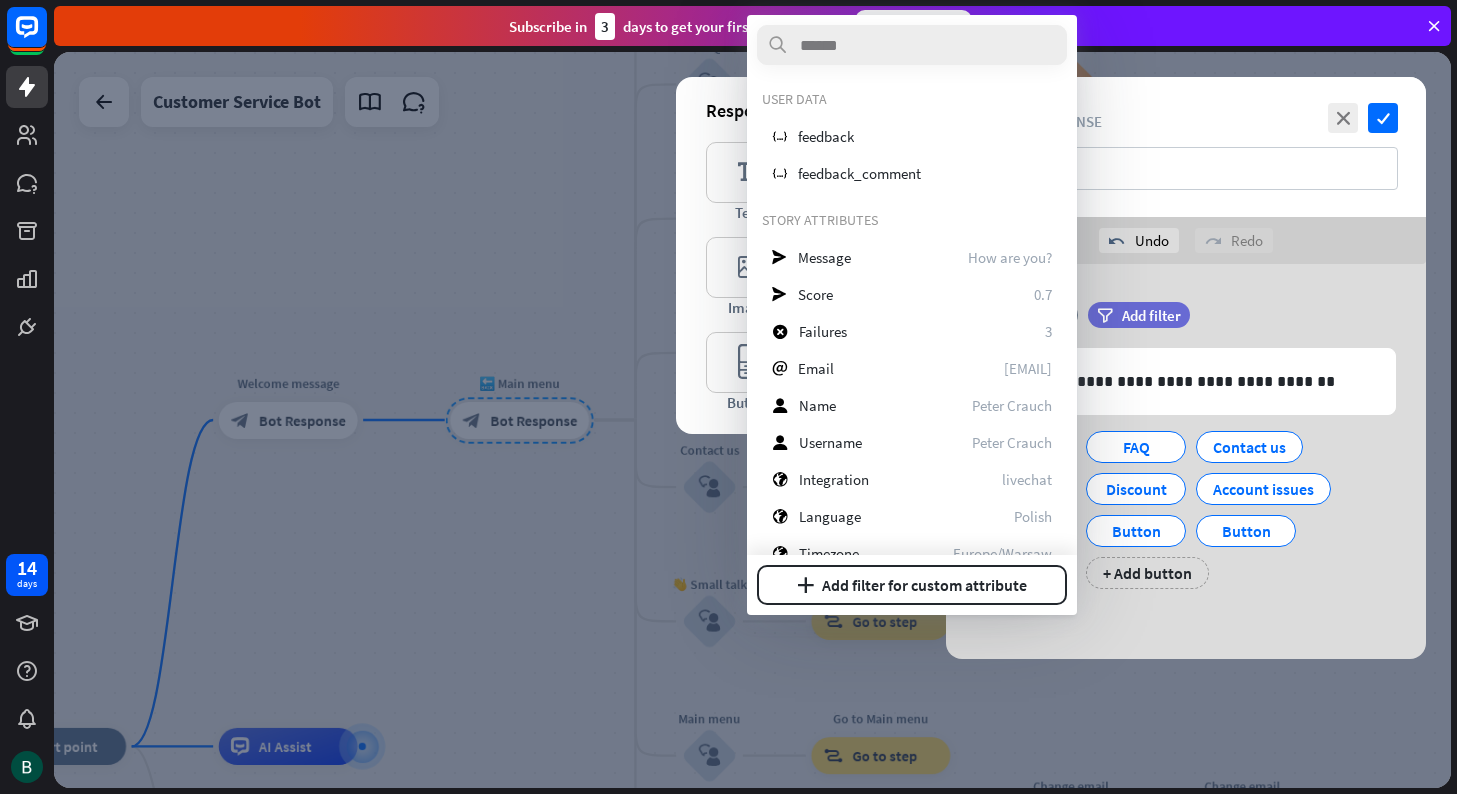 click on "filter   Add filter" at bounding box center (1189, 315) 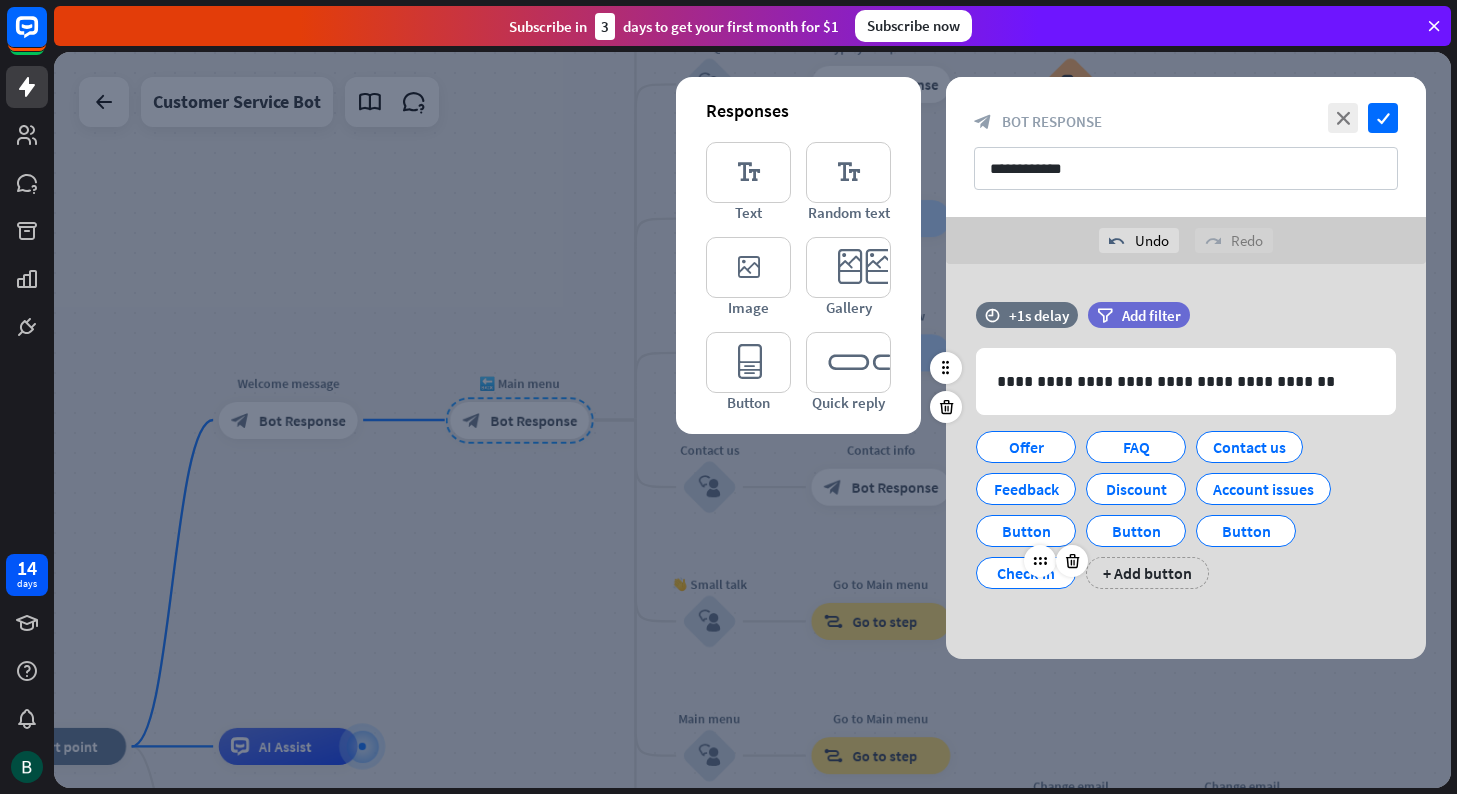 click on "Check-in" at bounding box center (1026, 573) 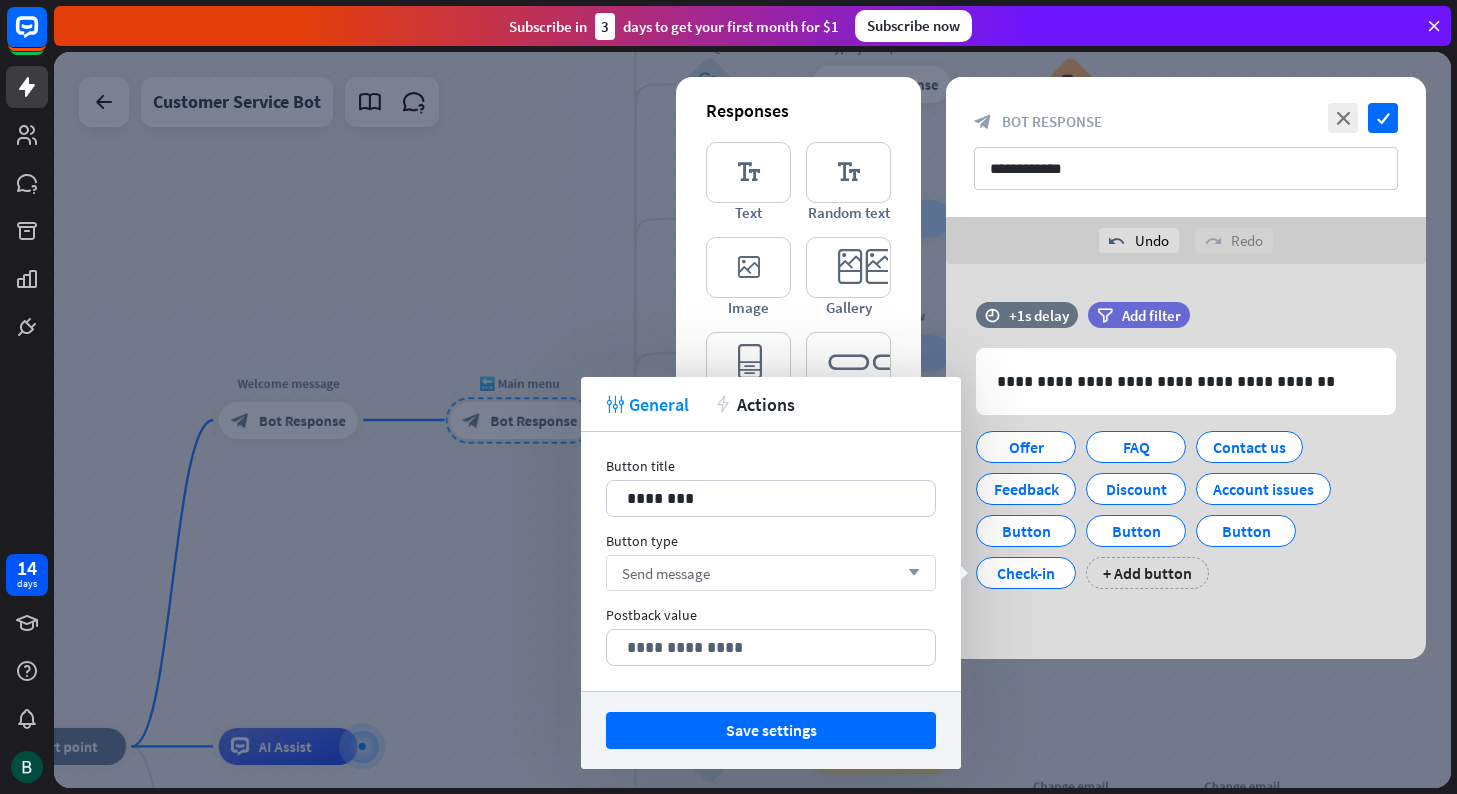 click on "Send message" at bounding box center [666, 573] 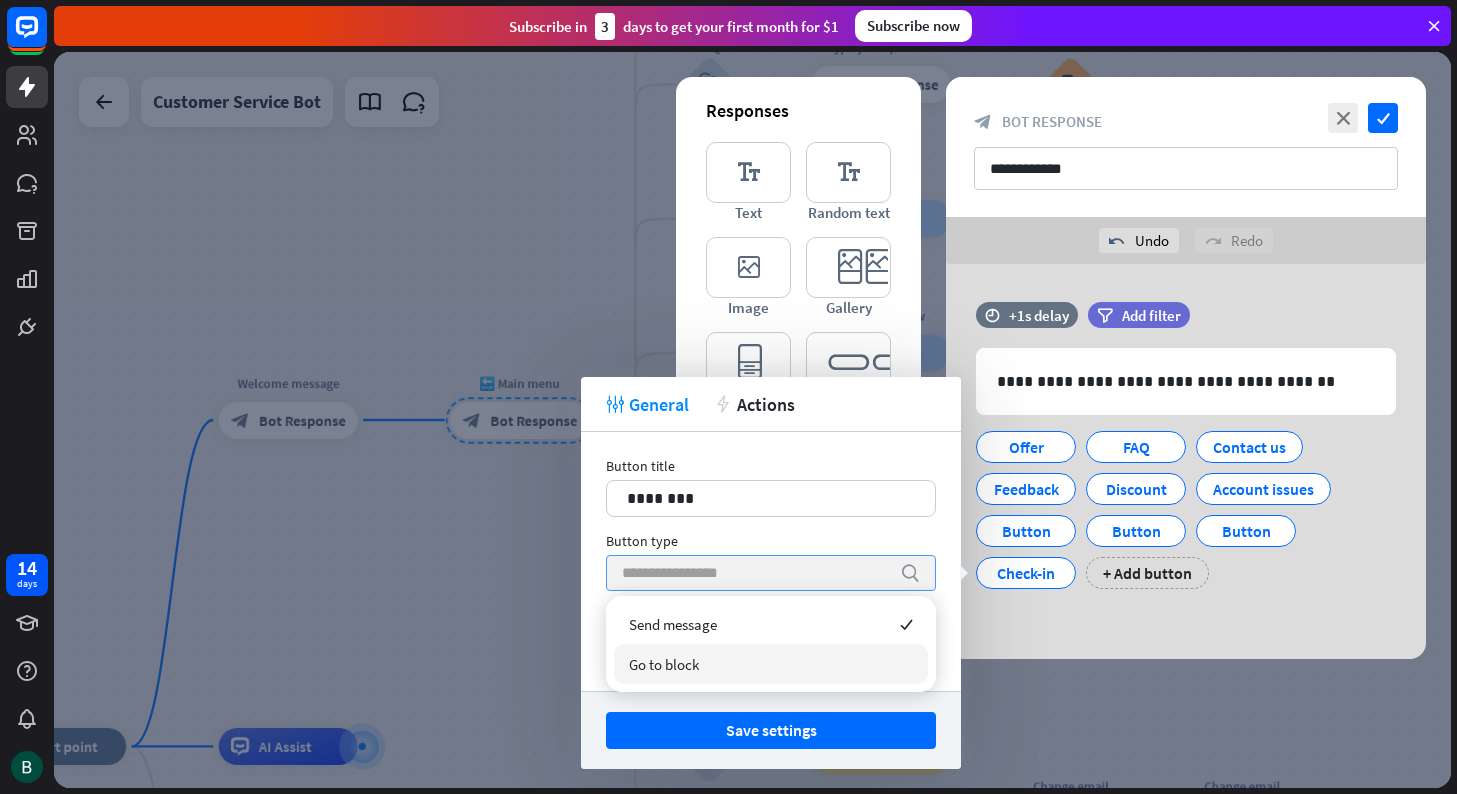 click on "Go to block" at bounding box center [664, 664] 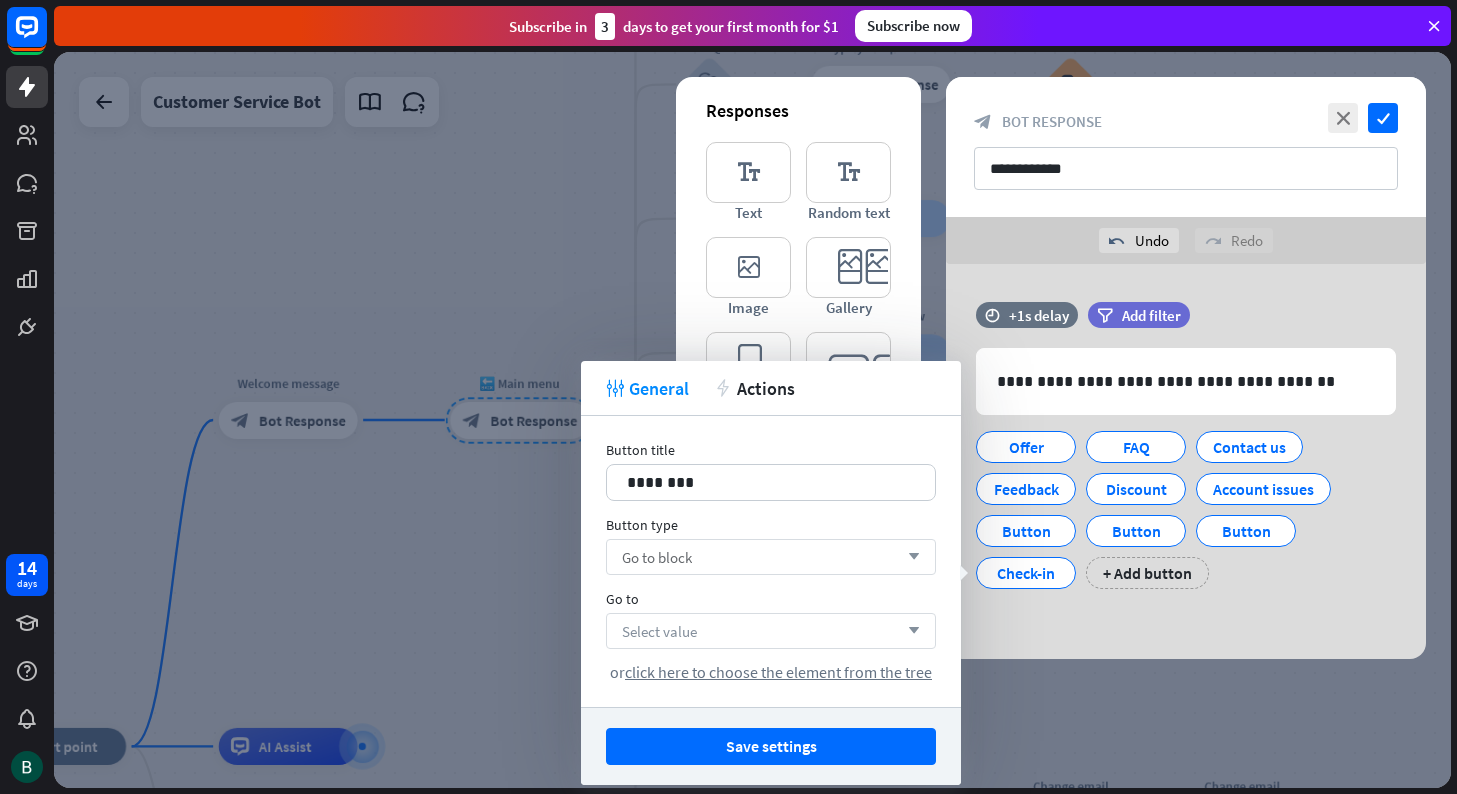 click on "Select value
arrow_down" at bounding box center [771, 631] 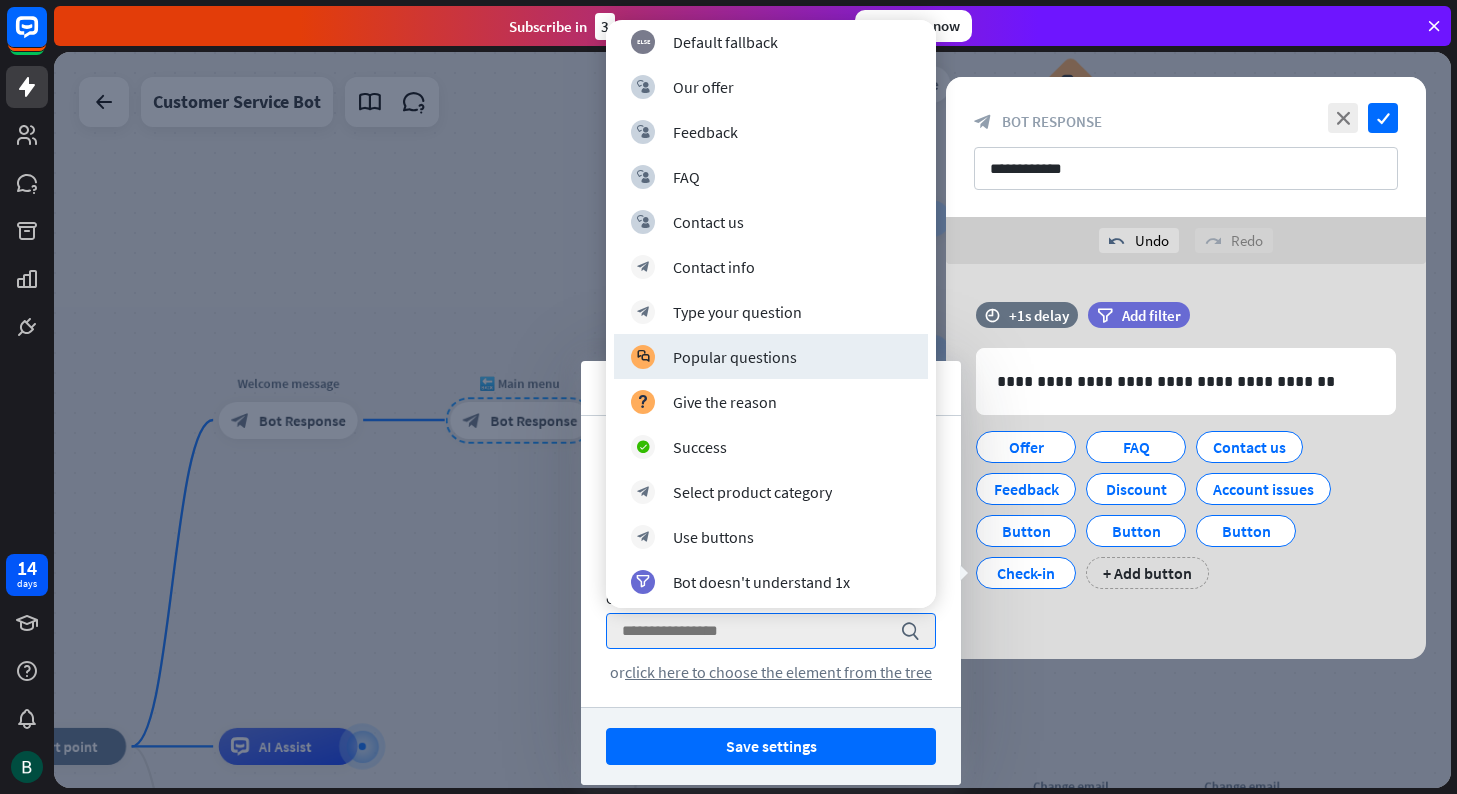 scroll, scrollTop: 186, scrollLeft: 0, axis: vertical 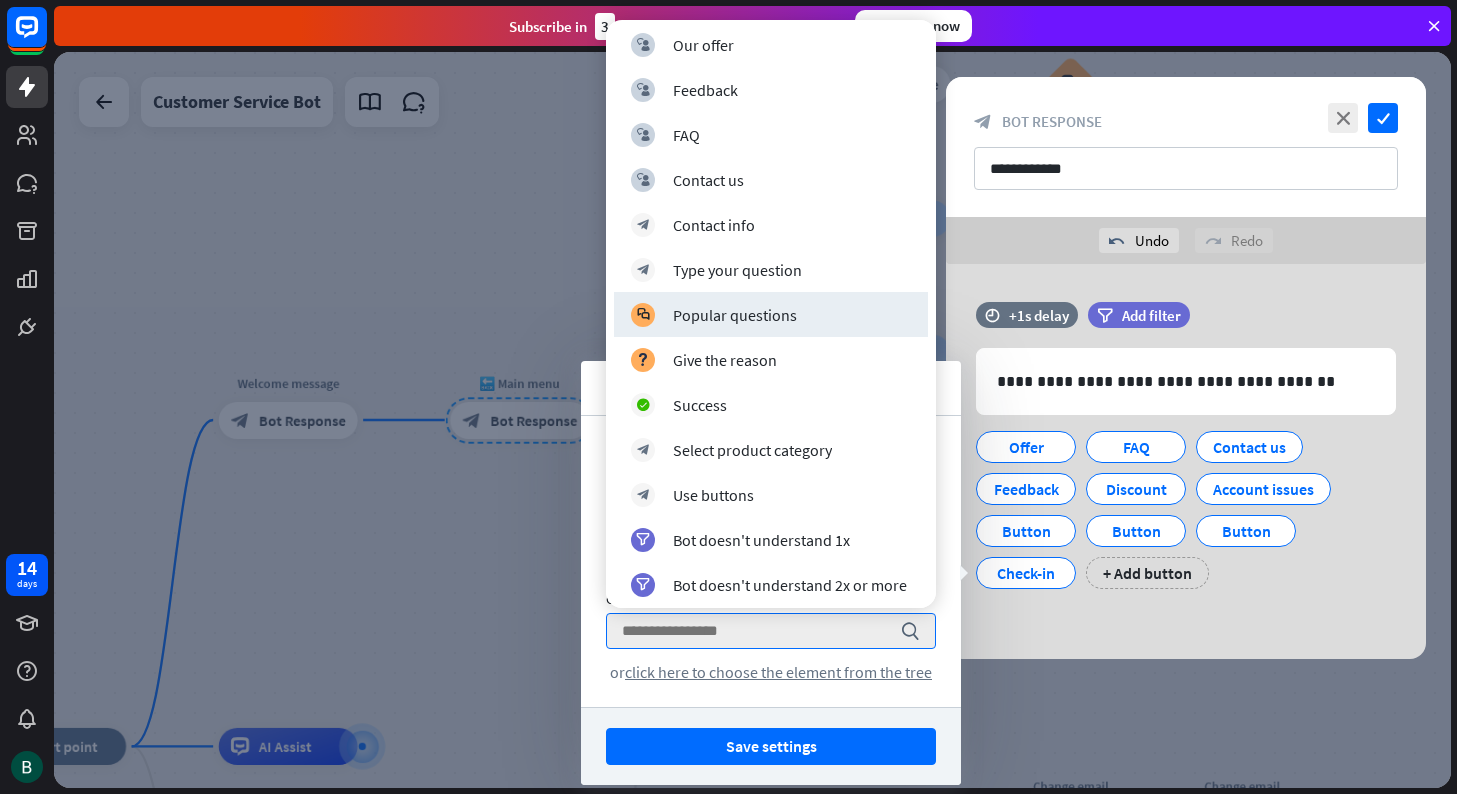 click at bounding box center (752, 420) 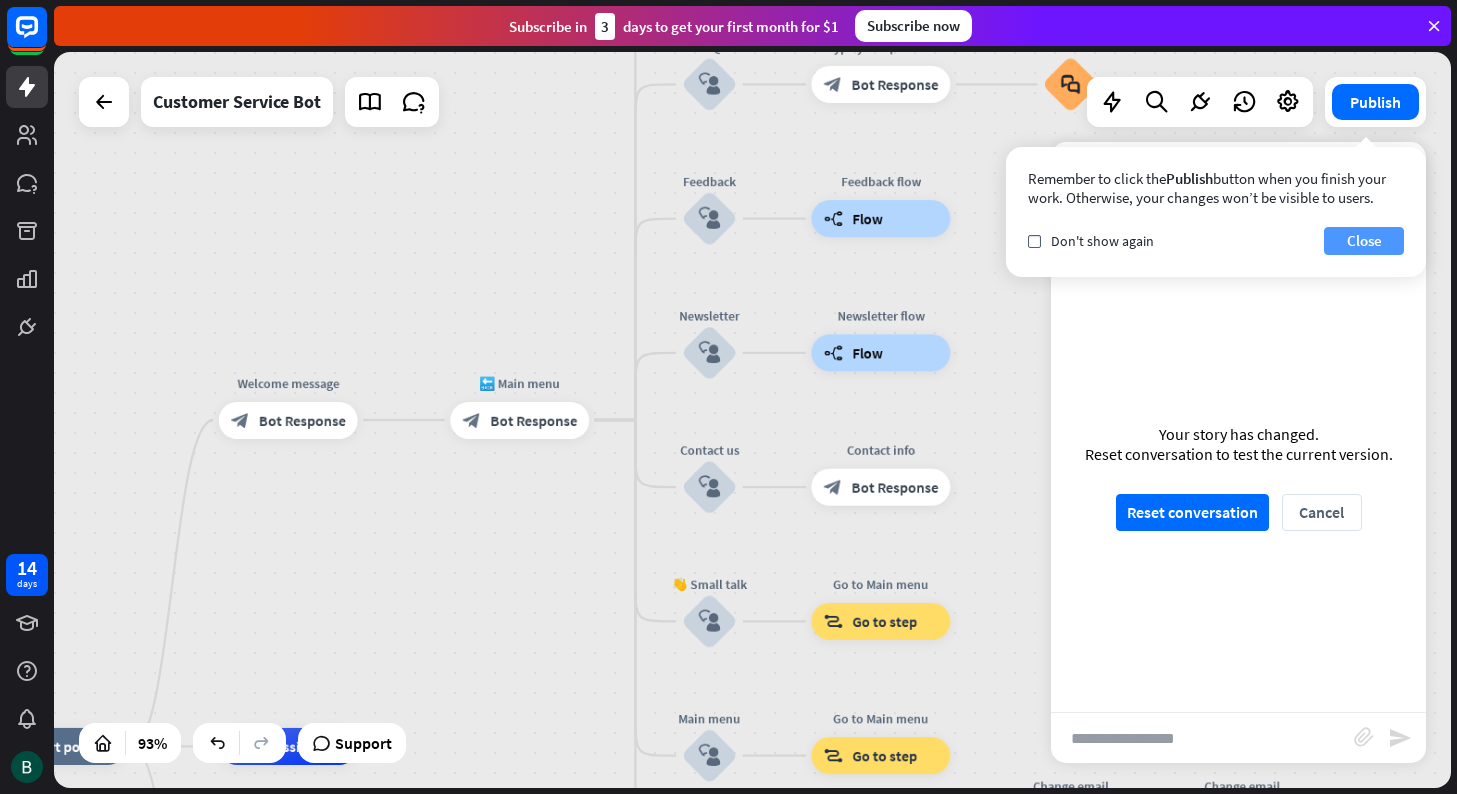click on "Close" at bounding box center (1364, 241) 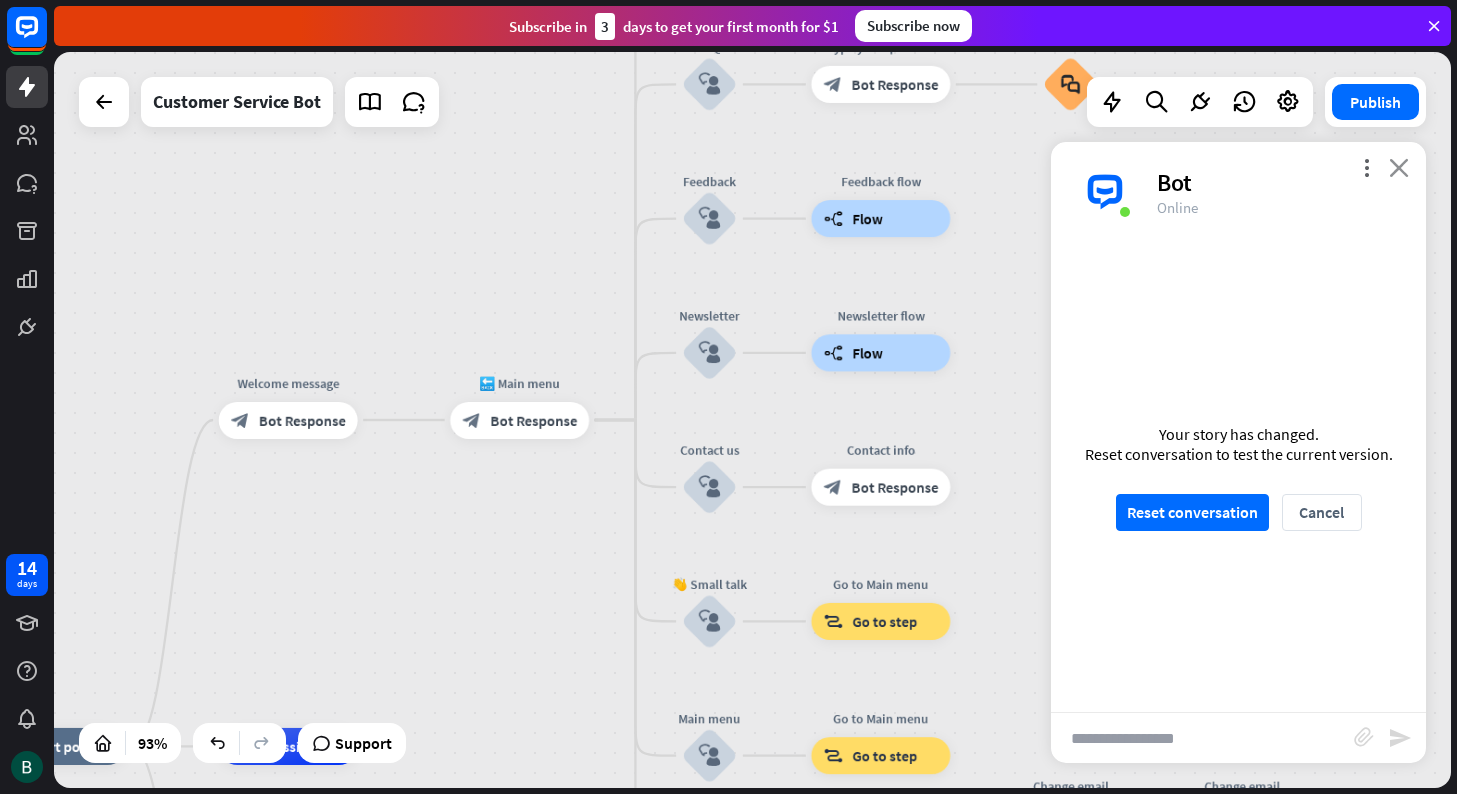 click on "close" at bounding box center (1399, 167) 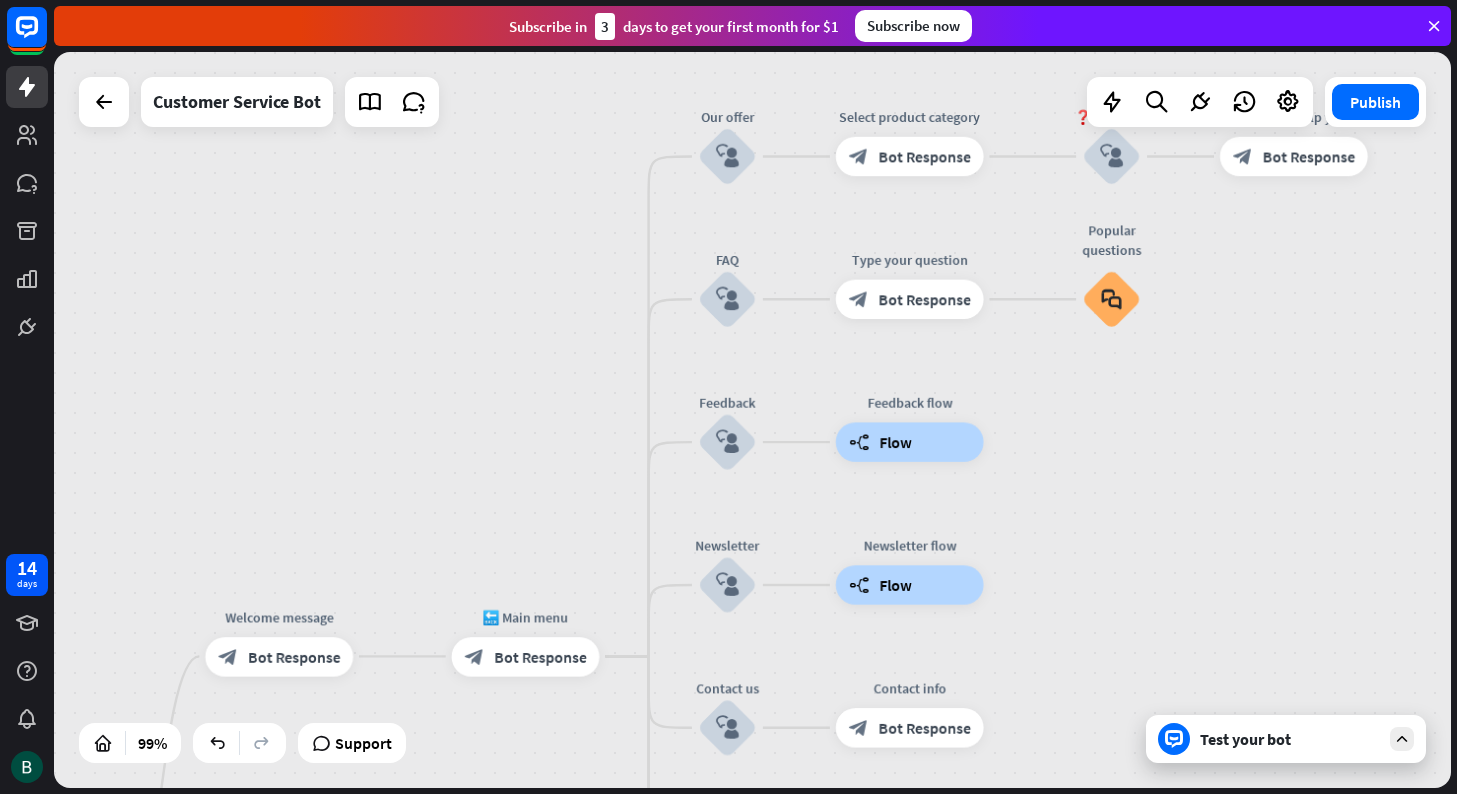 drag, startPoint x: 1002, startPoint y: 285, endPoint x: 1029, endPoint y: 521, distance: 237.53947 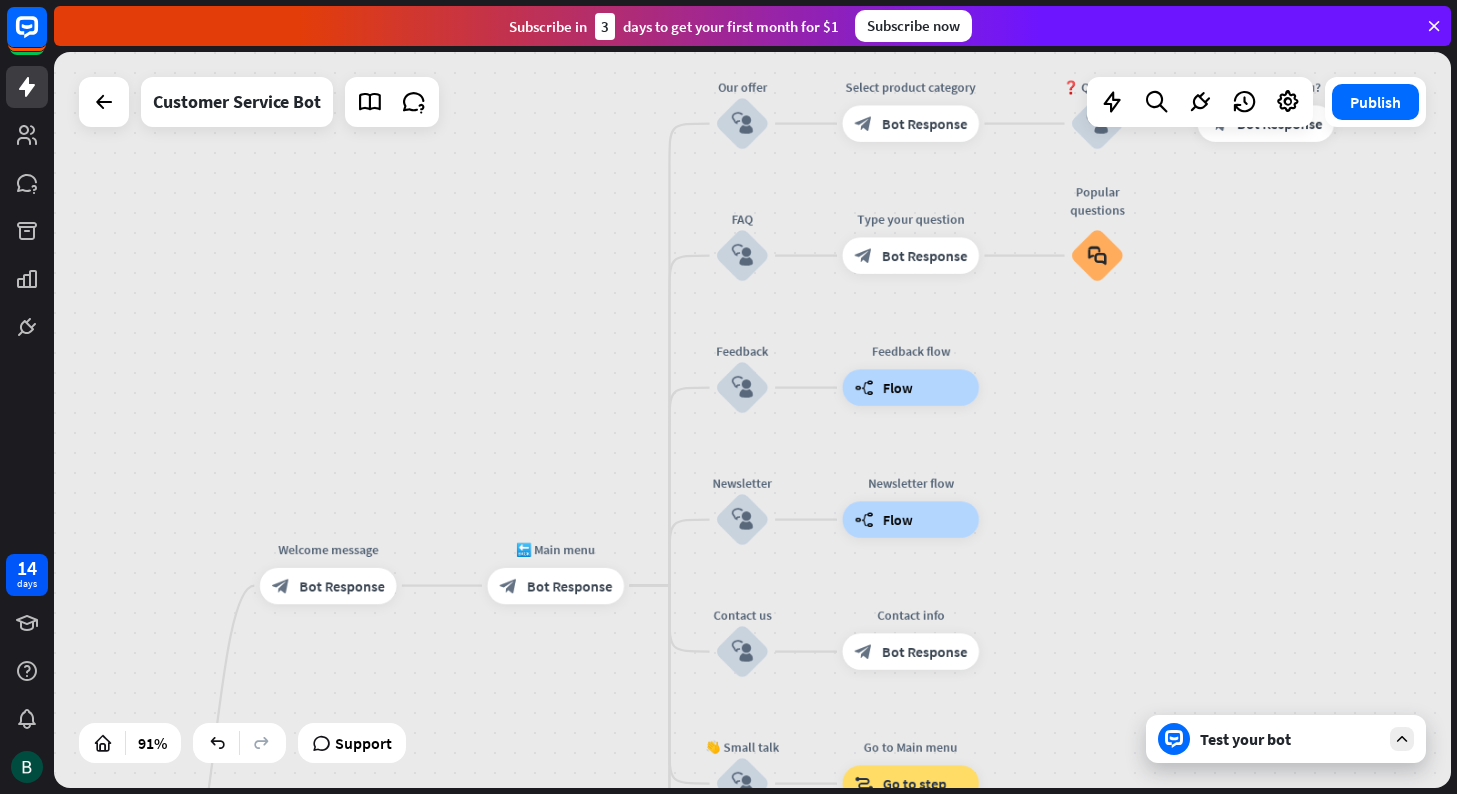 drag, startPoint x: 1060, startPoint y: 545, endPoint x: 1052, endPoint y: 479, distance: 66.48308 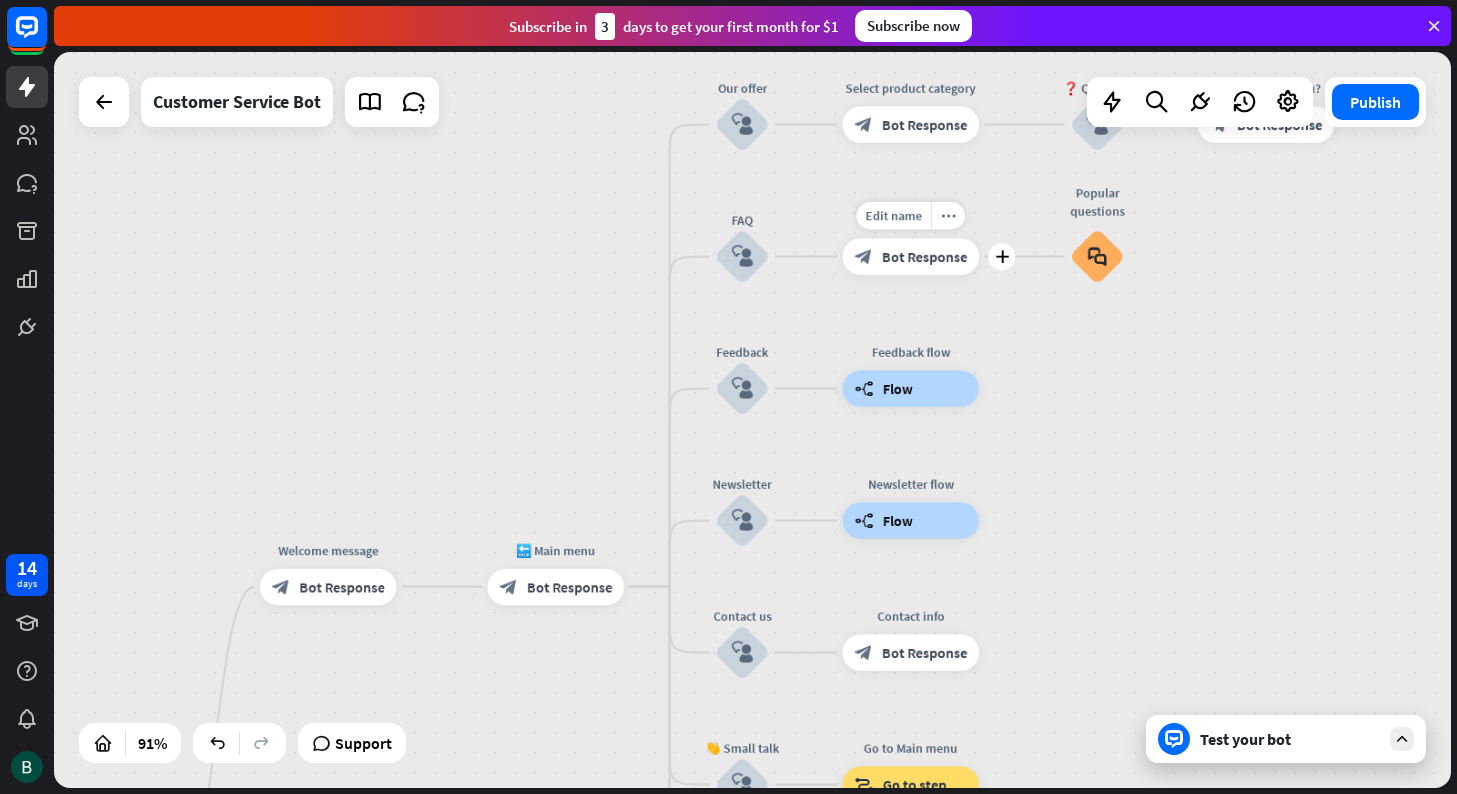 click on "Bot Response" at bounding box center [925, 256] 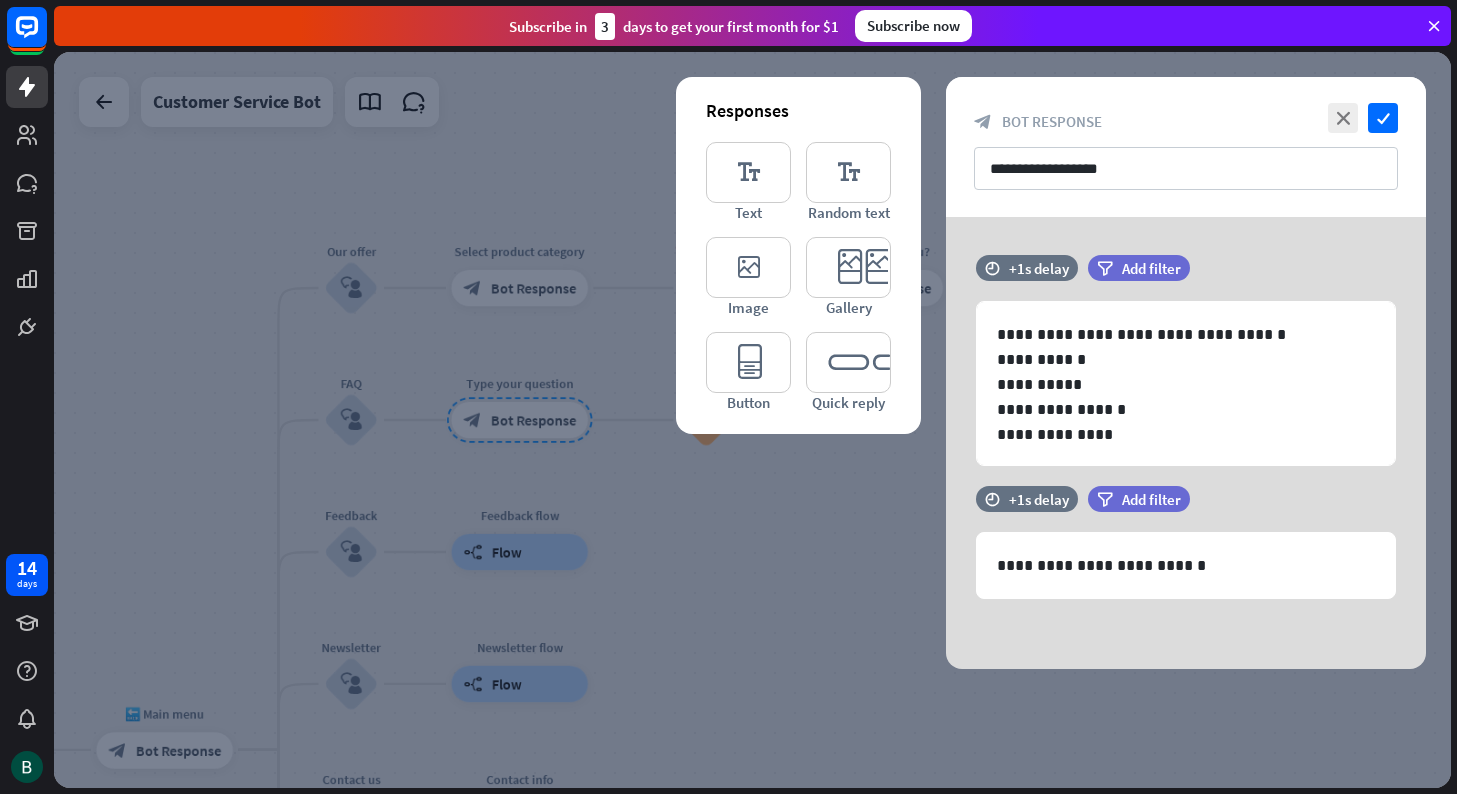 click at bounding box center [752, 420] 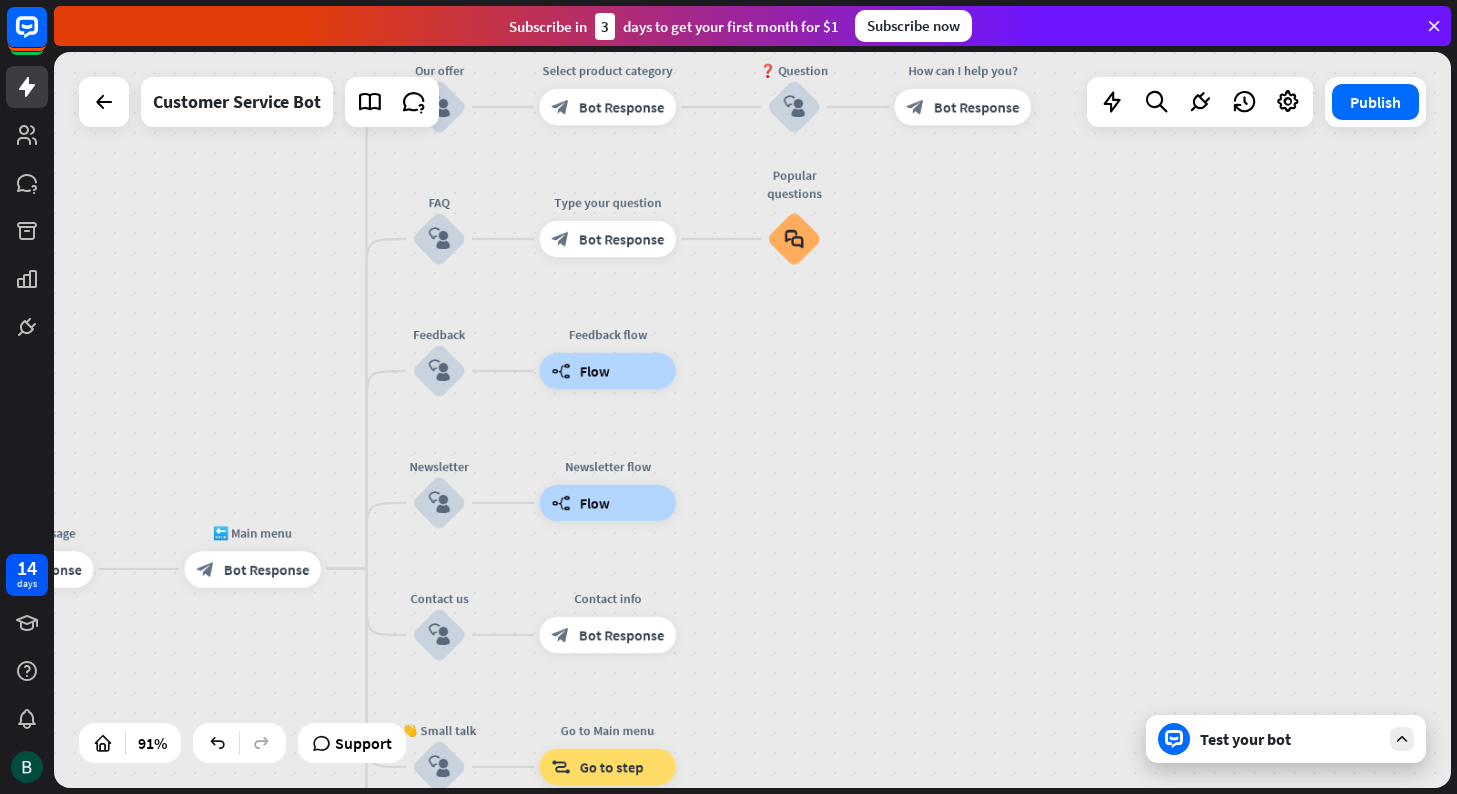 drag, startPoint x: 866, startPoint y: 519, endPoint x: 1038, endPoint y: 173, distance: 386.3936 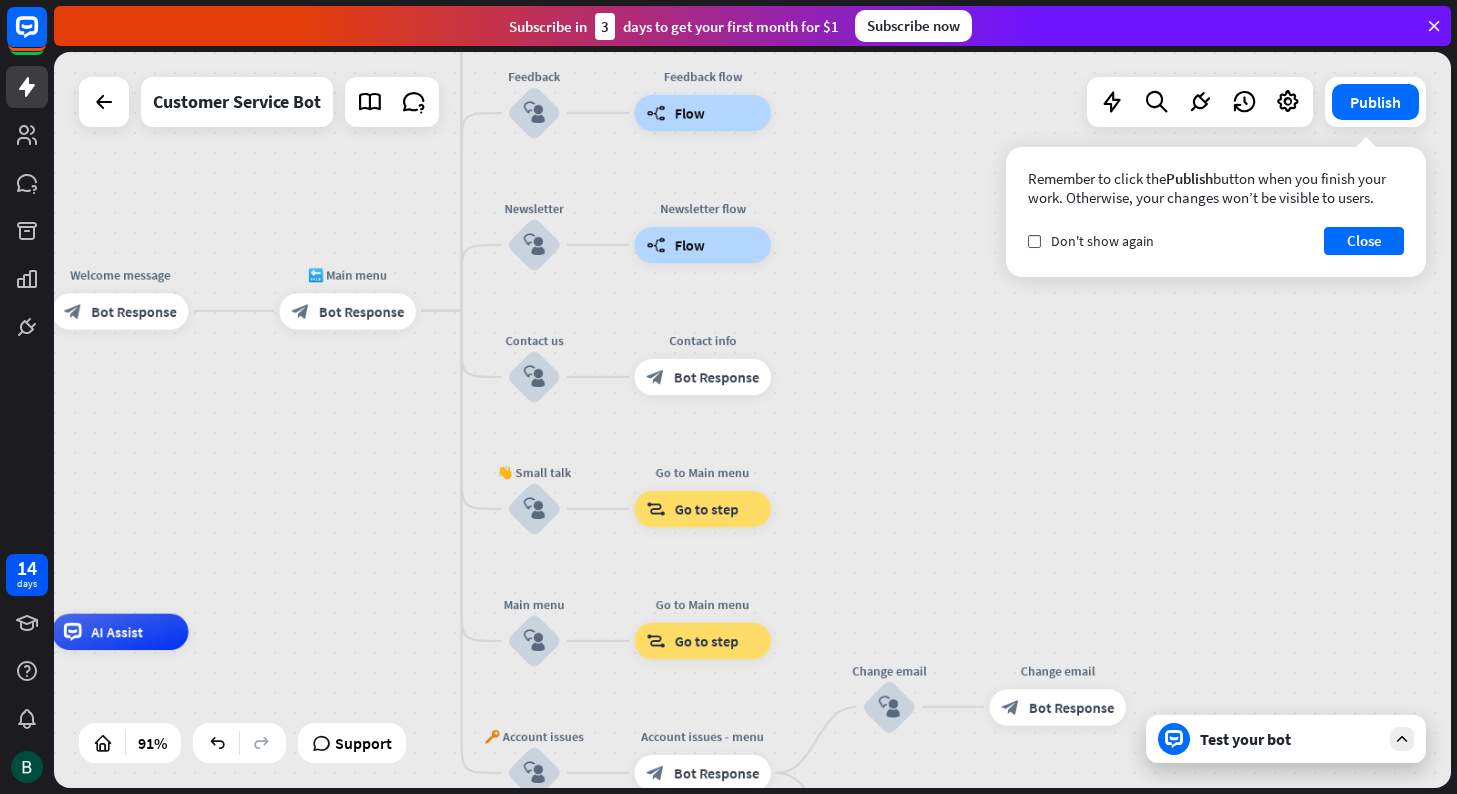 drag, startPoint x: 912, startPoint y: 497, endPoint x: 923, endPoint y: 405, distance: 92.65527 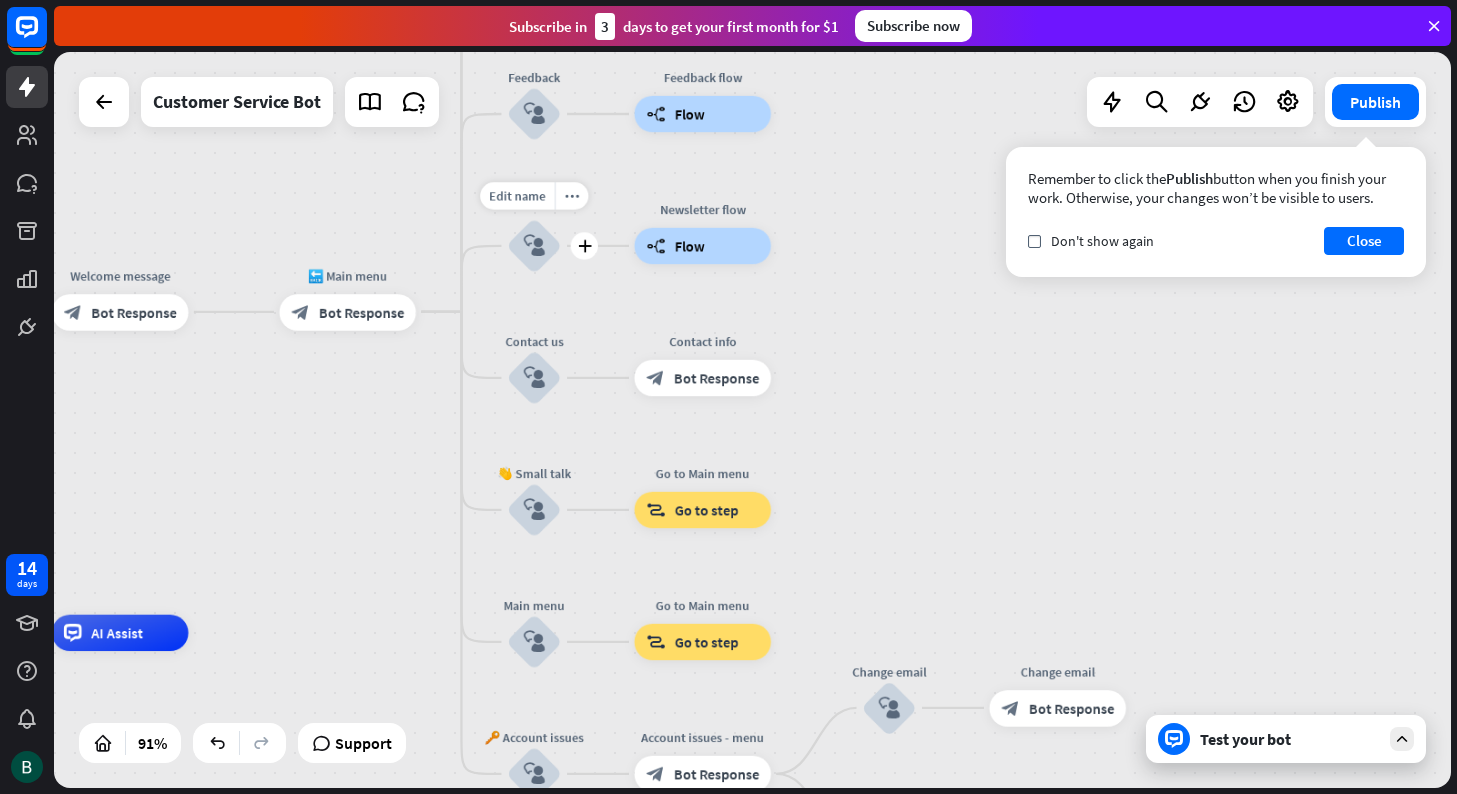 click on "block_user_input" at bounding box center (534, 246) 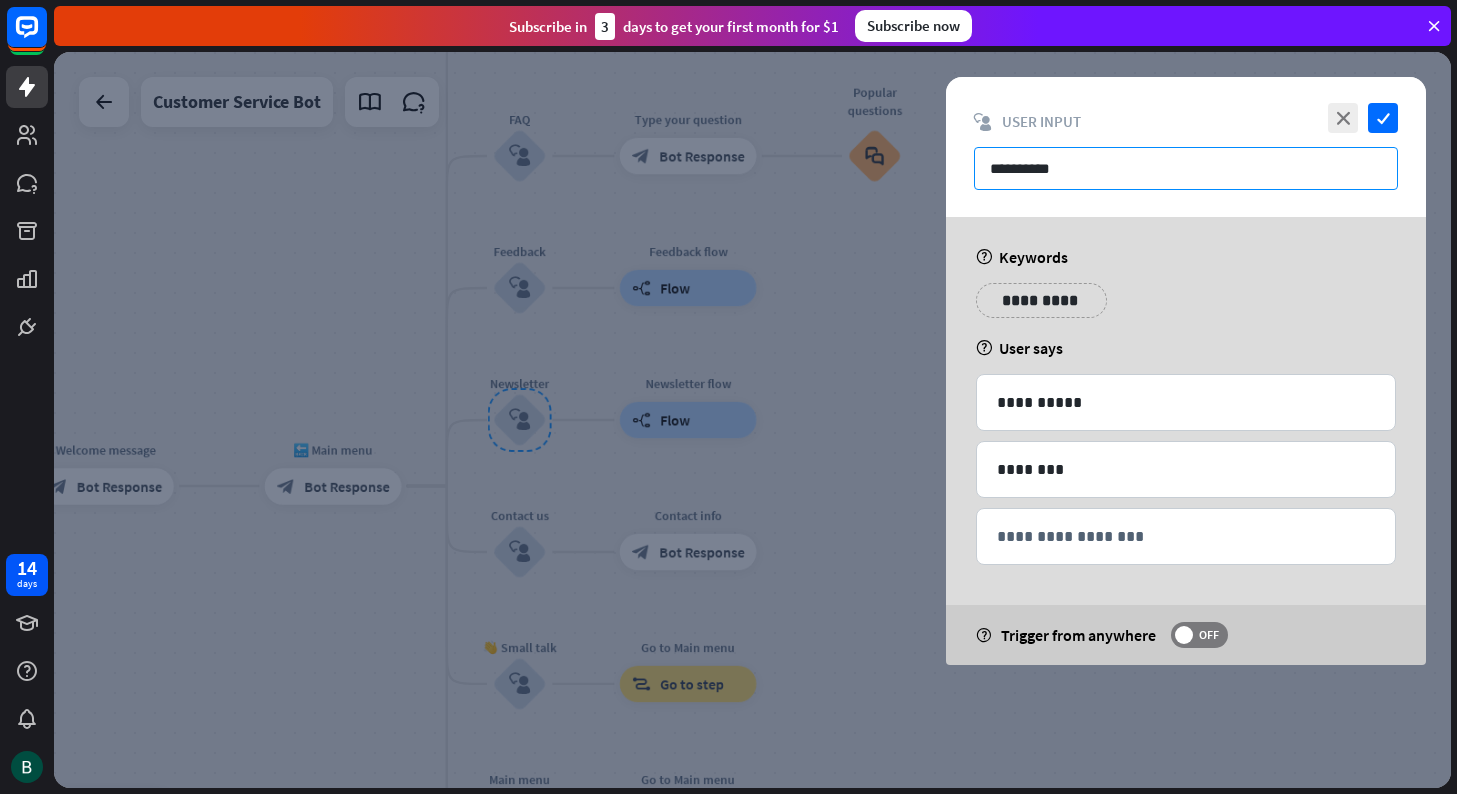 drag, startPoint x: 1089, startPoint y: 169, endPoint x: 935, endPoint y: 173, distance: 154.05194 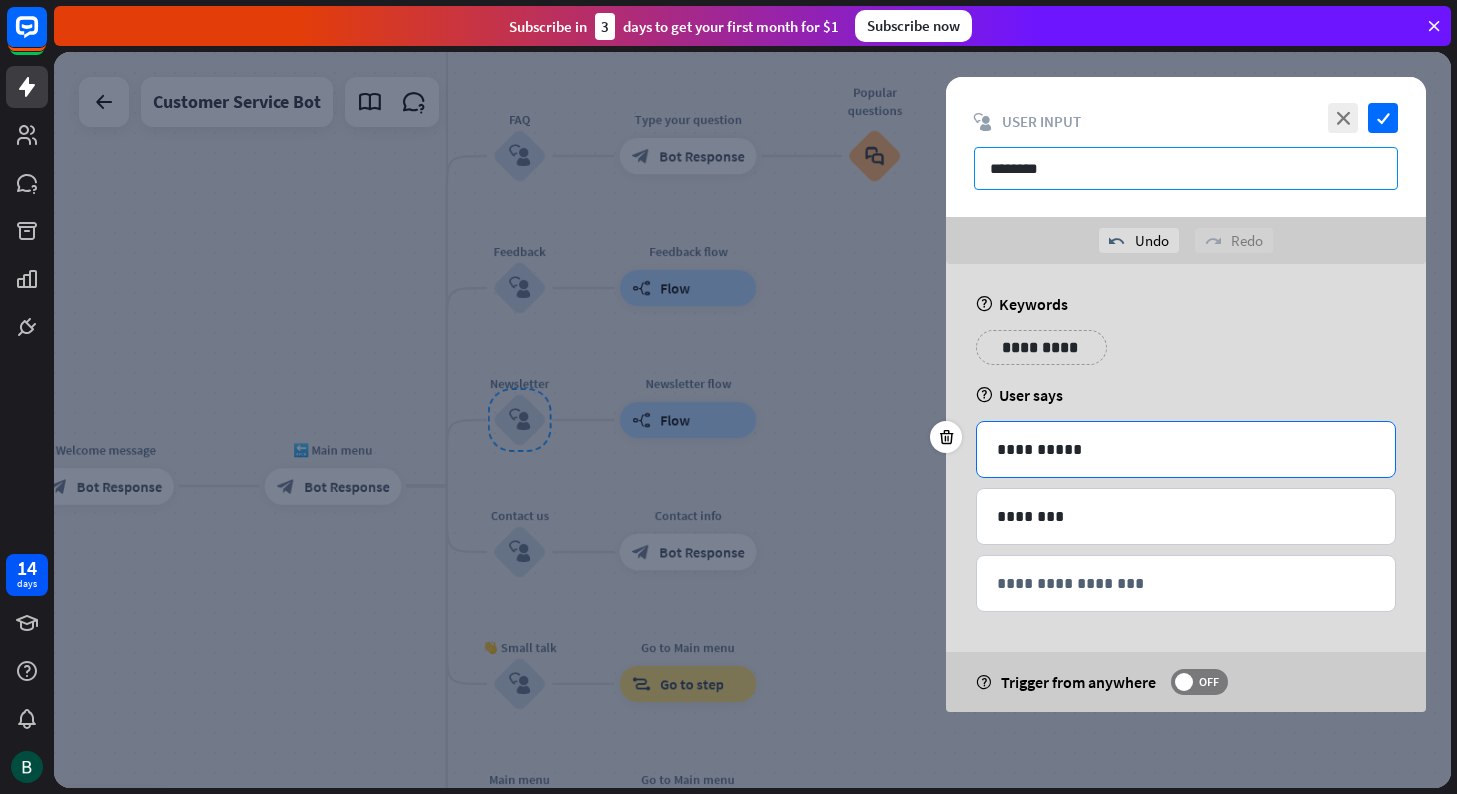 type on "********" 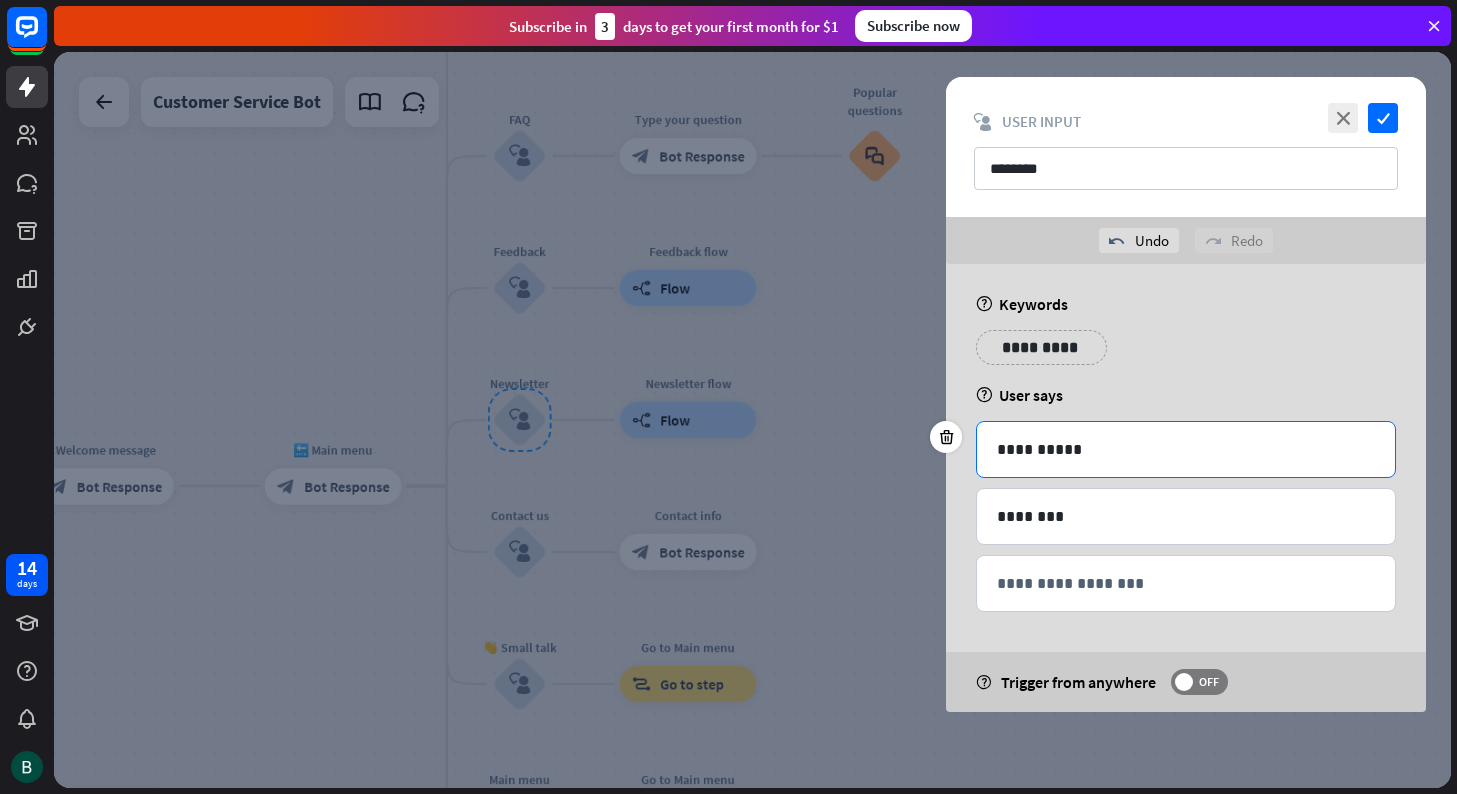 click on "**********" at bounding box center [1186, 449] 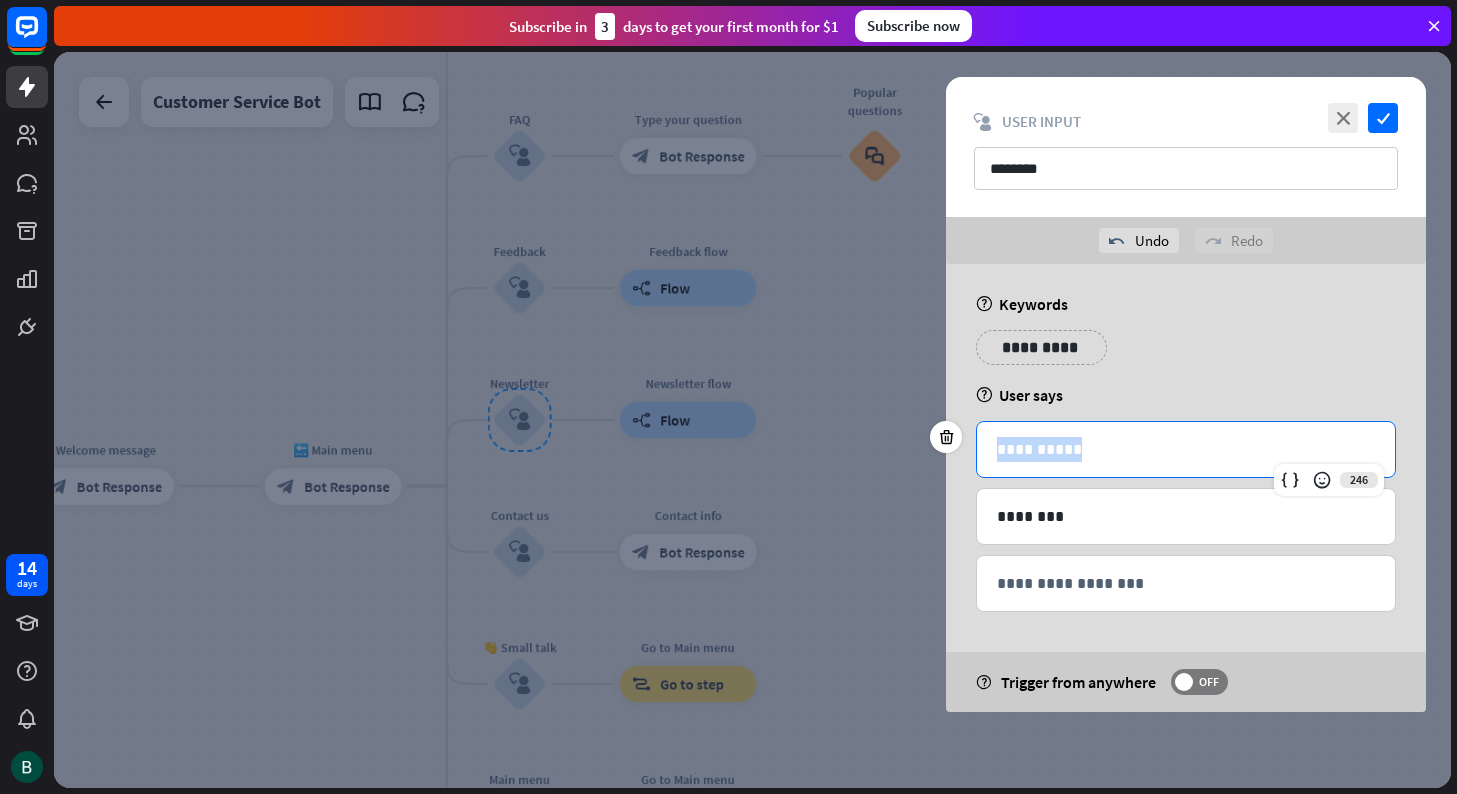 click on "**********" at bounding box center [1186, 449] 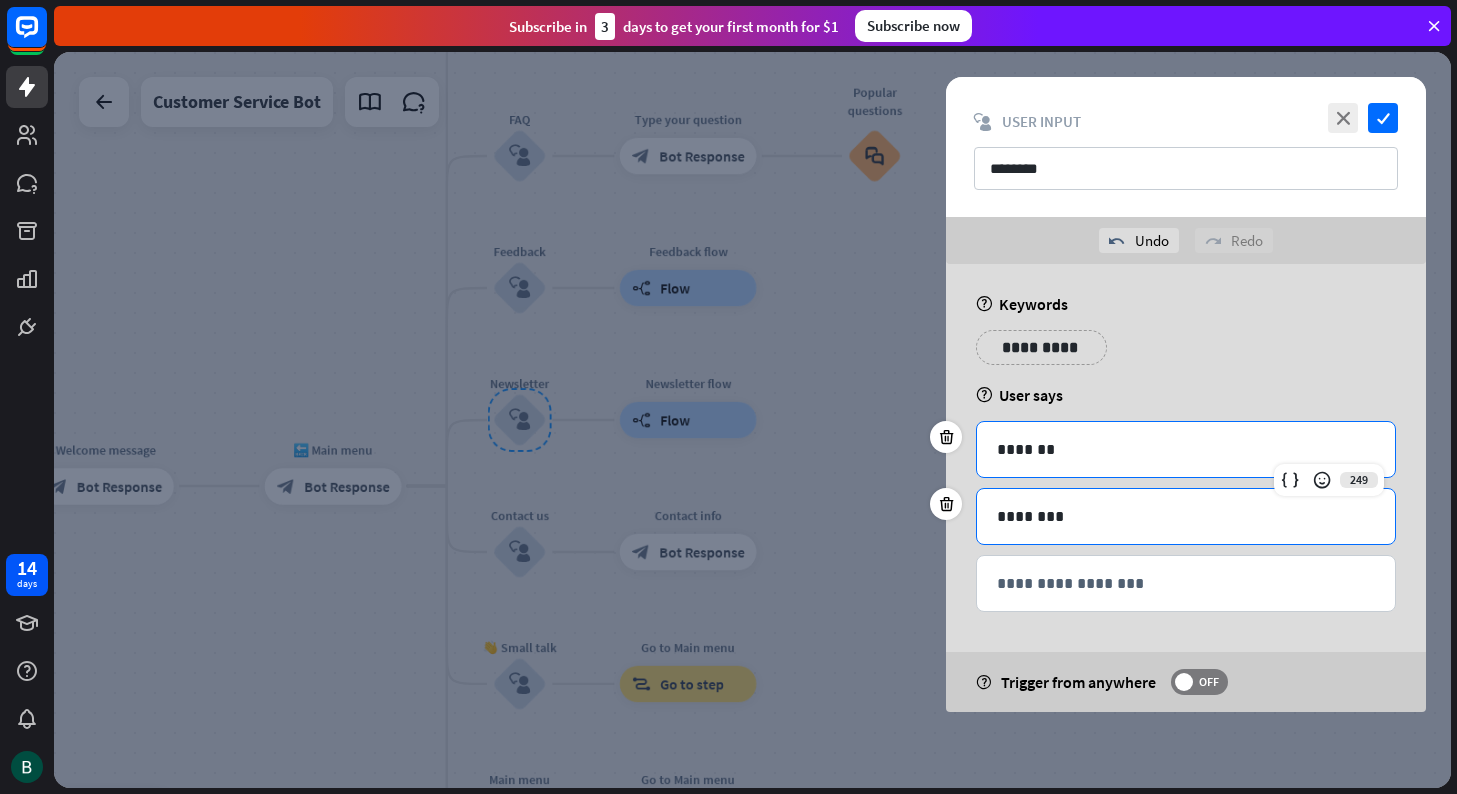 click on "********" at bounding box center [1186, 516] 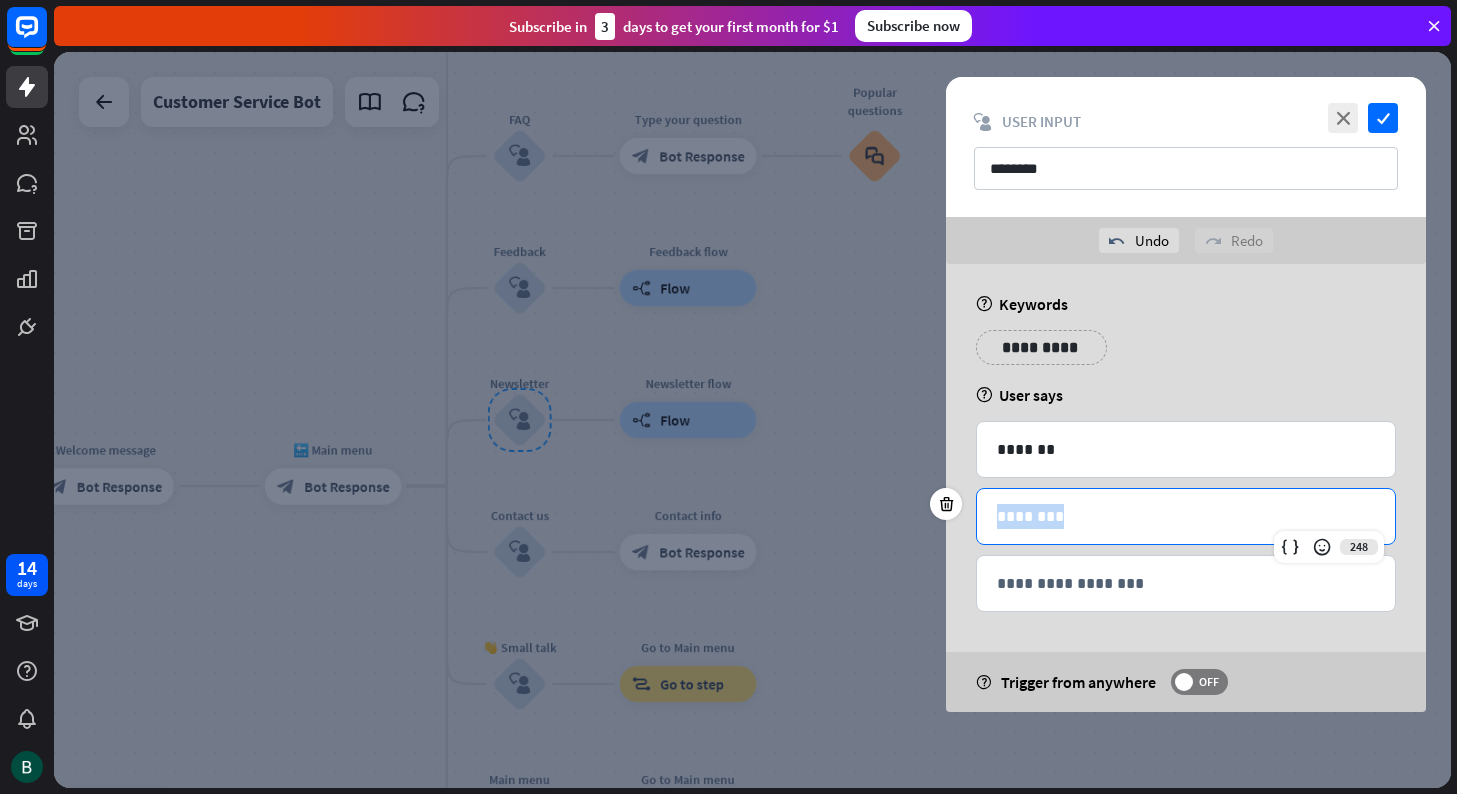 click on "********" at bounding box center [1186, 516] 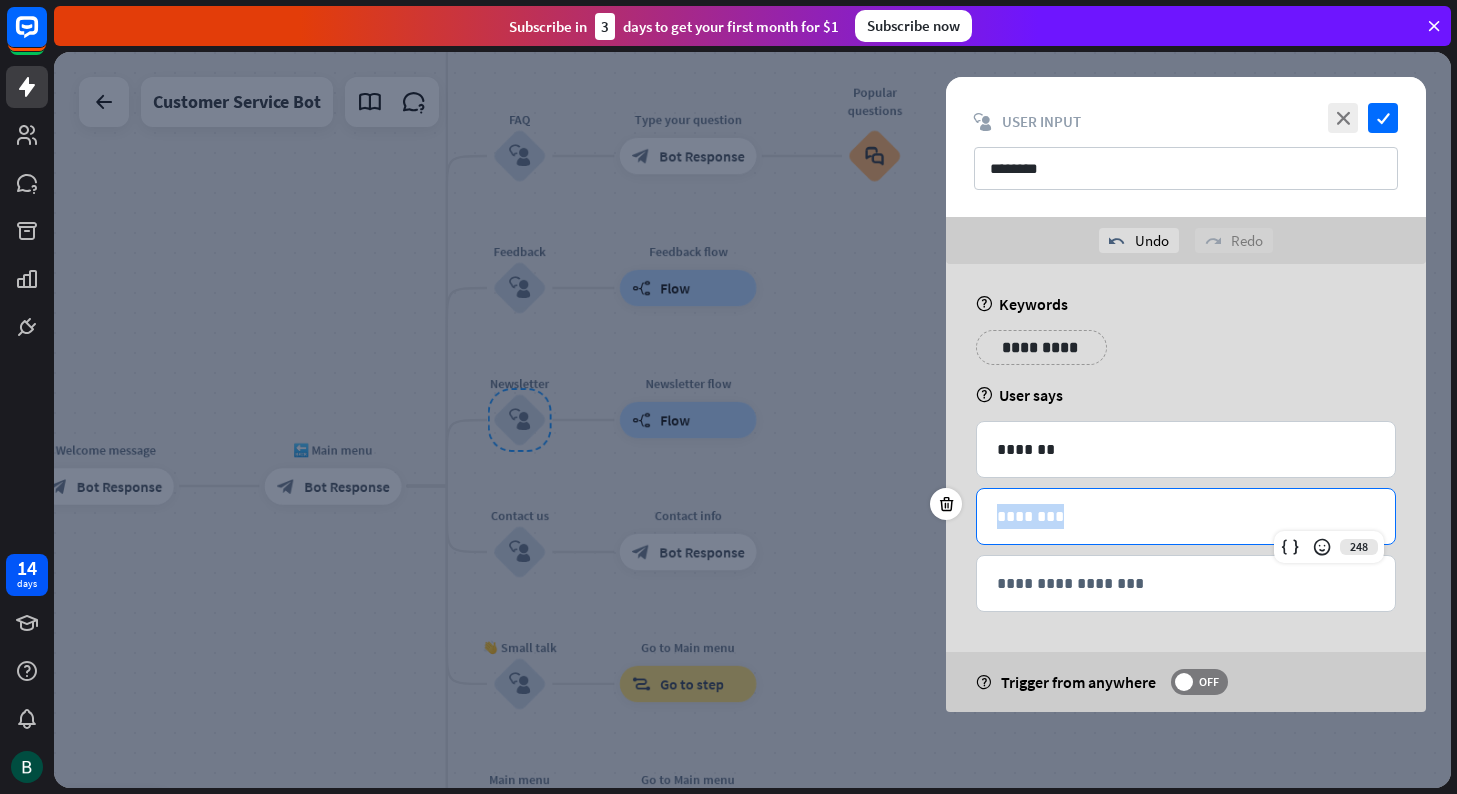 type 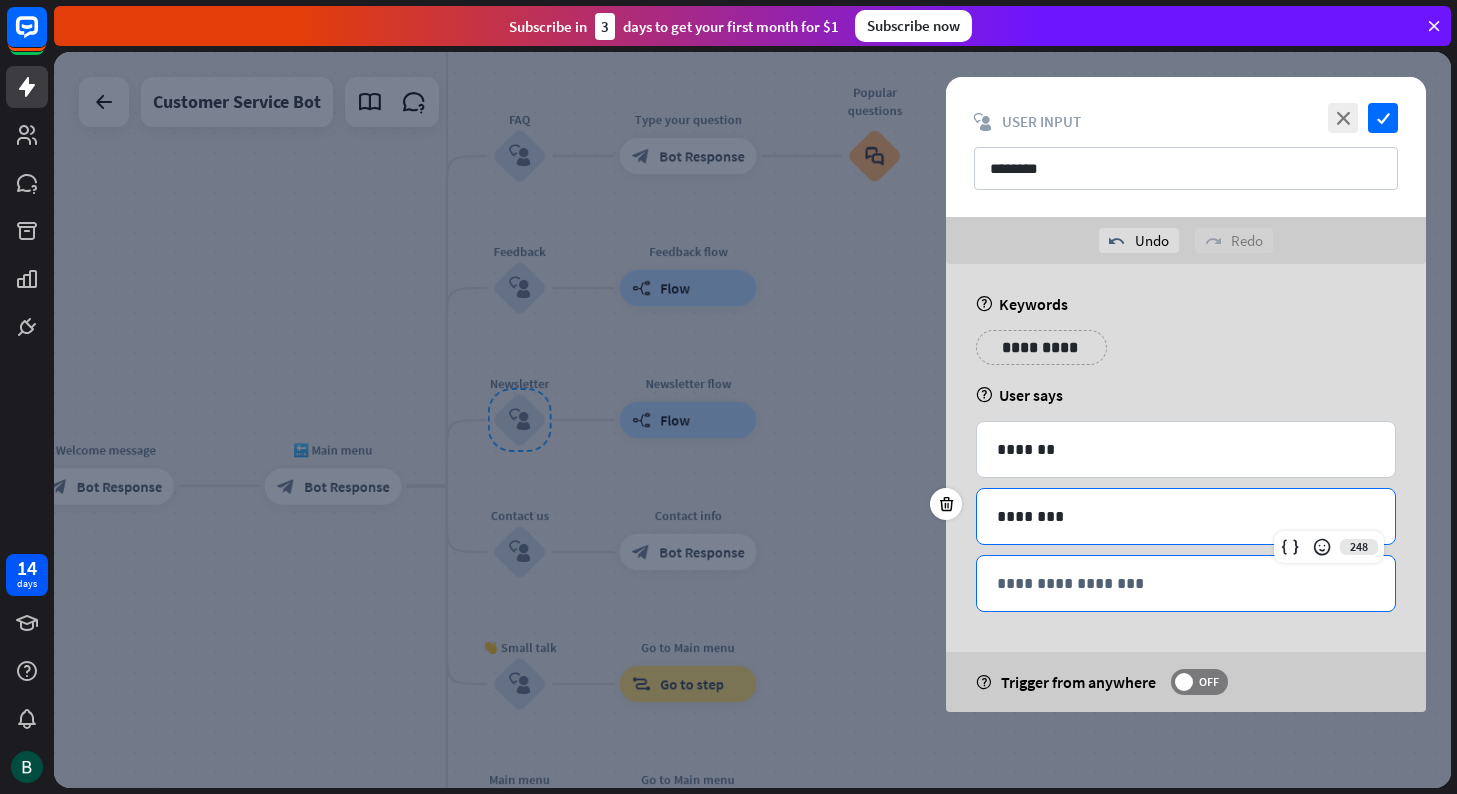 click on "**********" at bounding box center (1186, 583) 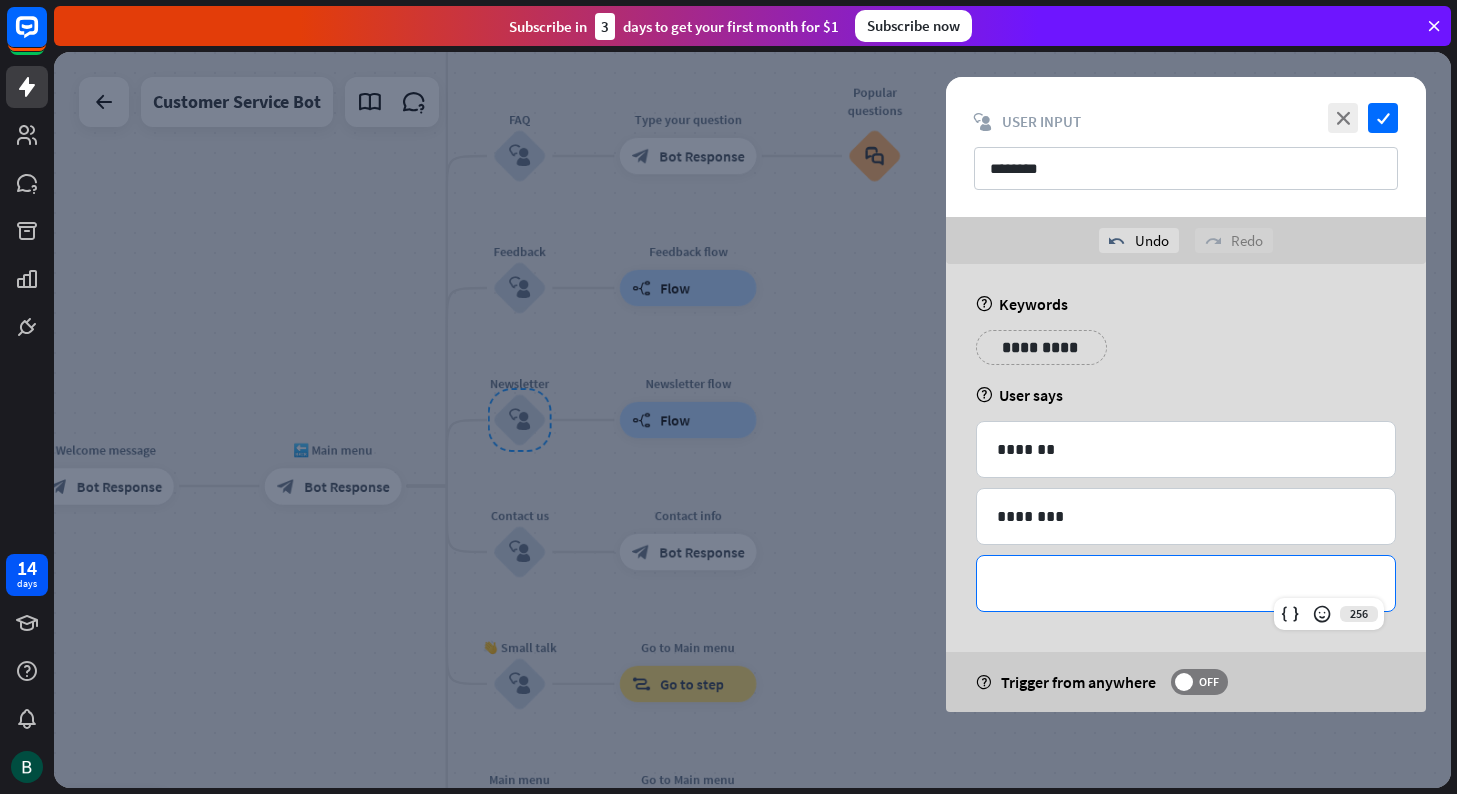 type 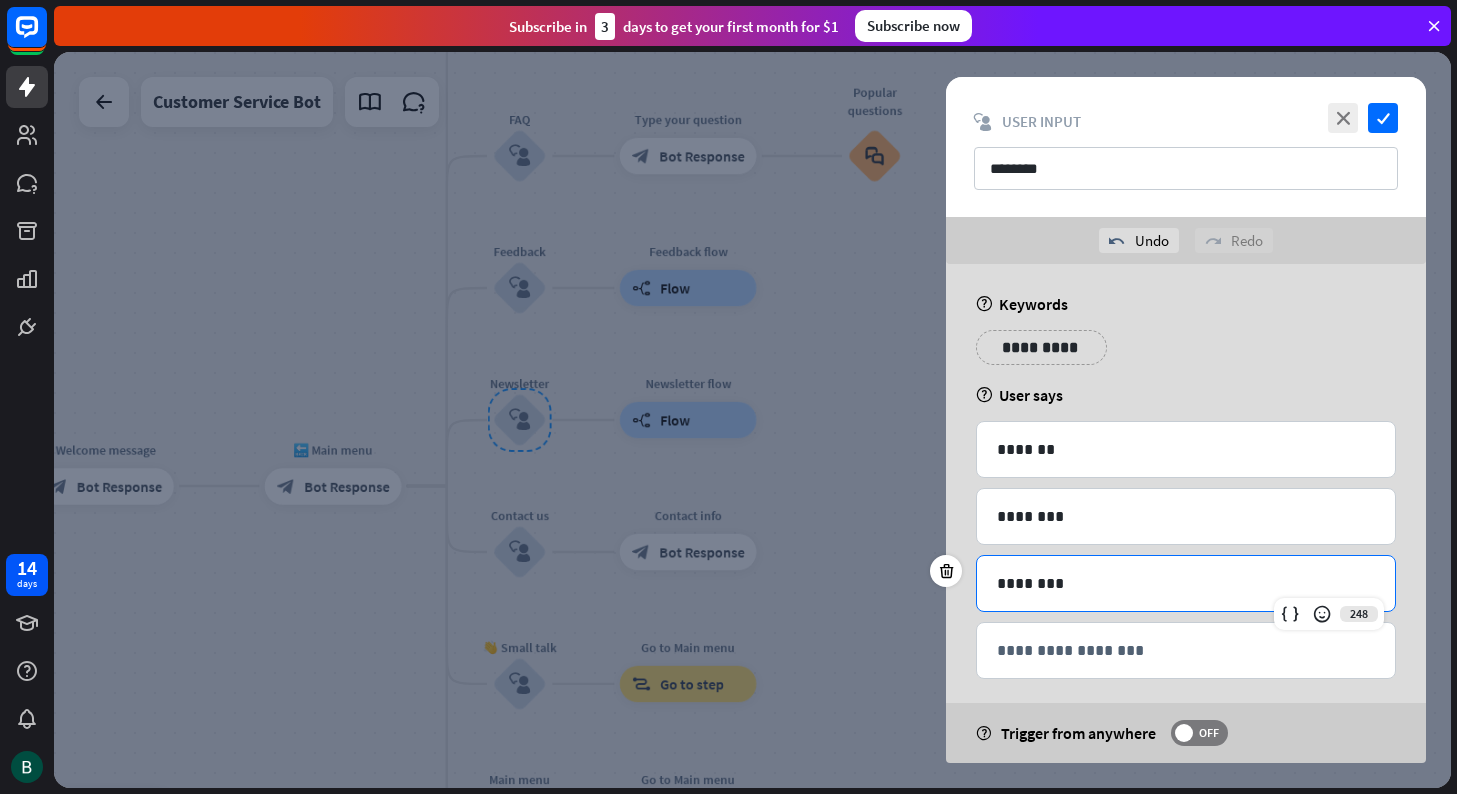 click on "**********" at bounding box center [1186, 521] 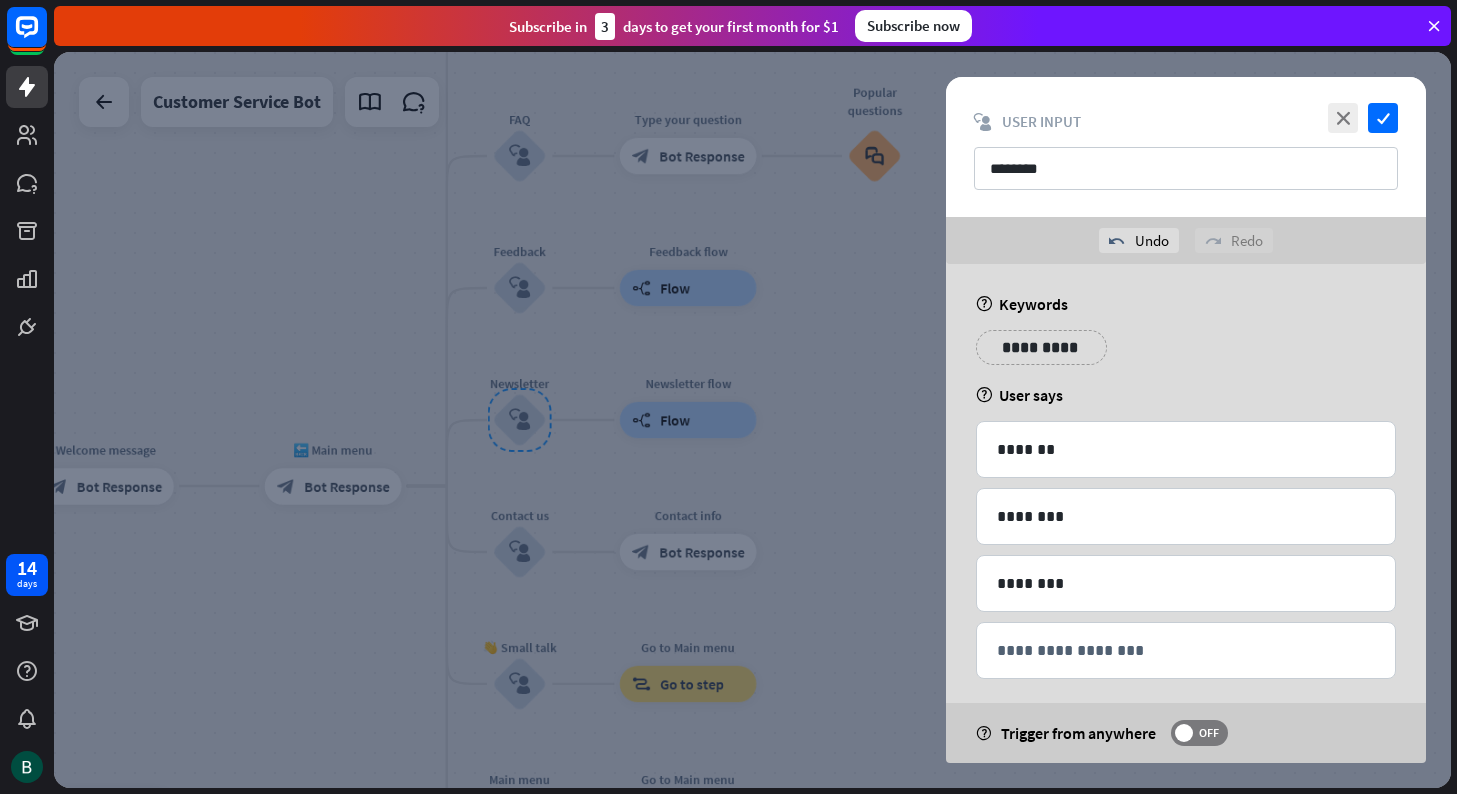 scroll, scrollTop: 16, scrollLeft: 0, axis: vertical 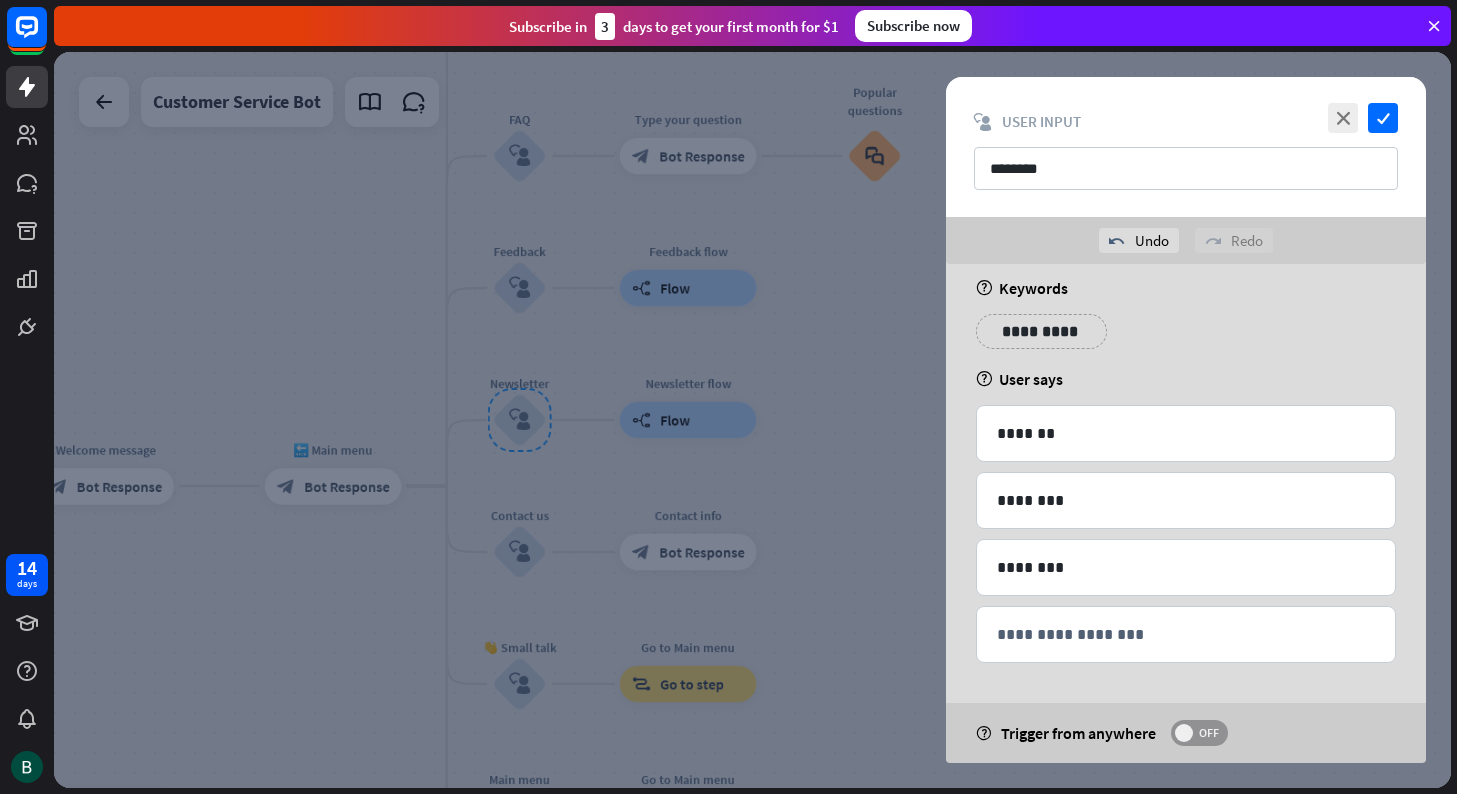 click on "OFF" at bounding box center (1208, 733) 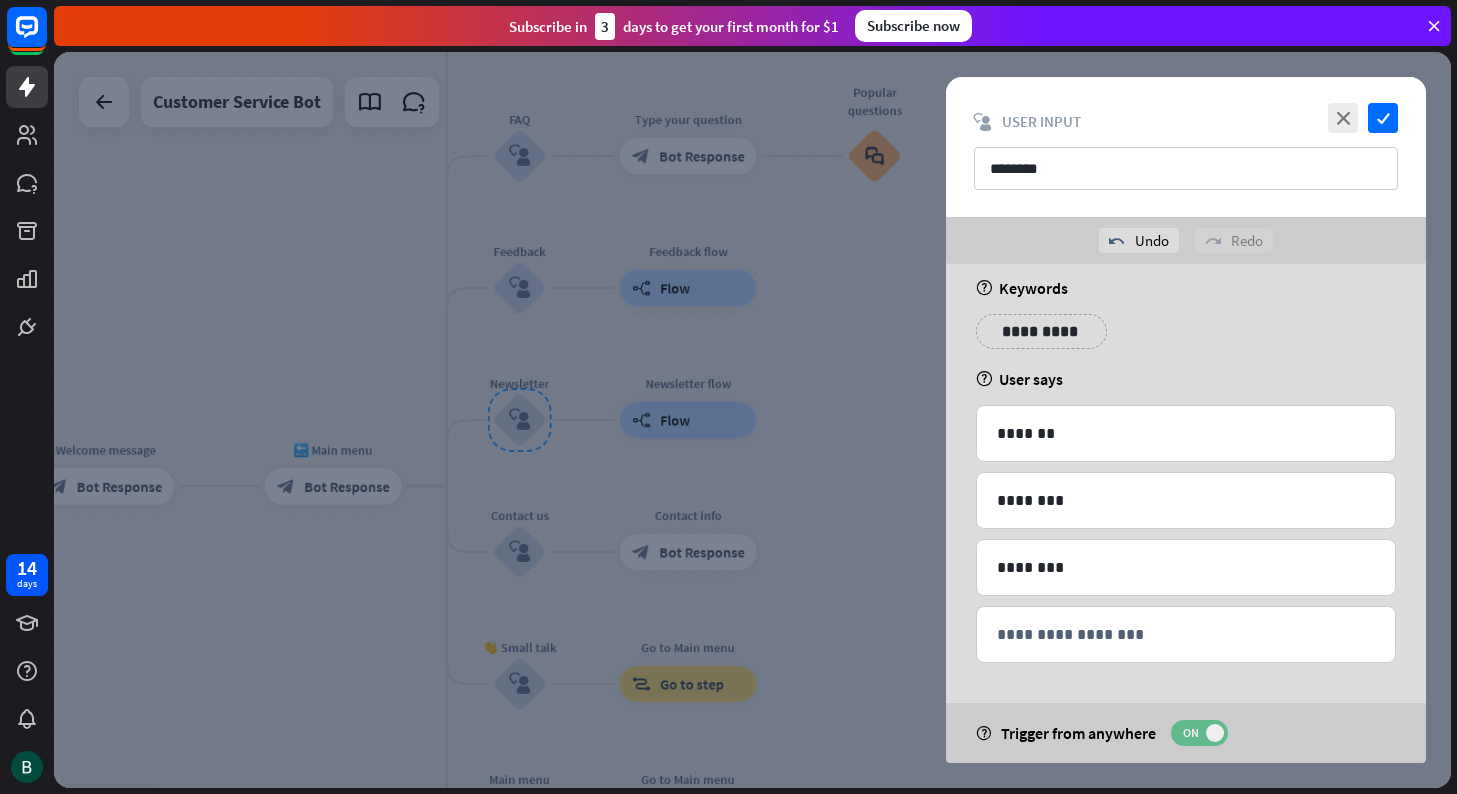 click on "ON" at bounding box center (1190, 733) 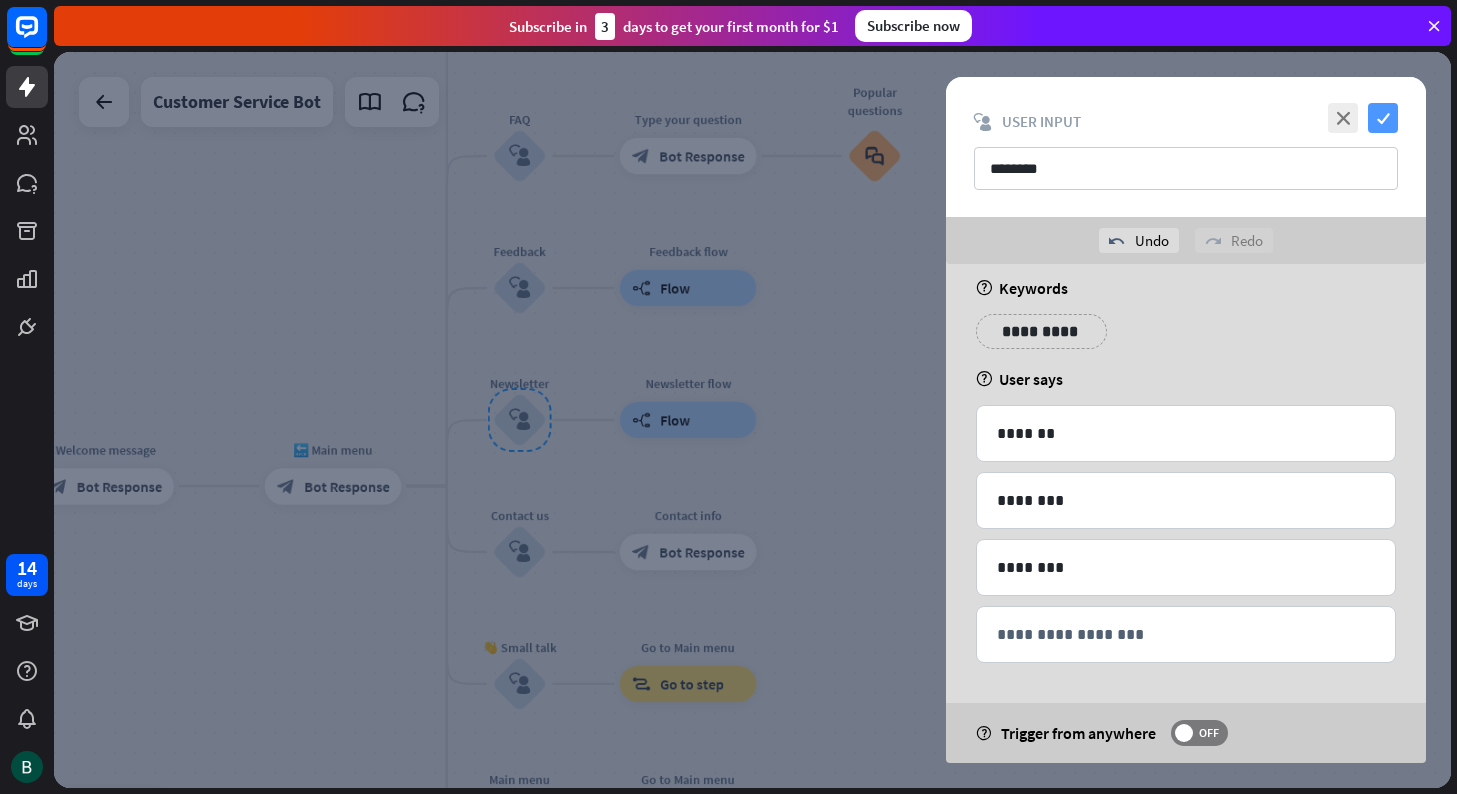 click on "check" at bounding box center [1383, 118] 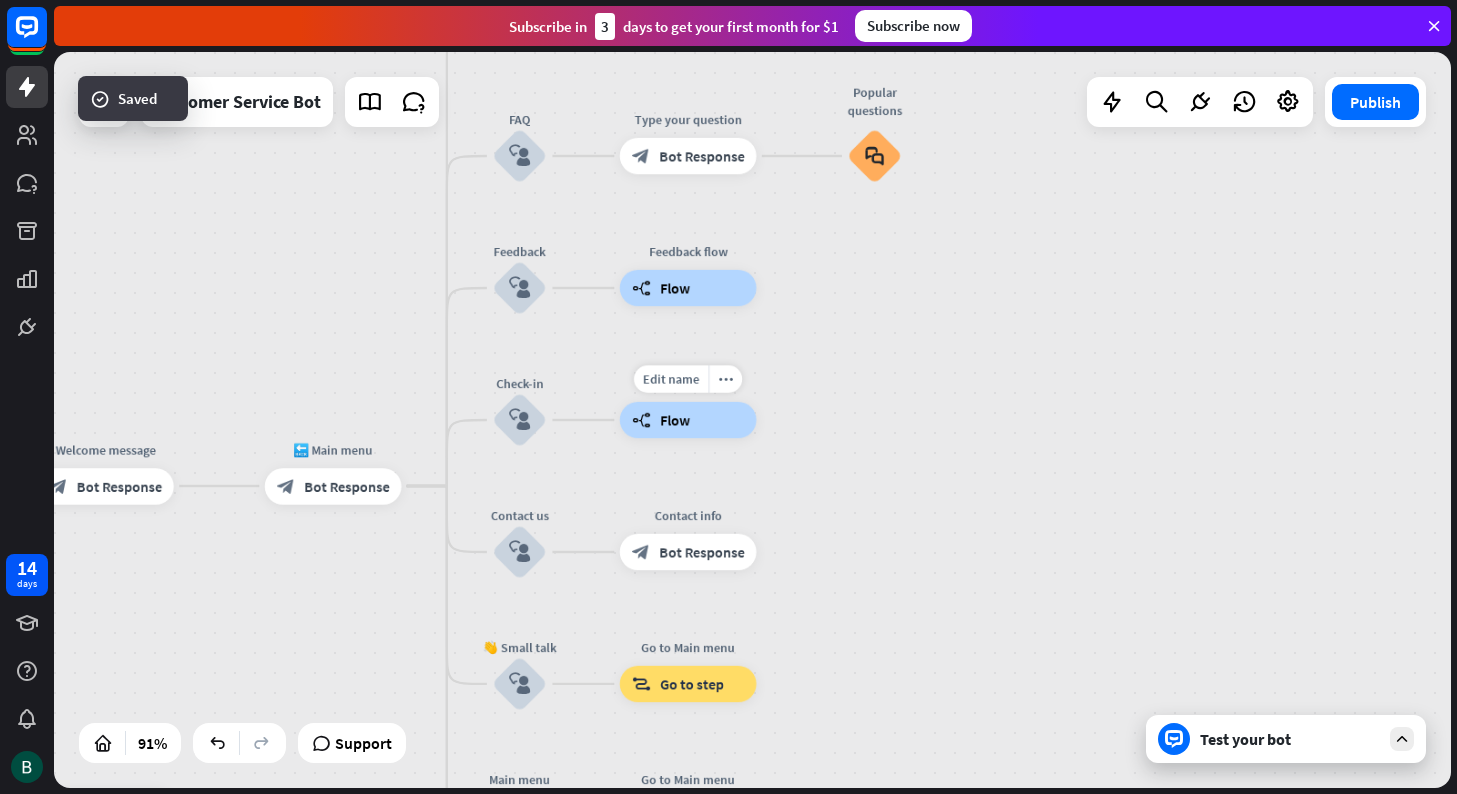 click on "Flow" at bounding box center [675, 420] 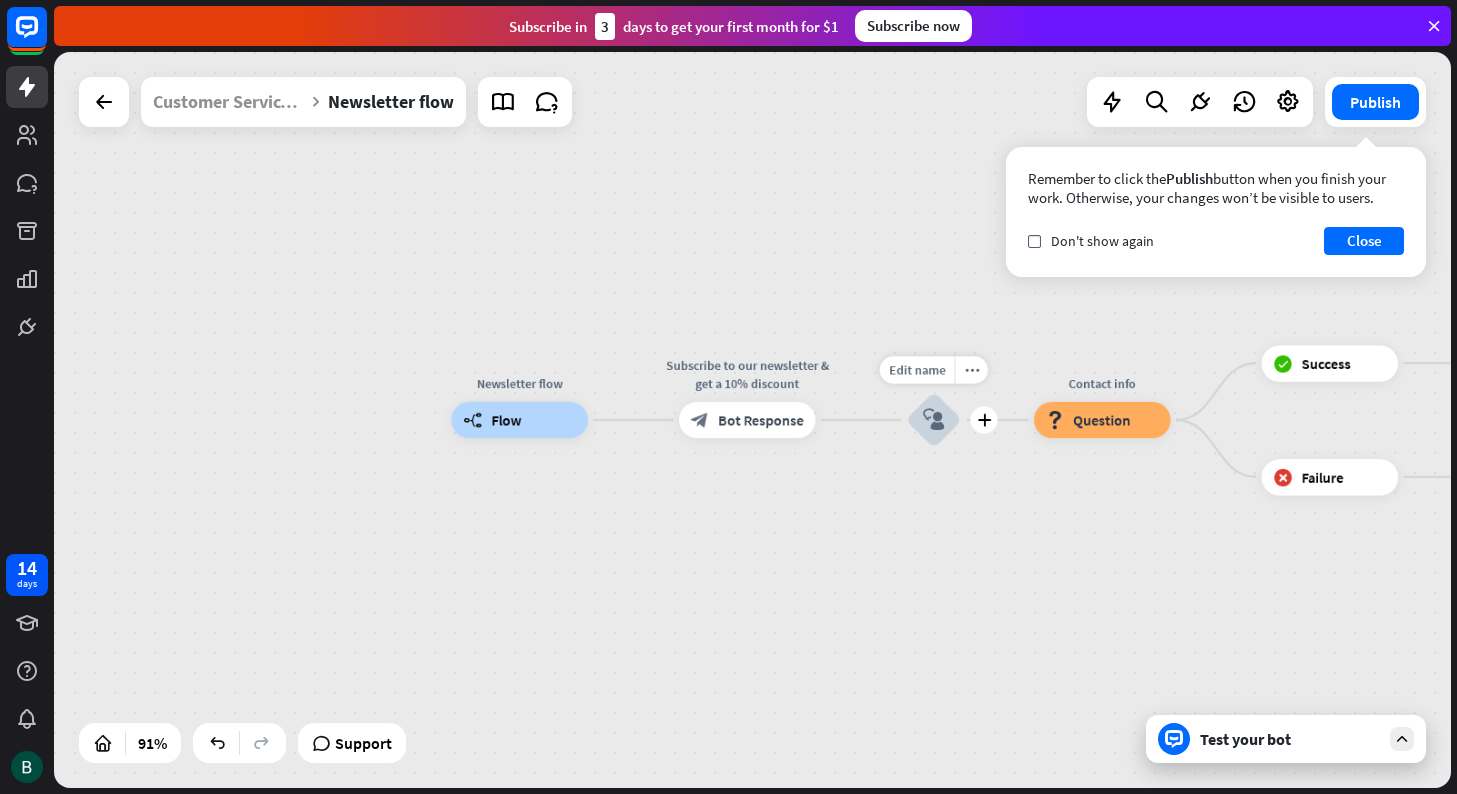 click on "block_user_input" at bounding box center [934, 420] 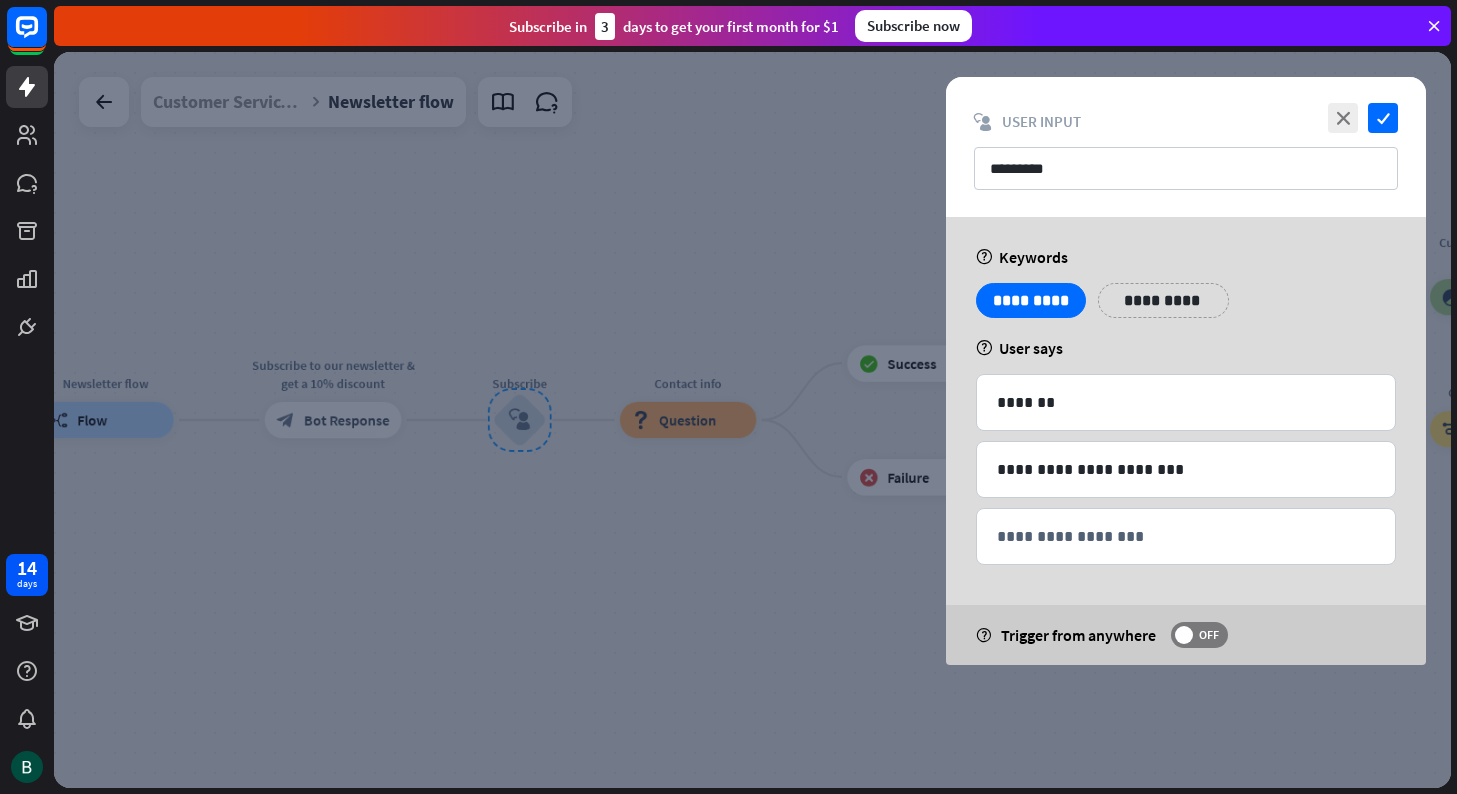 click at bounding box center [752, 420] 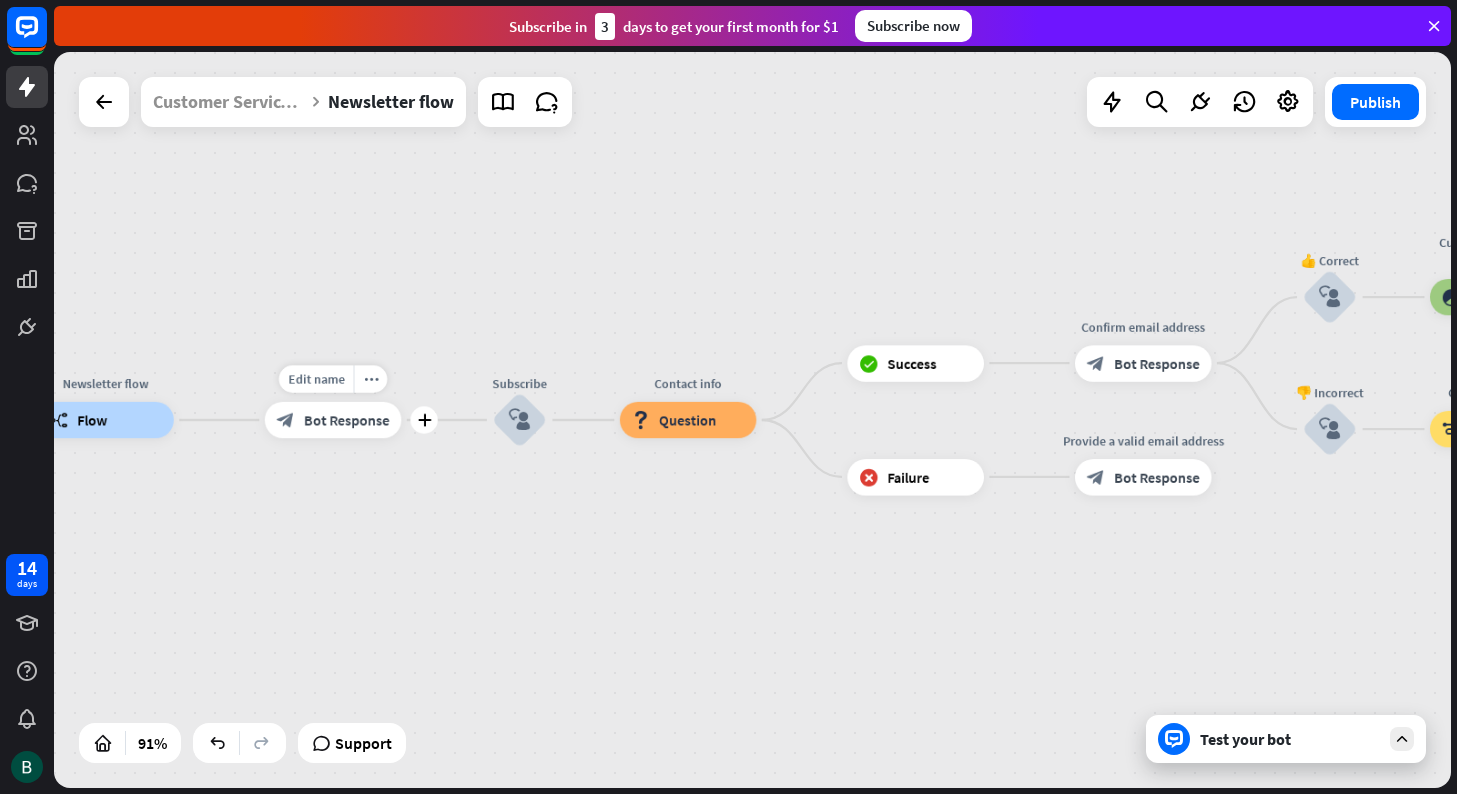 click on "Bot Response" at bounding box center (347, 420) 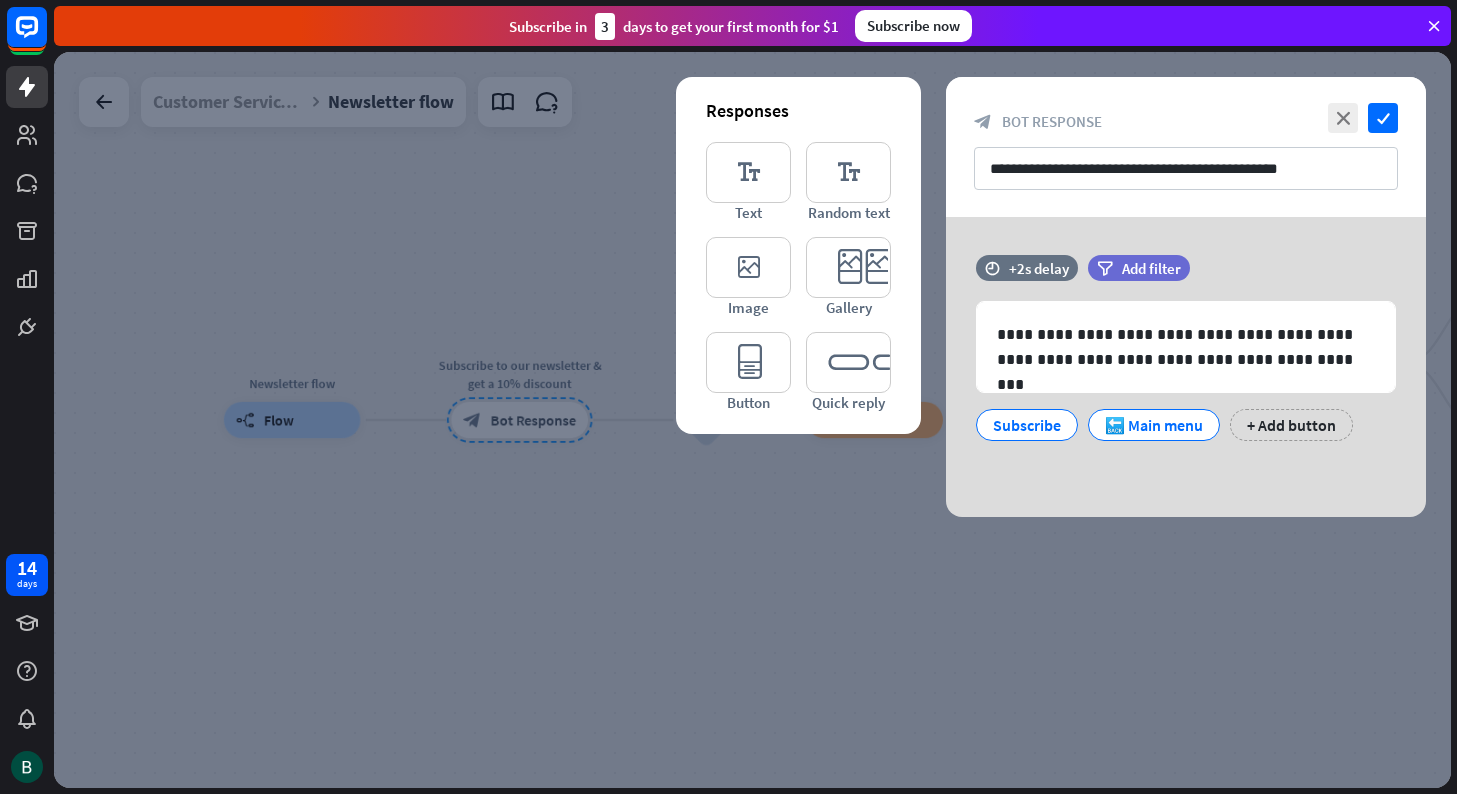 click at bounding box center (752, 420) 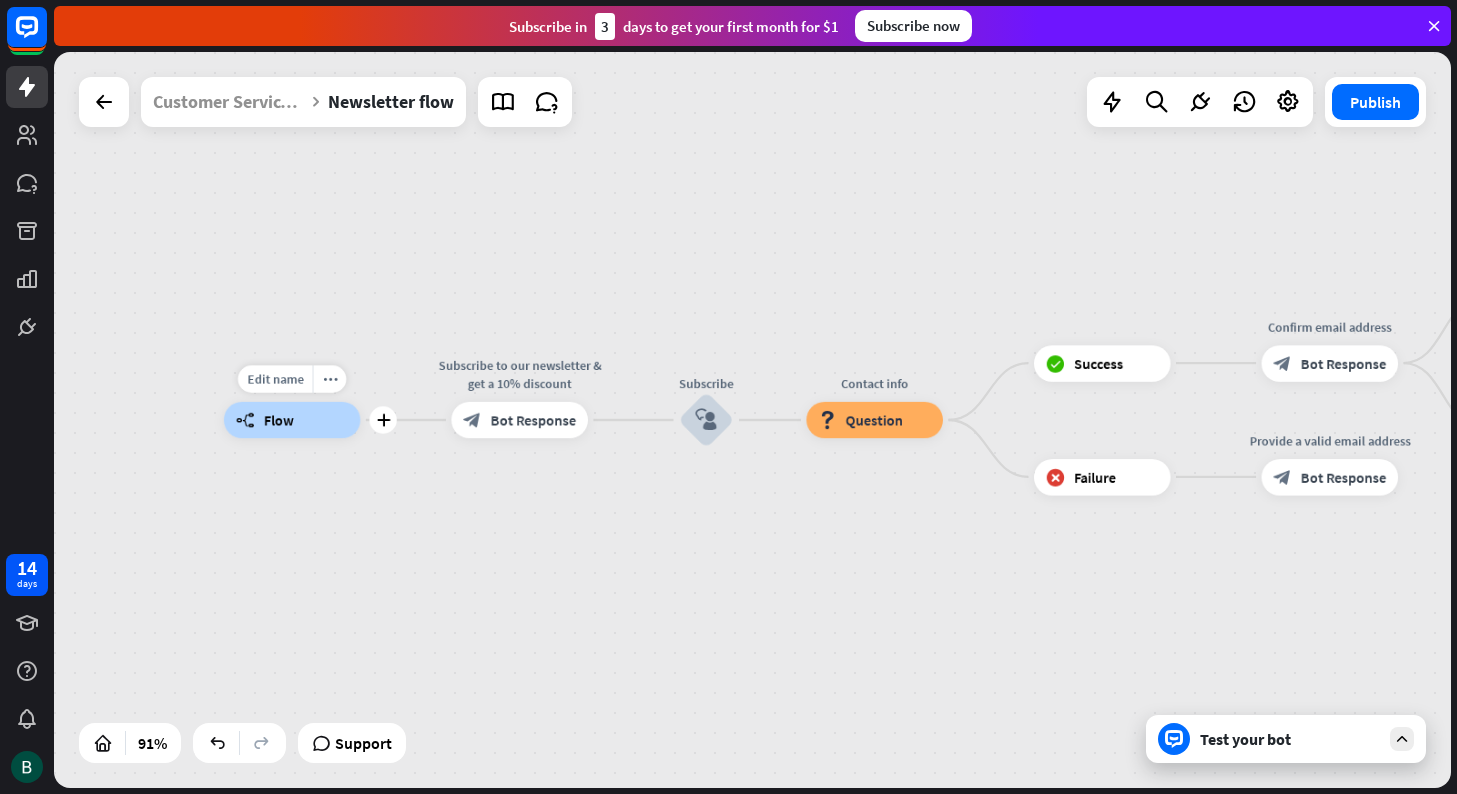 click on "builder_tree   Flow" at bounding box center (292, 420) 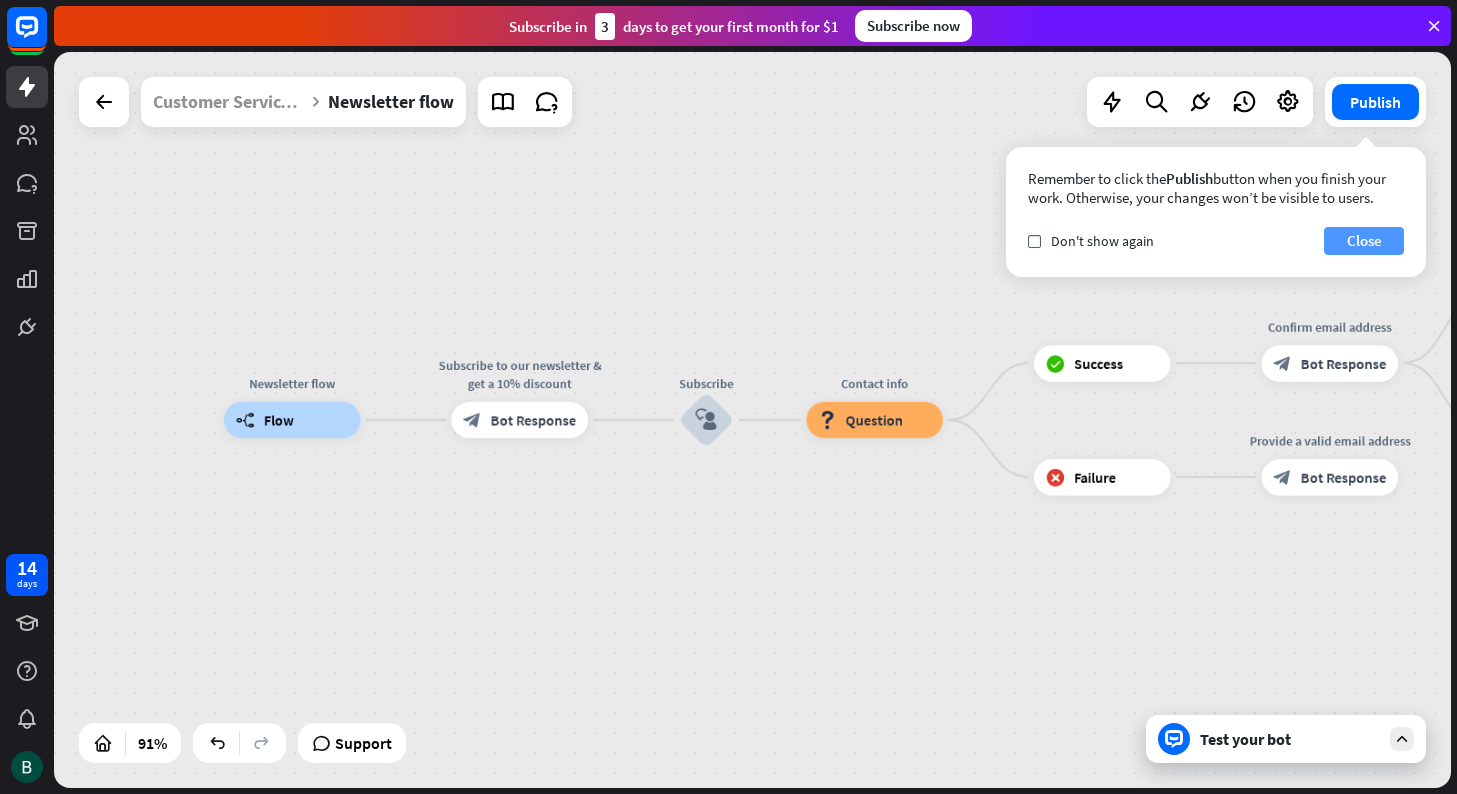 click on "Close" at bounding box center [1364, 241] 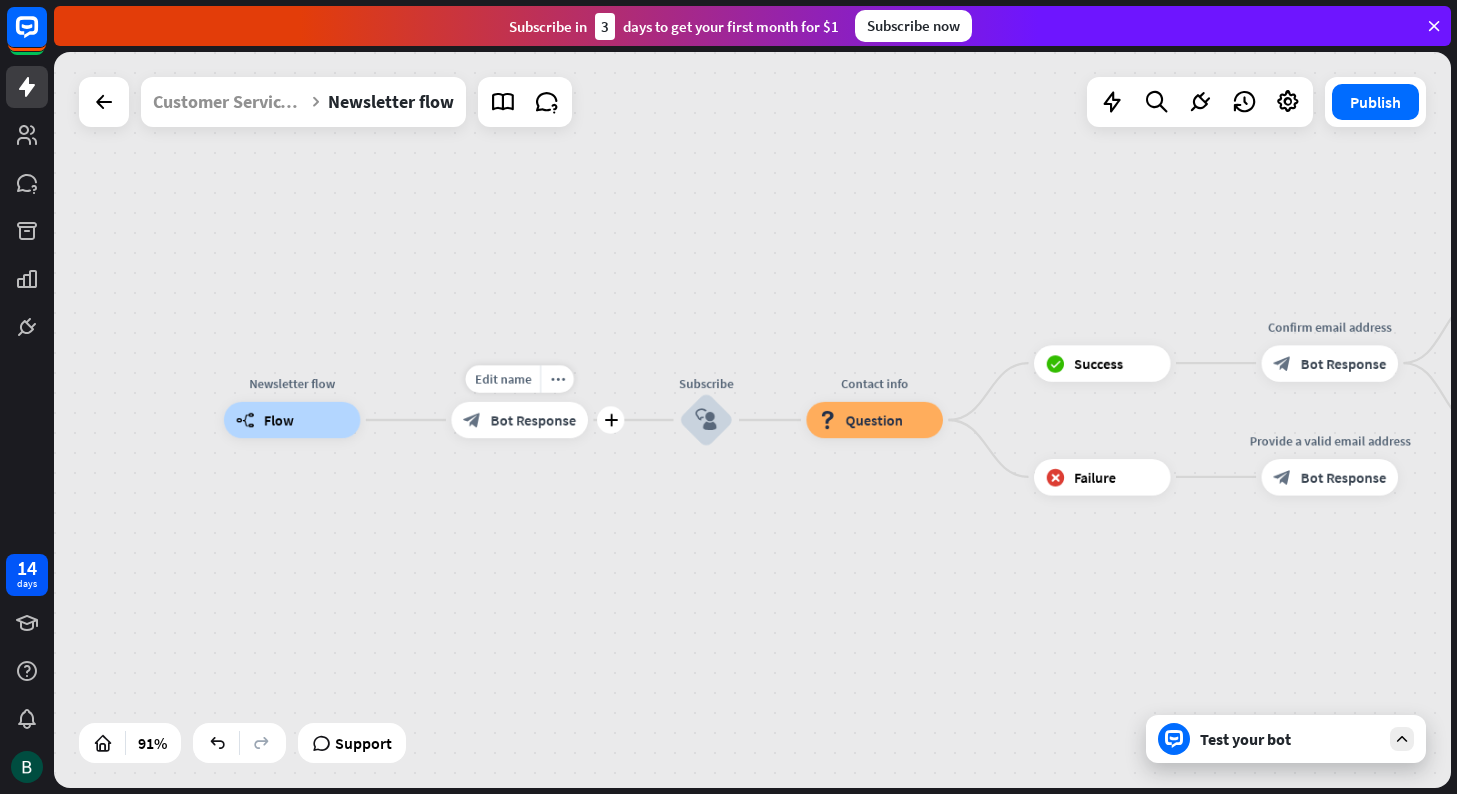 click on "Bot Response" at bounding box center [534, 420] 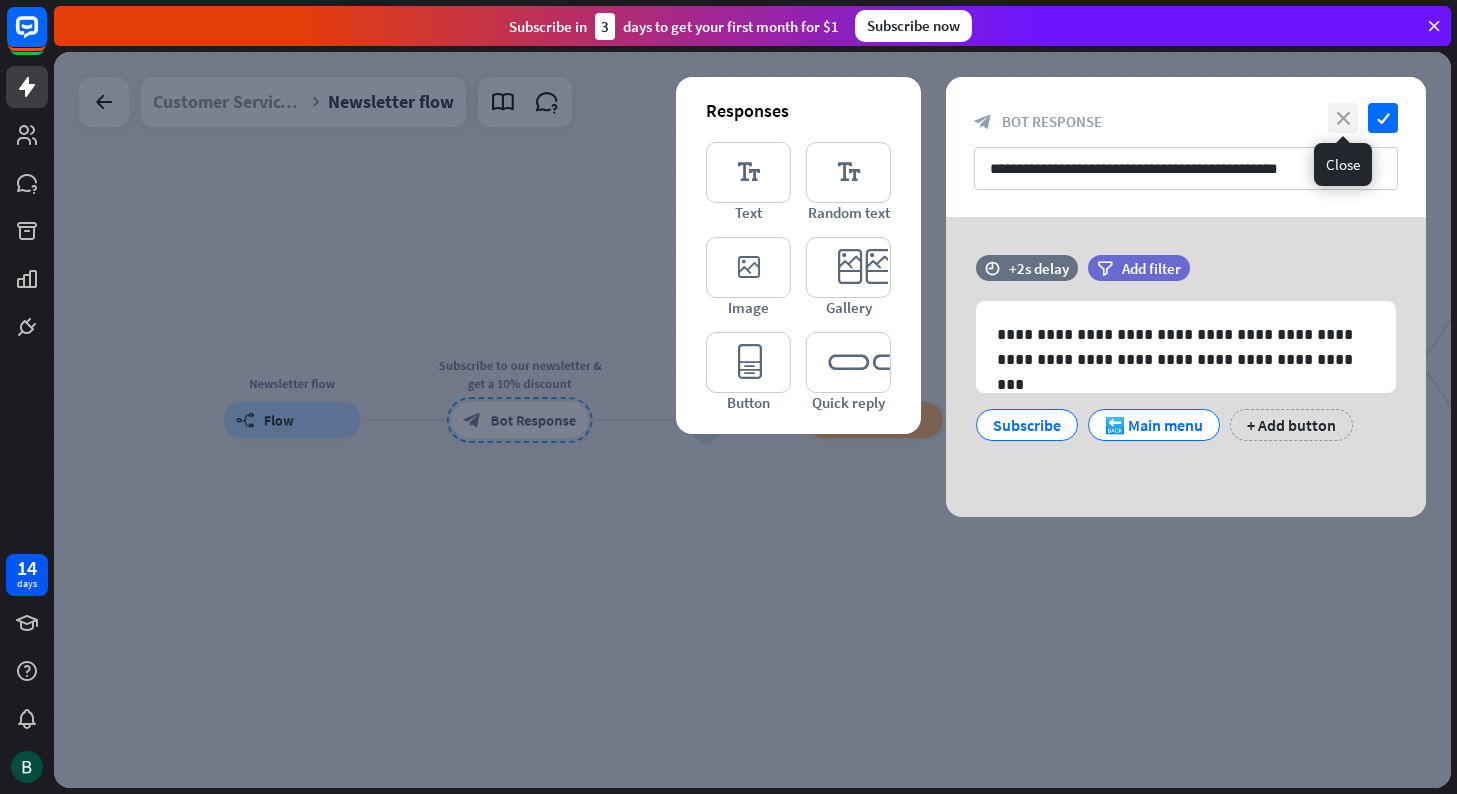 click on "close" at bounding box center (1343, 118) 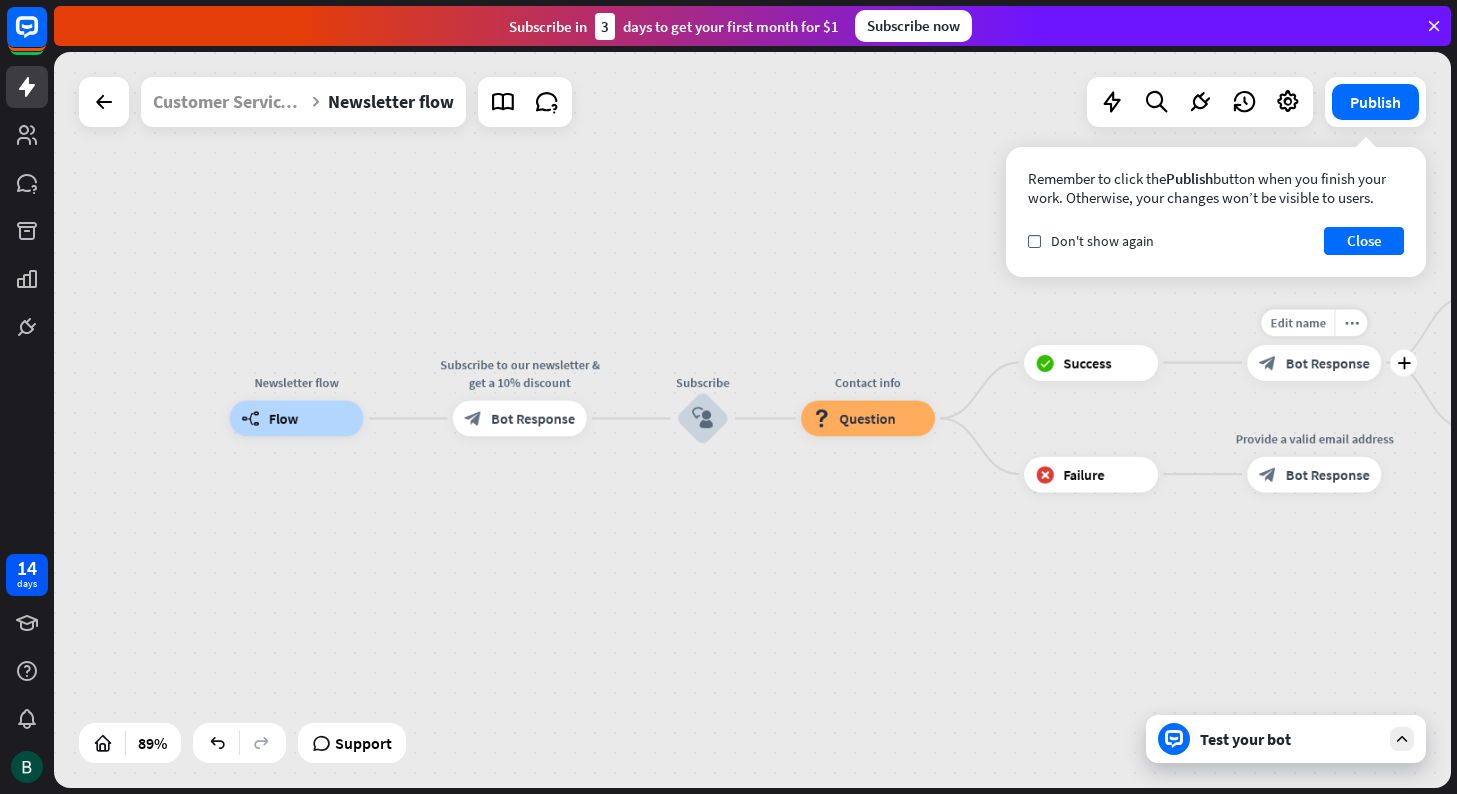 click on "block_bot_response   Bot Response" at bounding box center [1314, 363] 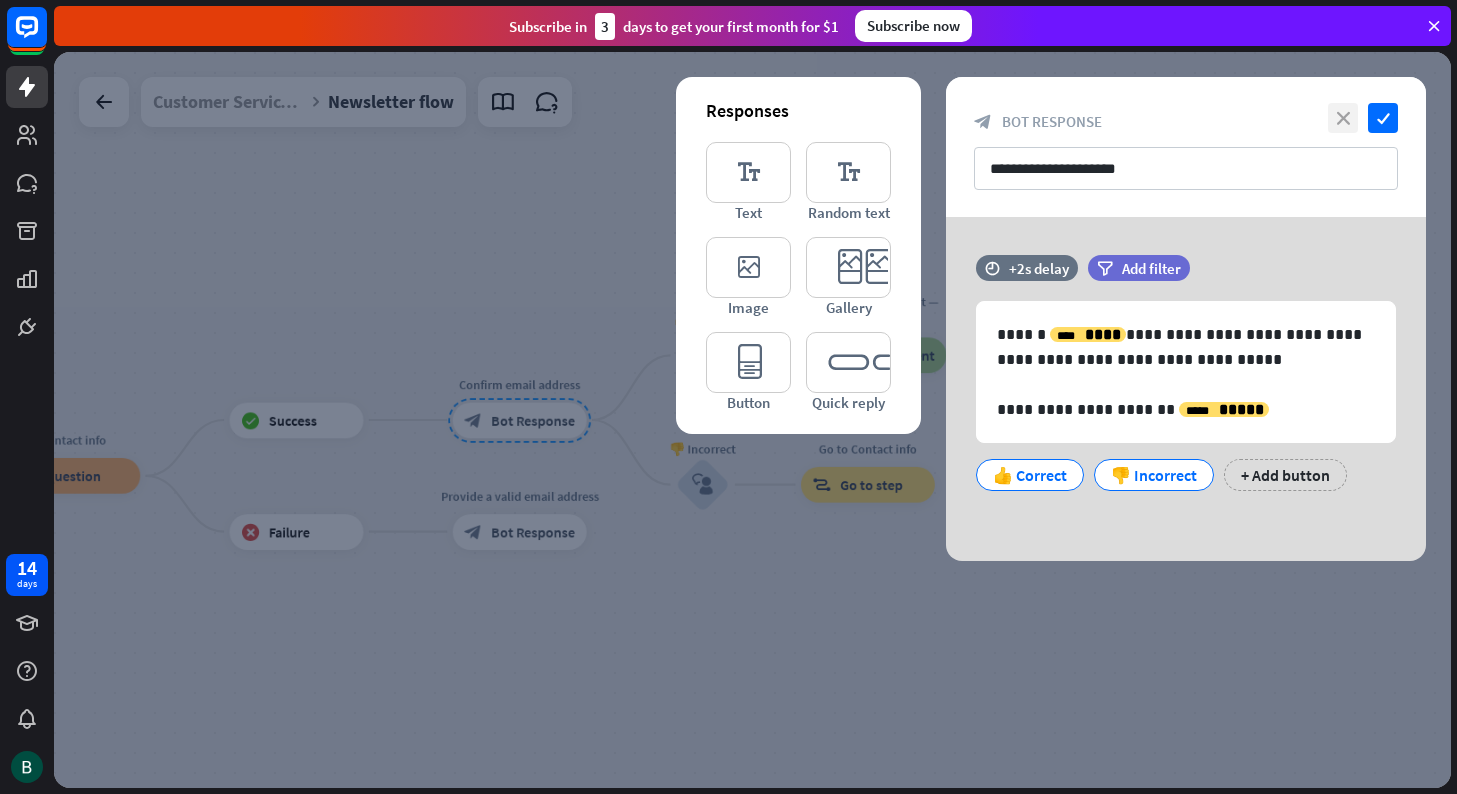 click on "close" at bounding box center (1343, 118) 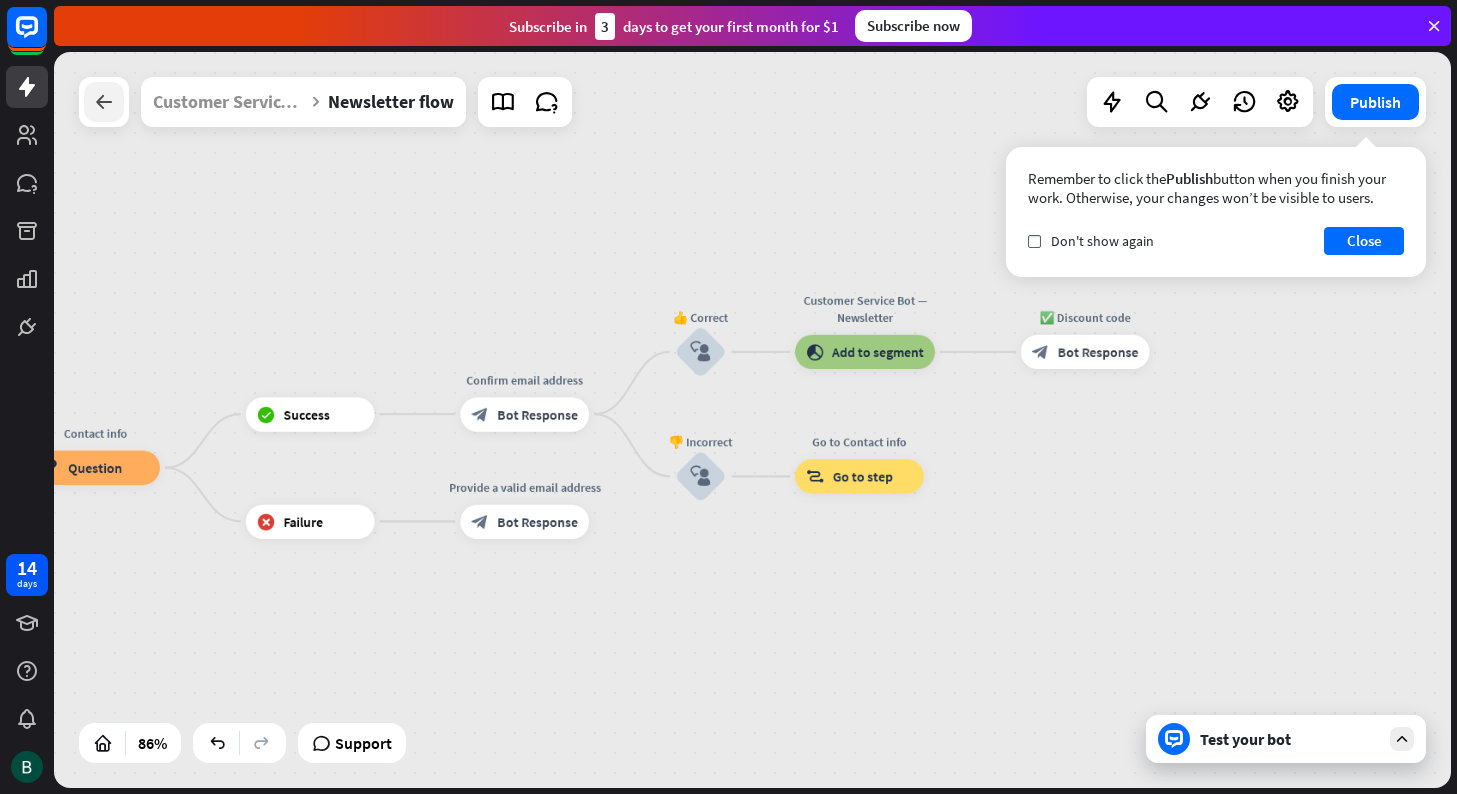 click at bounding box center [104, 102] 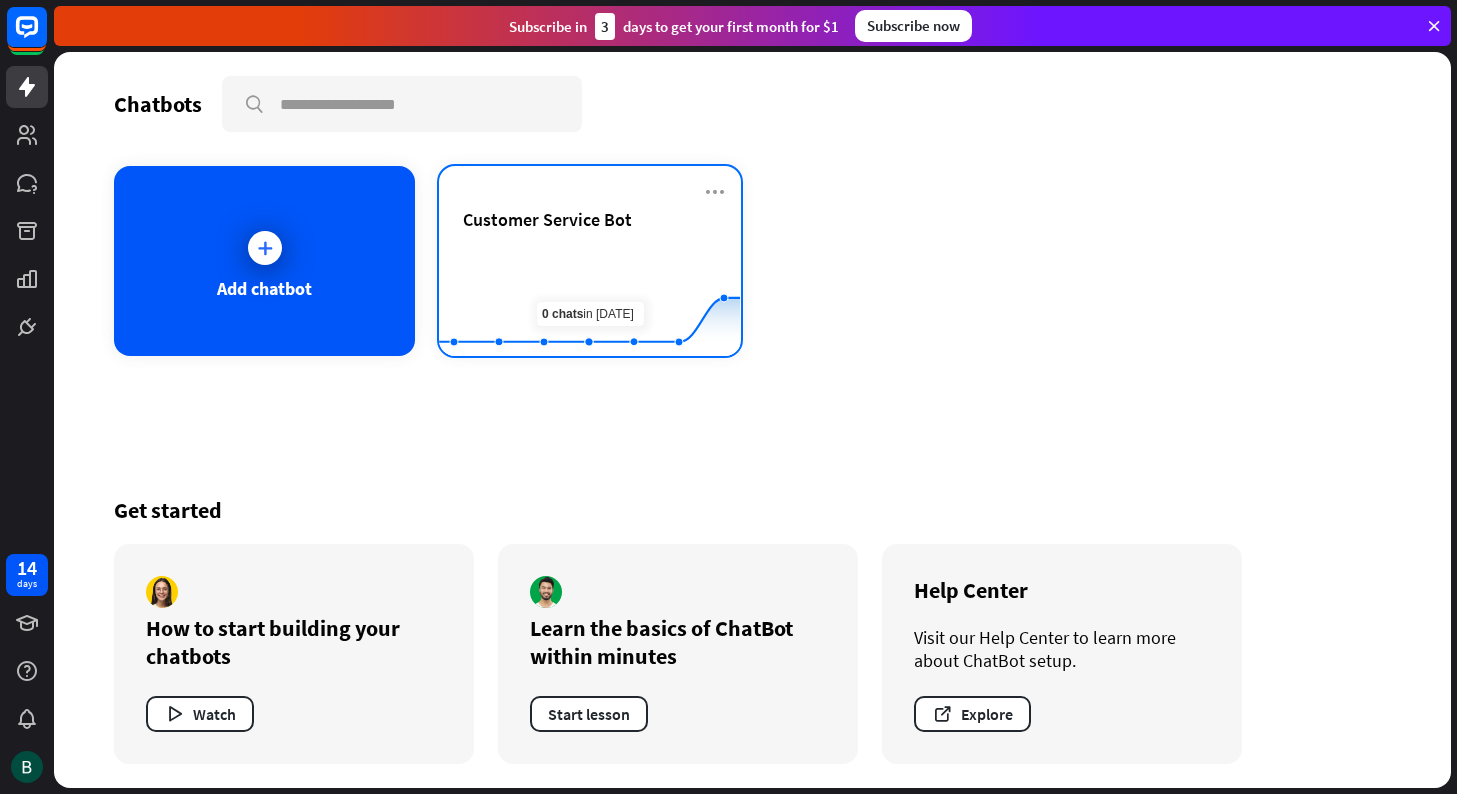 click on "Customer Service Bot" at bounding box center (589, 219) 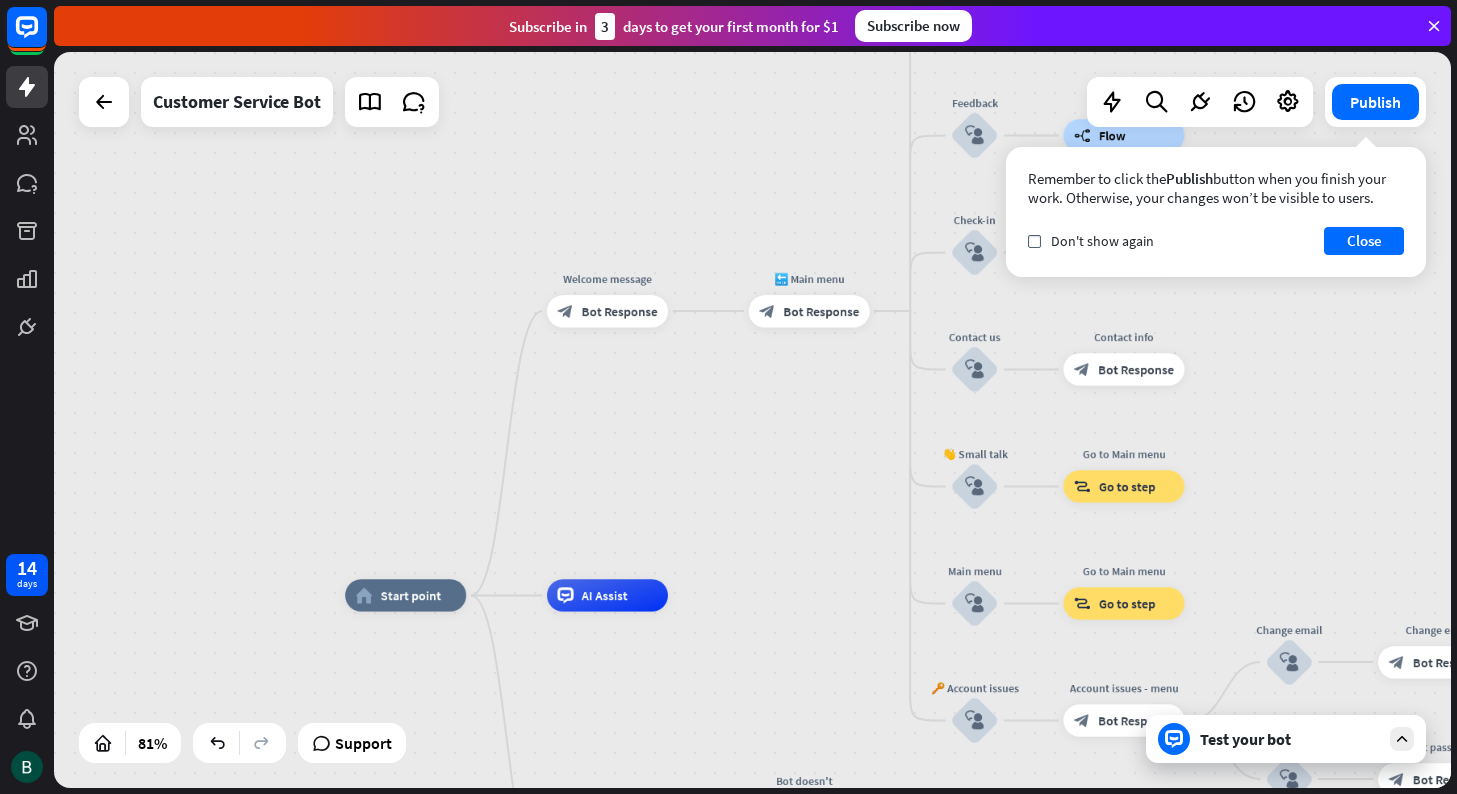 drag, startPoint x: 853, startPoint y: 328, endPoint x: 789, endPoint y: 509, distance: 191.98177 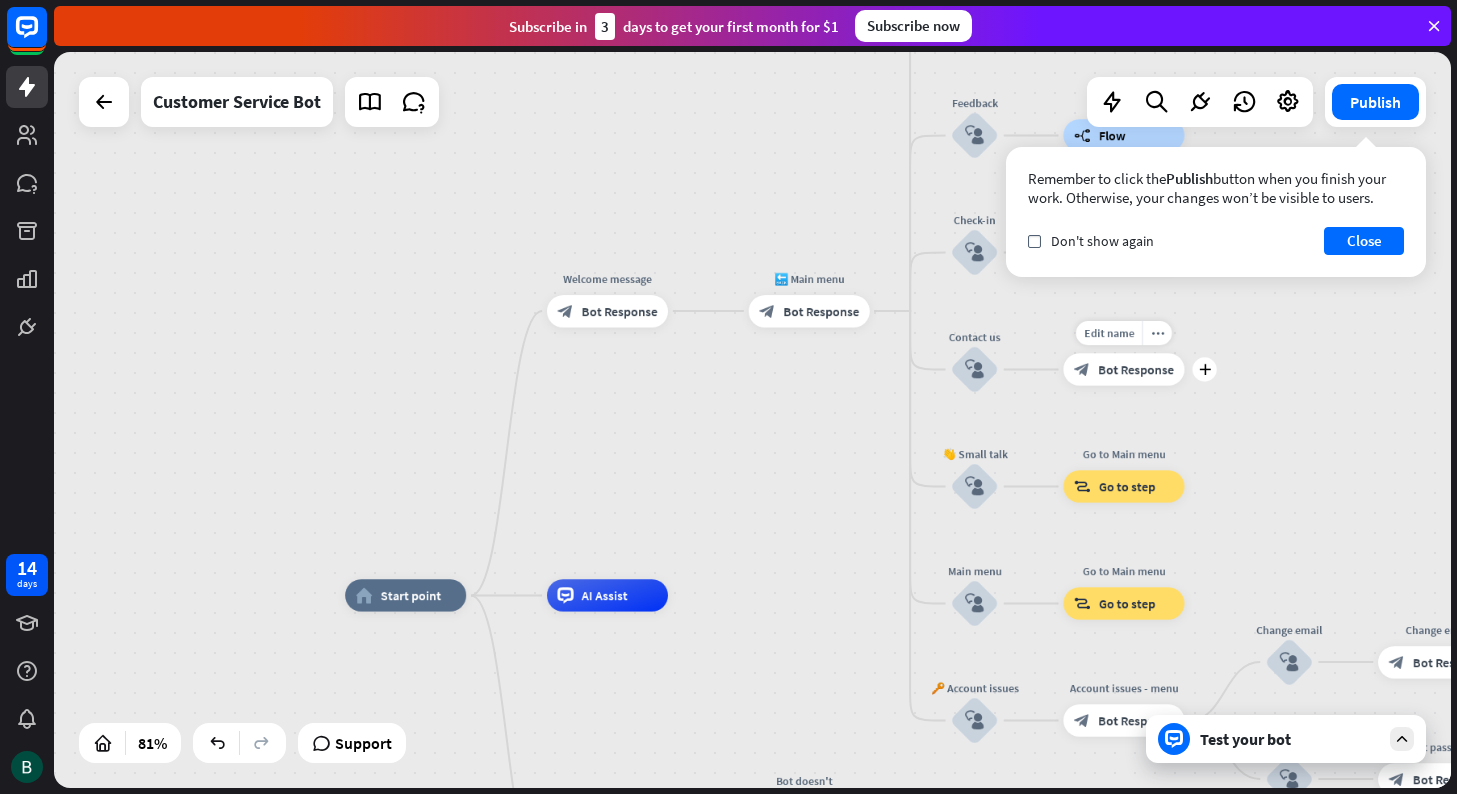 click on "Edit name   more_horiz         plus     block_bot_response   Bot Response" at bounding box center (1123, 369) 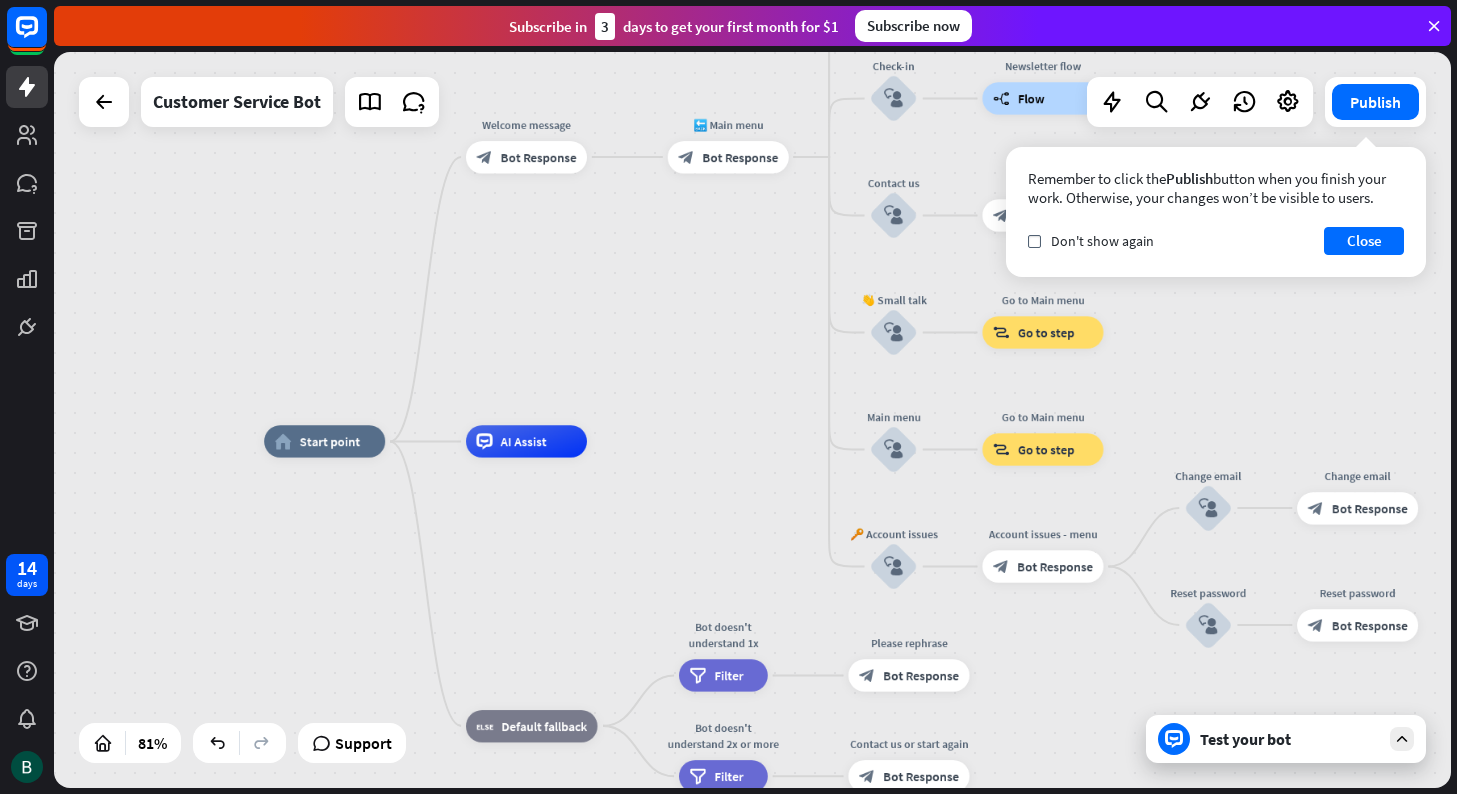 drag, startPoint x: 1220, startPoint y: 569, endPoint x: 1139, endPoint y: 415, distance: 174.00287 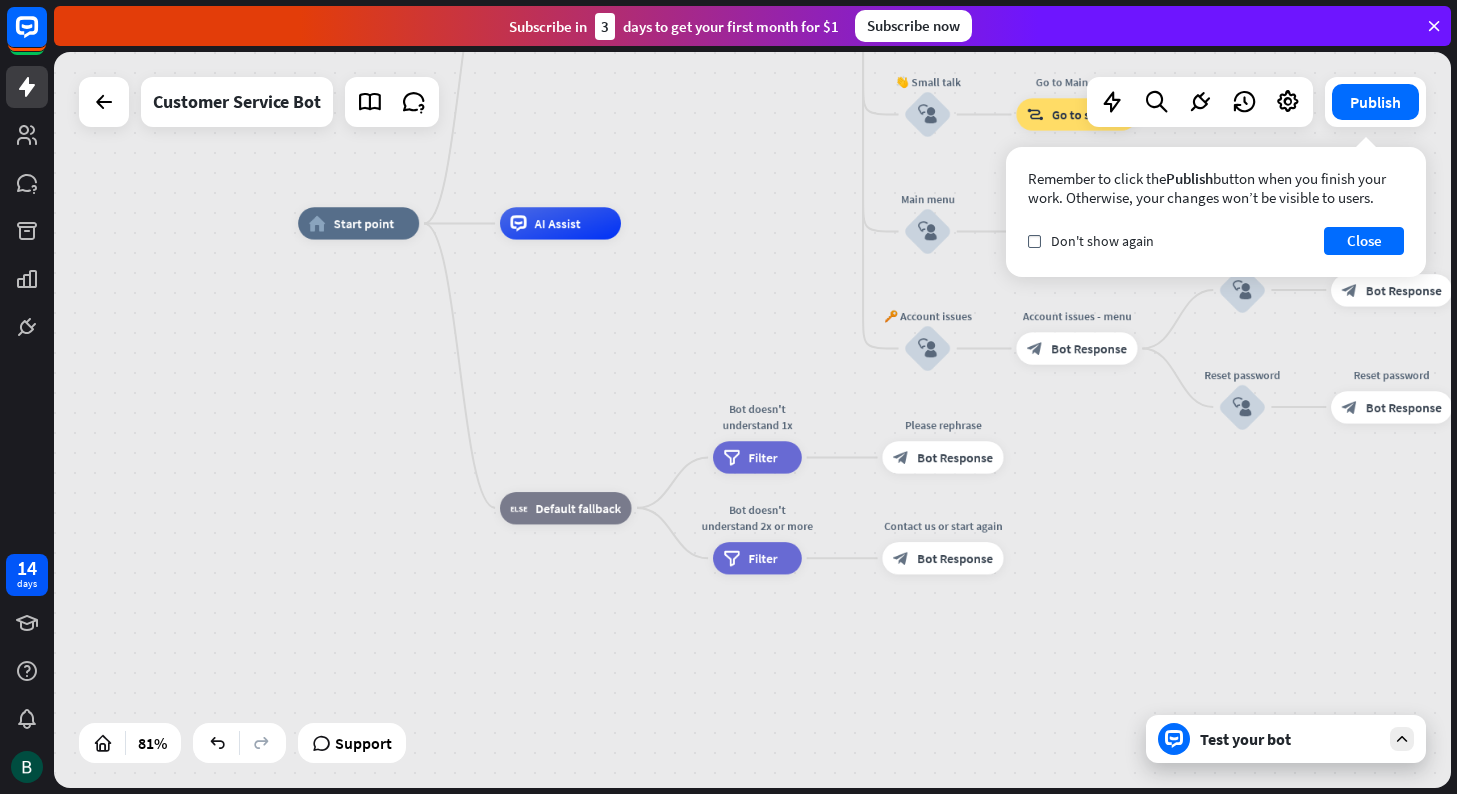 drag, startPoint x: 1045, startPoint y: 674, endPoint x: 1078, endPoint y: 458, distance: 218.50629 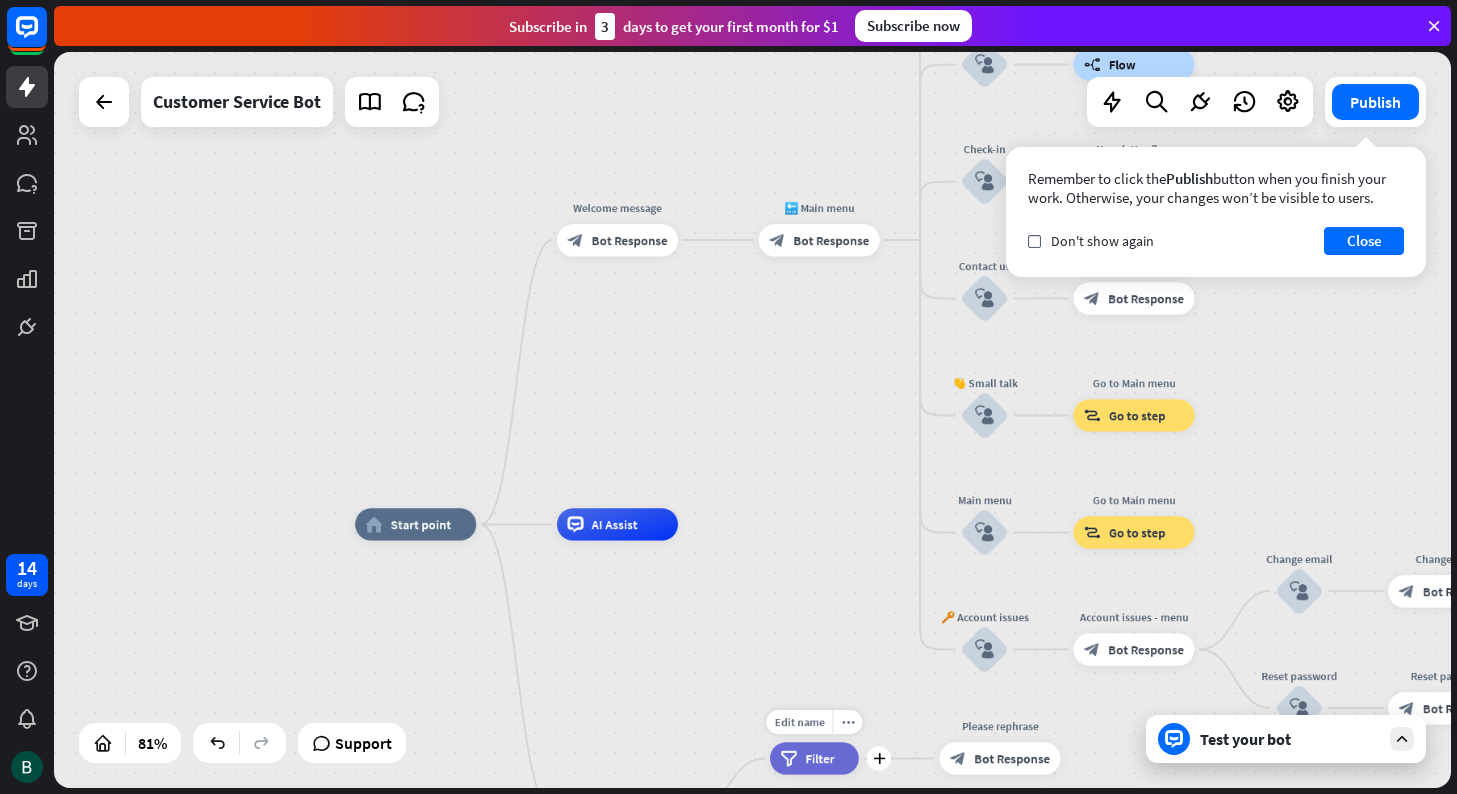 drag, startPoint x: 686, startPoint y: 411, endPoint x: 743, endPoint y: 711, distance: 305.367 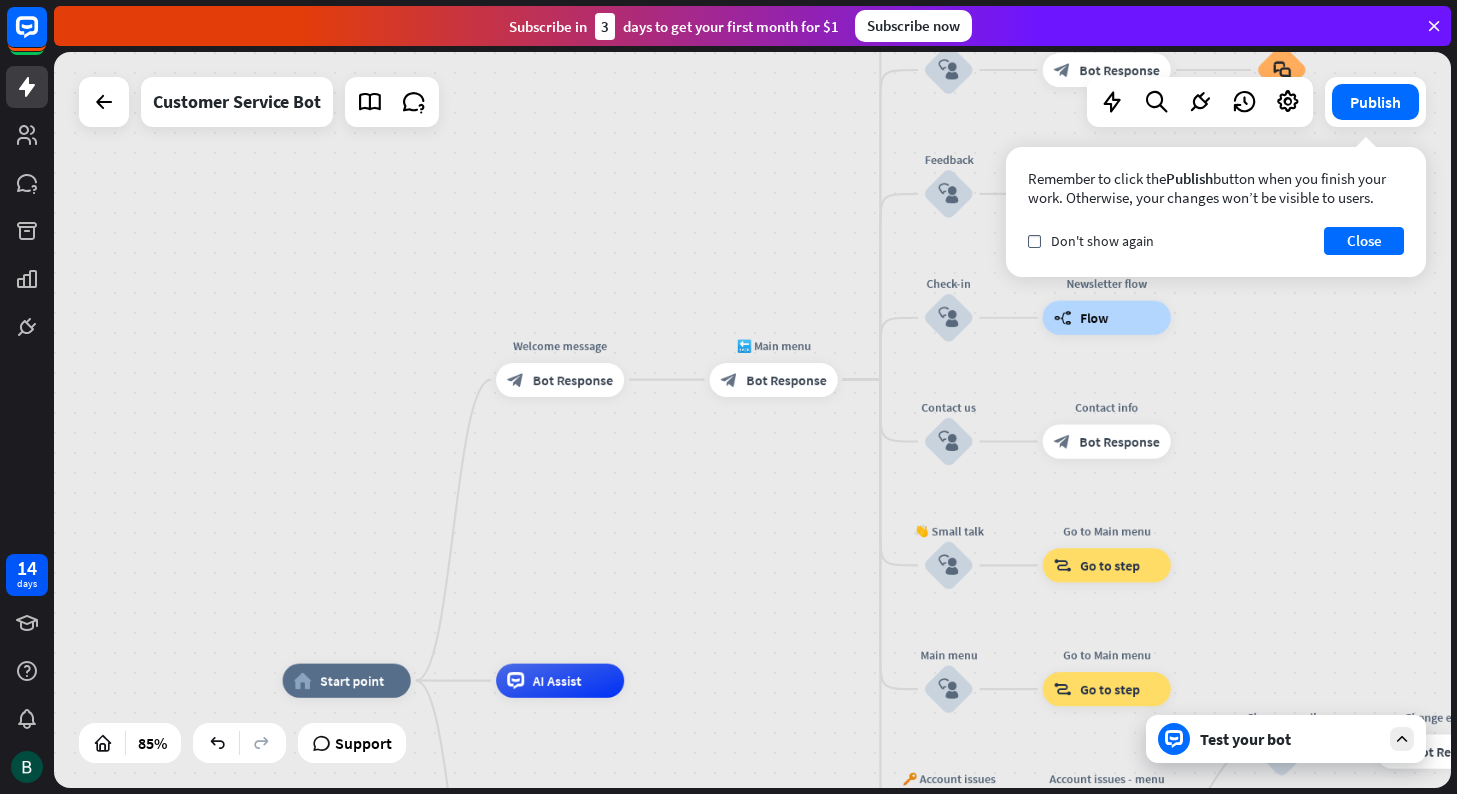 drag, startPoint x: 802, startPoint y: 622, endPoint x: 726, endPoint y: 847, distance: 237.48895 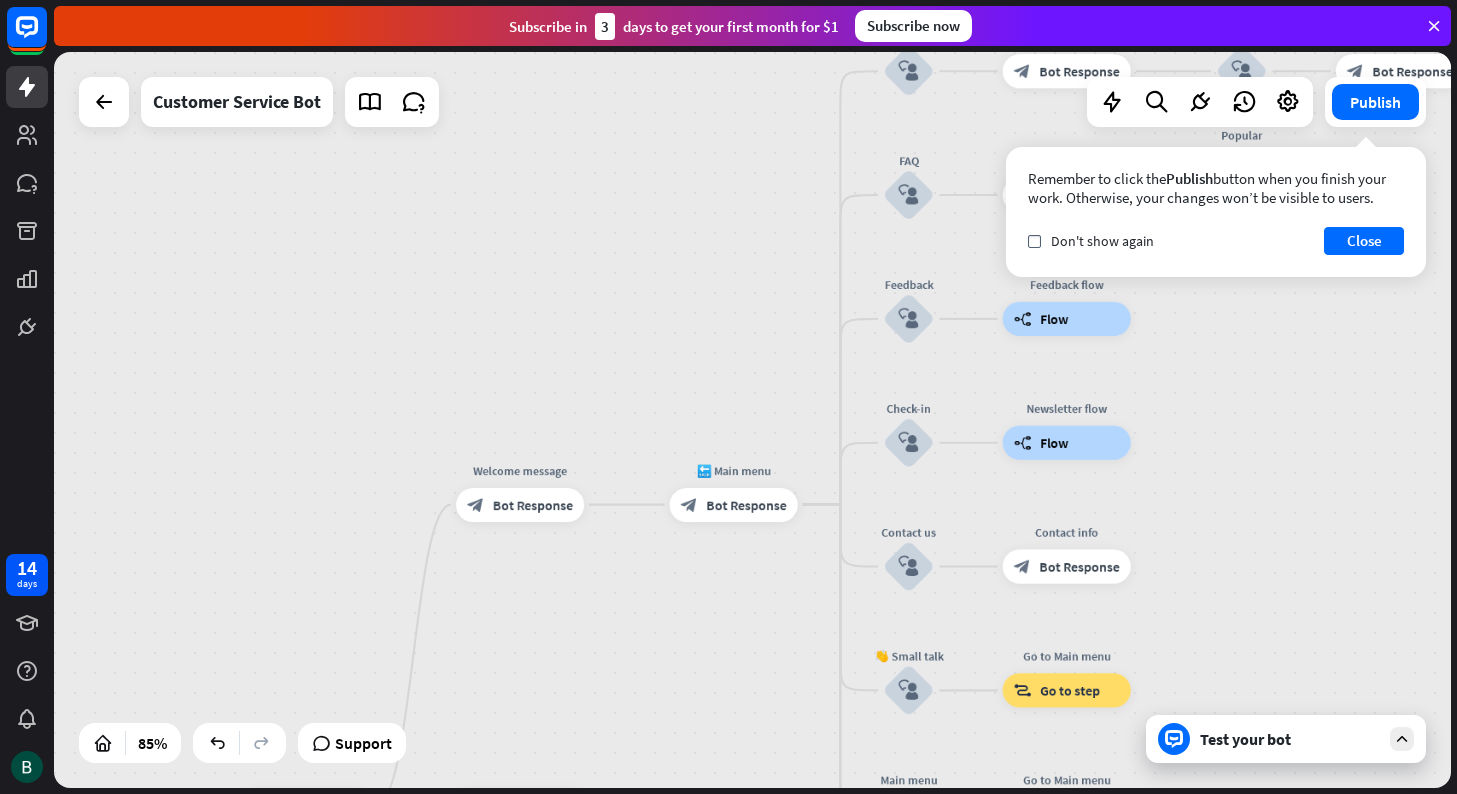 drag, startPoint x: 694, startPoint y: 367, endPoint x: 680, endPoint y: 432, distance: 66.4906 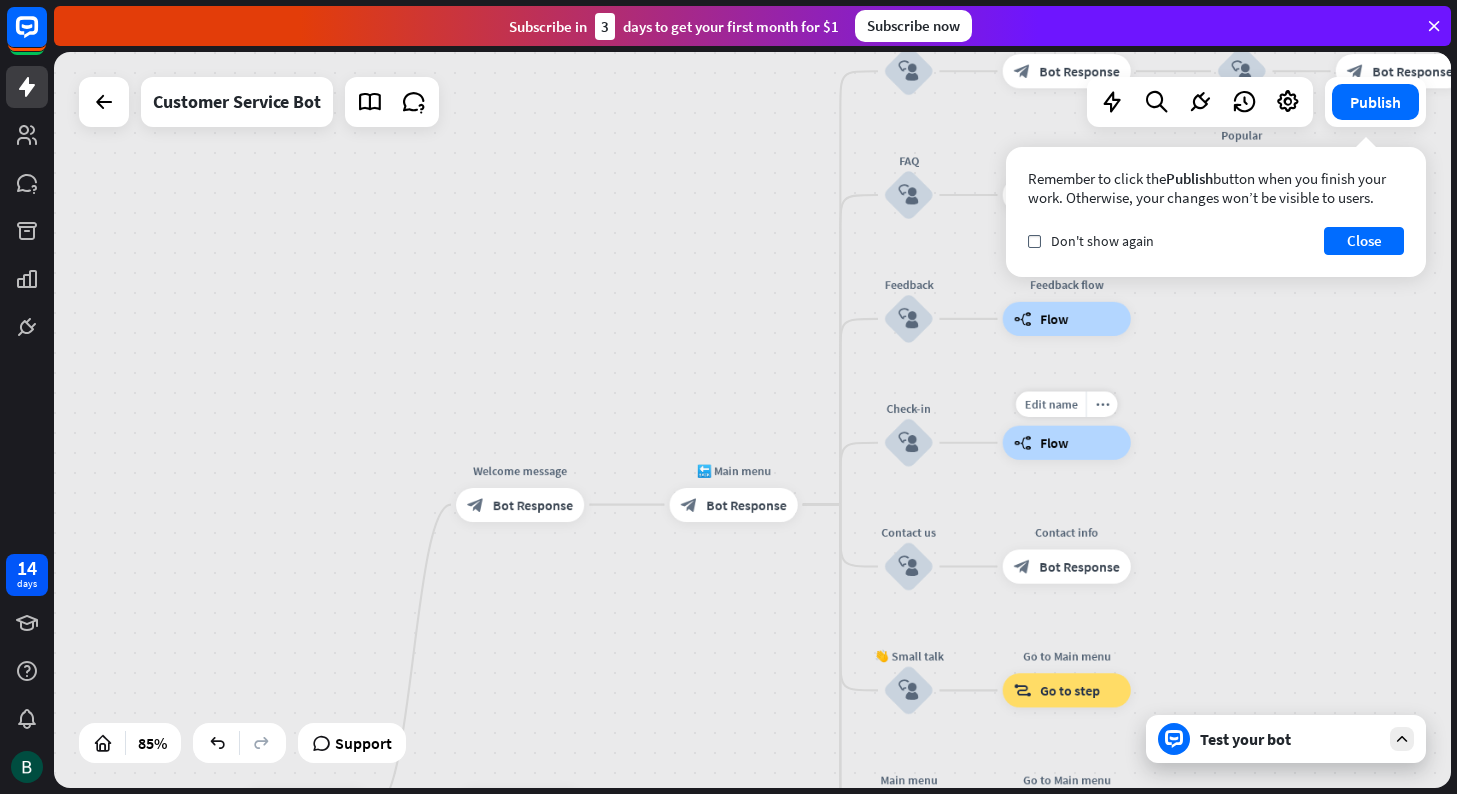 click on "Edit name   more_horiz           Newsletter flow   builder_tree   Flow" at bounding box center (1067, 443) 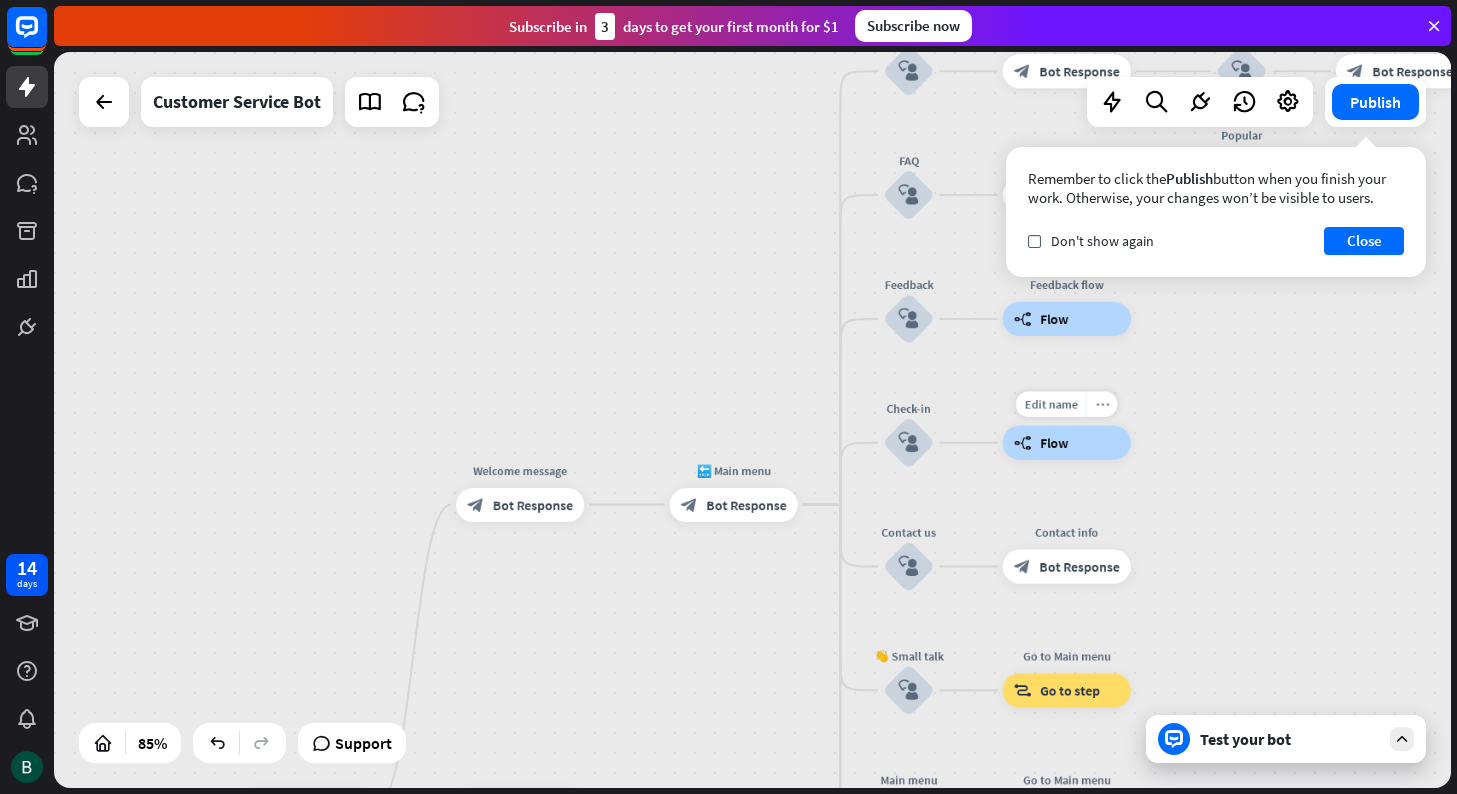 click on "more_horiz" at bounding box center [1102, 404] 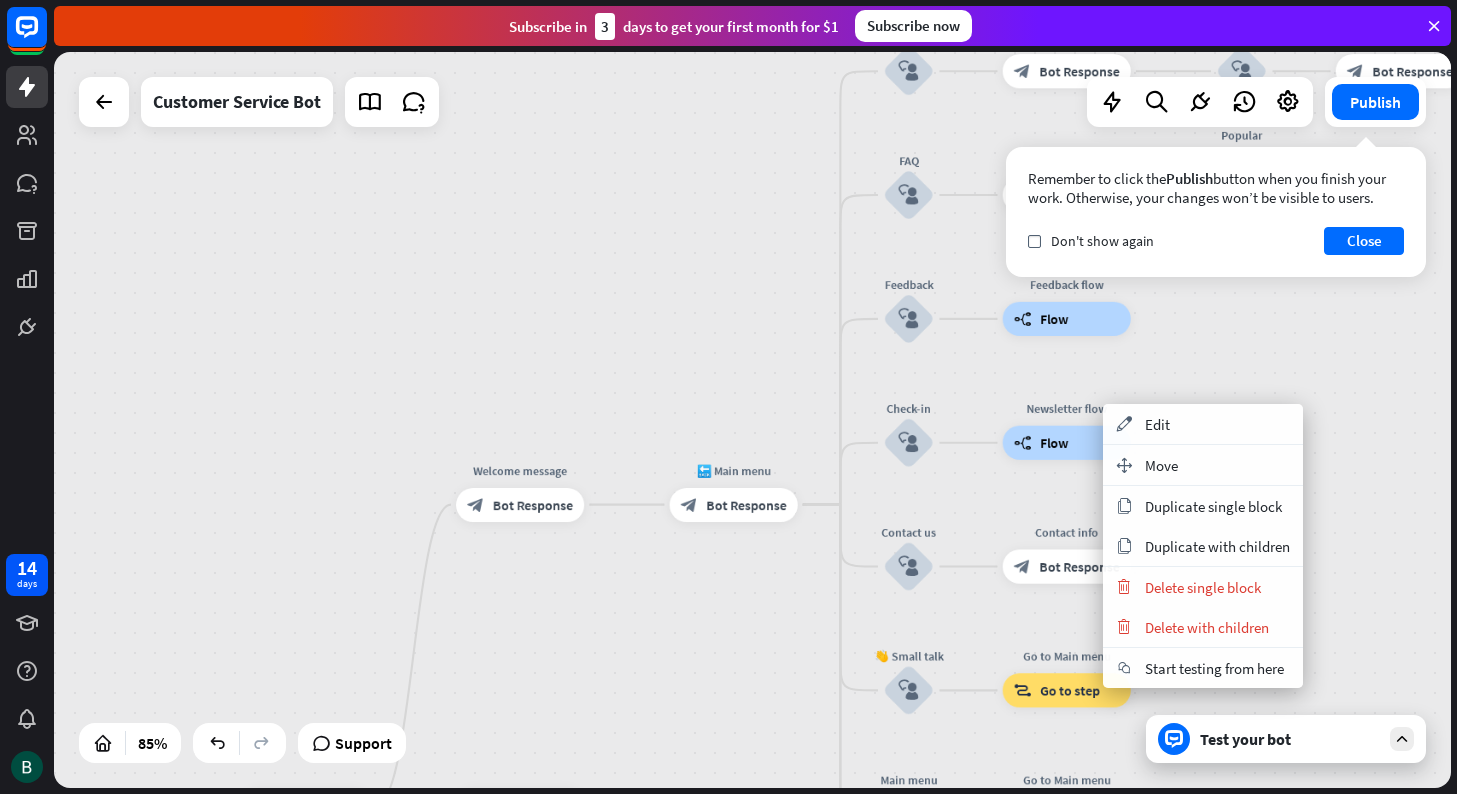 click on "home_2   Start point                 Welcome message   block_bot_response   Bot Response                 🔙 Main menu   block_bot_response   Bot Response                 Our offer   block_user_input                 Select product category   block_bot_response   Bot Response                 ❓ Question   block_user_input                 How can I help you?   block_bot_response   Bot Response                 FAQ   block_user_input                 Type your question   block_bot_response   Bot Response                 Popular questions   block_faq                 Feedback   block_user_input                 Feedback flow   builder_tree   Flow                 Check-in   block_user_input                 Newsletter flow   builder_tree   Flow                 Contact us   block_user_input                 Contact info   block_bot_response   Bot Response                 👋 Small talk   block_user_input                 Go to Main menu   block_goto   Go to step                 Main menu" at bounding box center (752, 420) 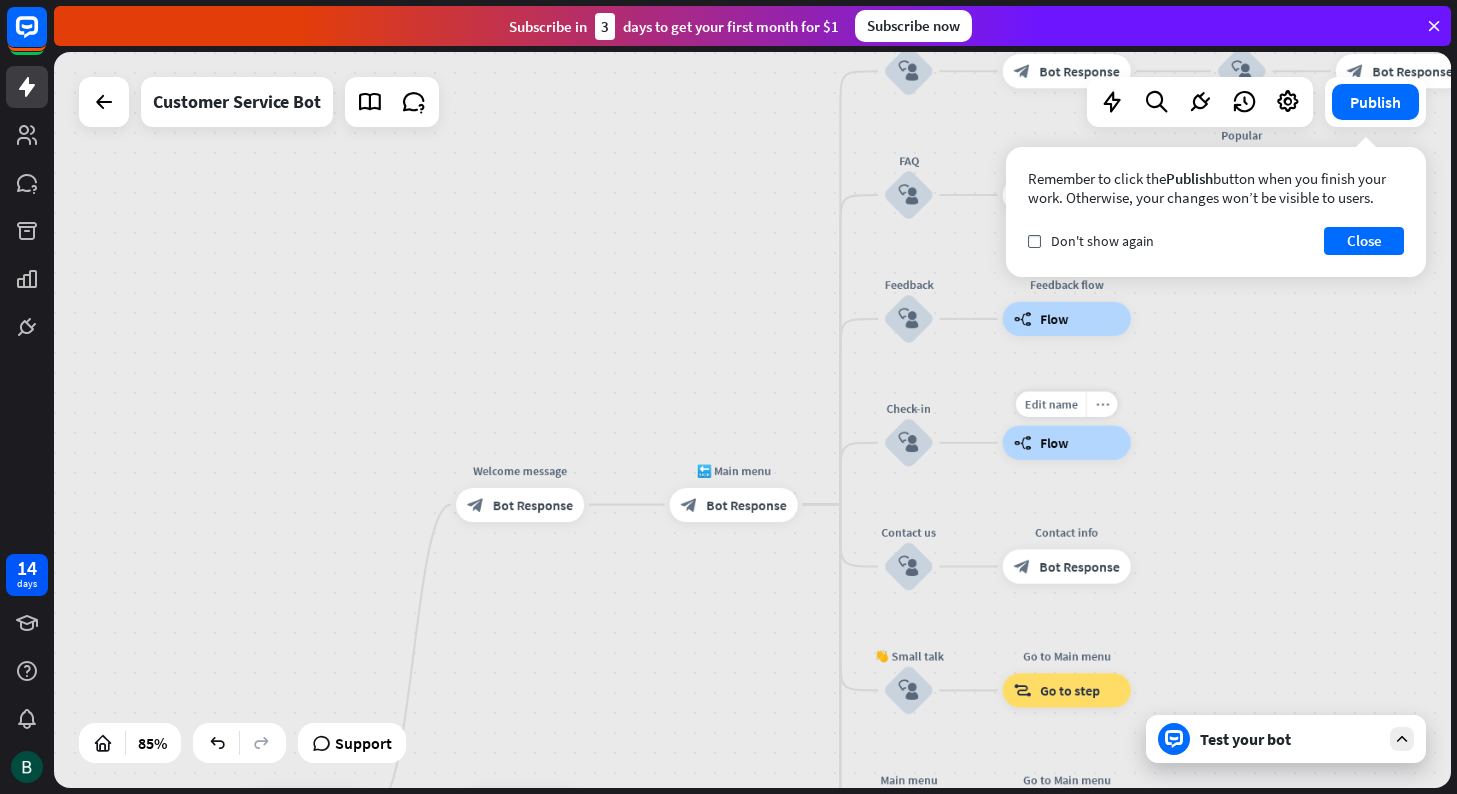 click on "more_horiz" at bounding box center [1102, 404] 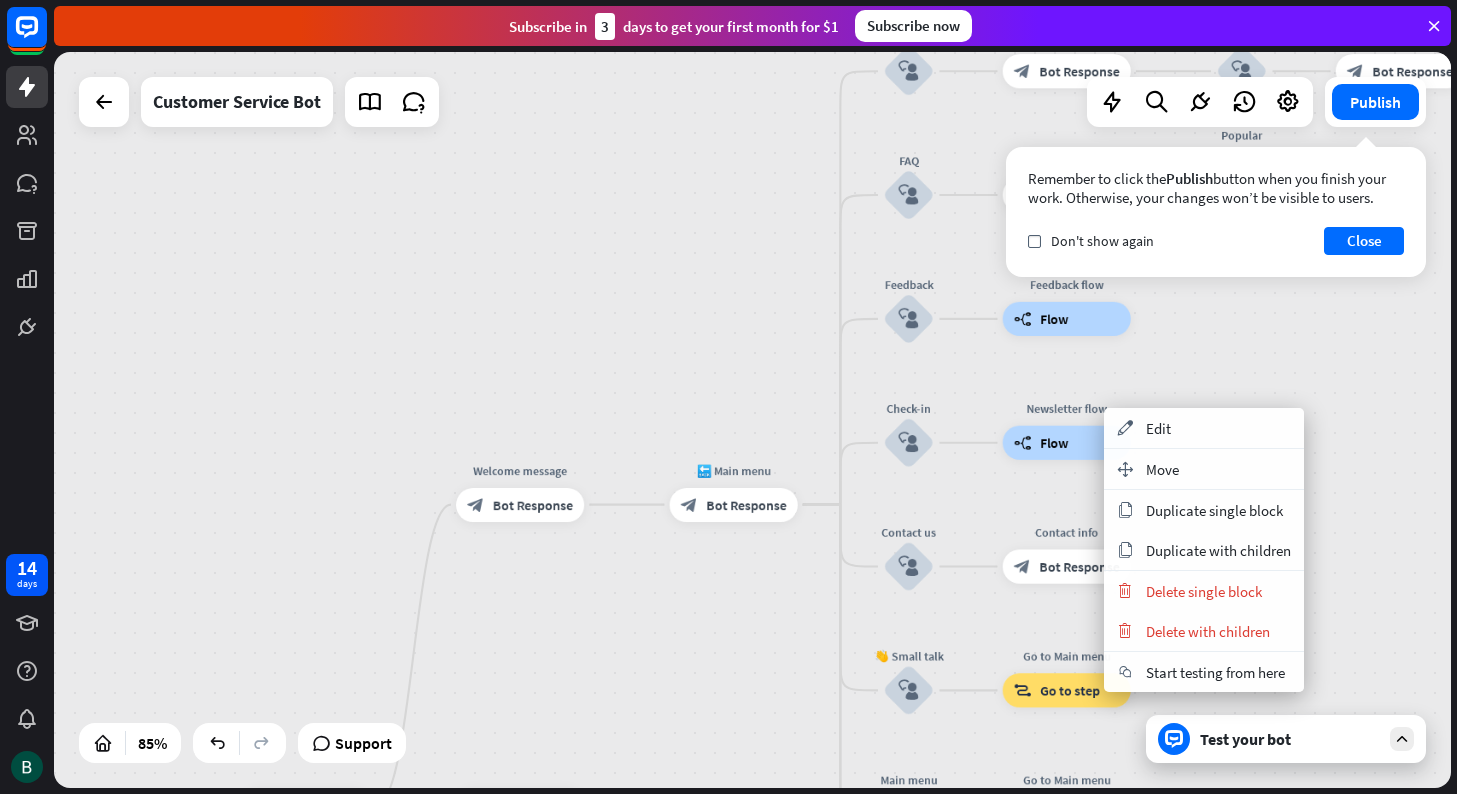 click on "Flow" at bounding box center [1054, 442] 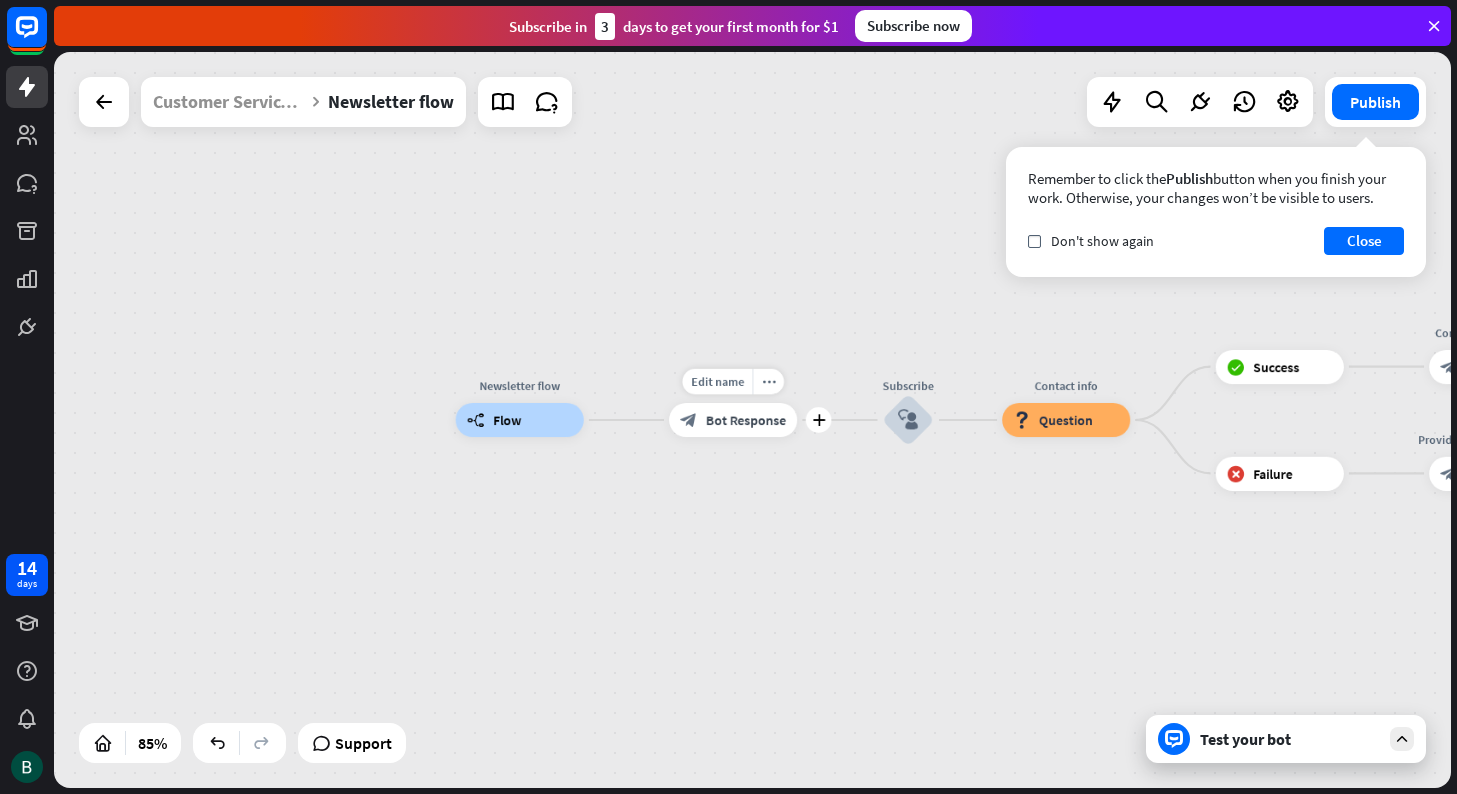click on "Bot Response" at bounding box center [746, 419] 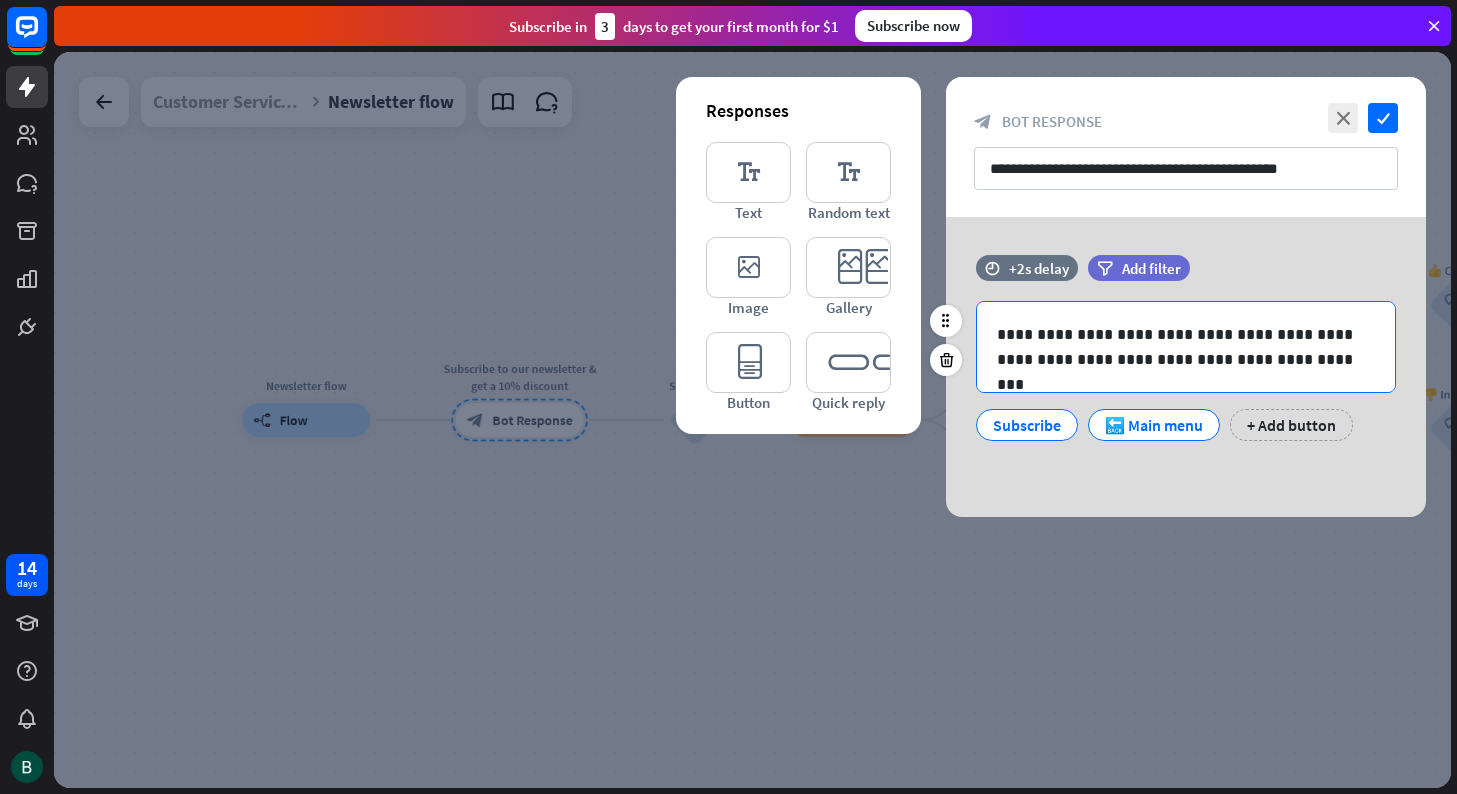click on "**********" at bounding box center (1186, 347) 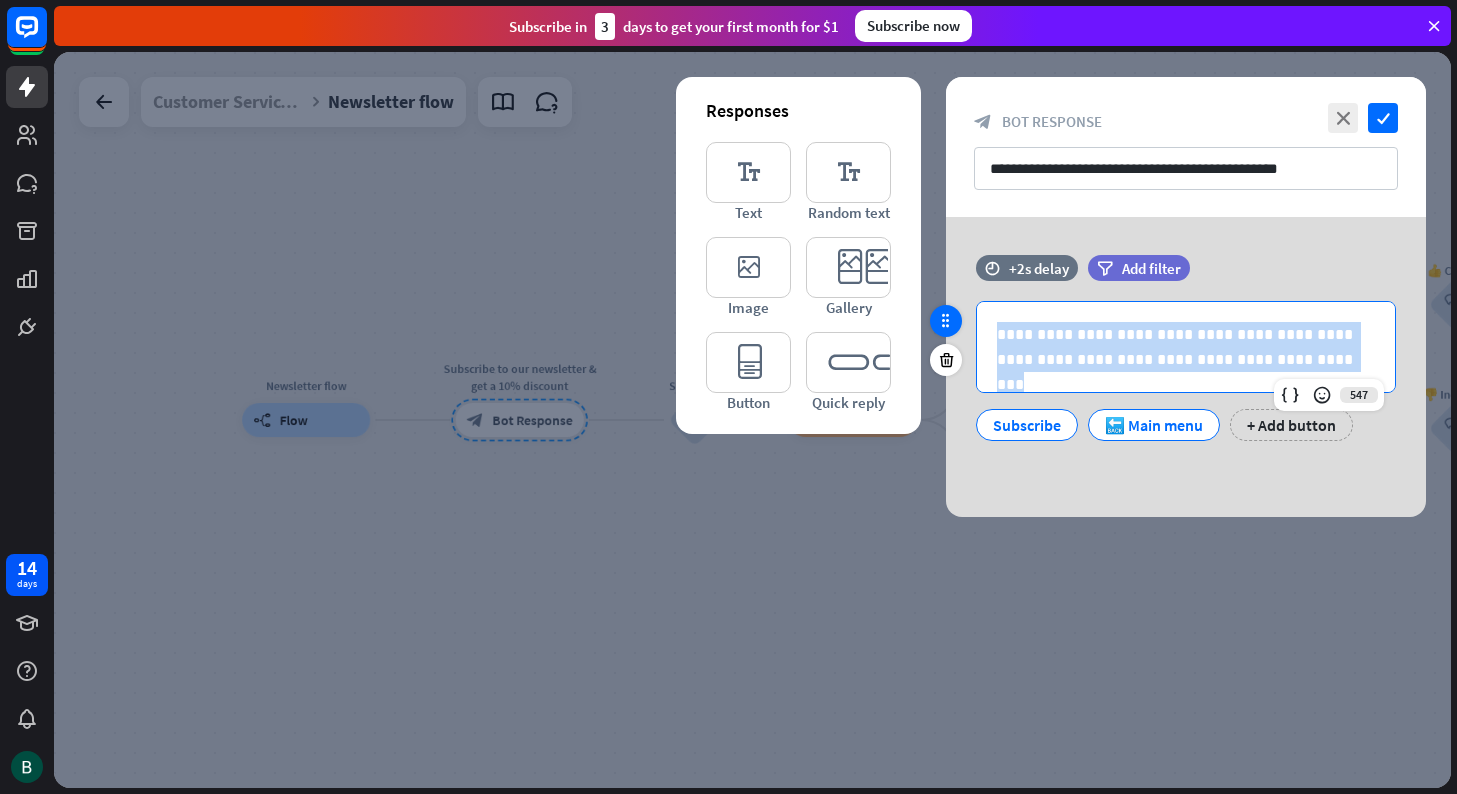 drag, startPoint x: 1268, startPoint y: 358, endPoint x: 934, endPoint y: 330, distance: 335.1716 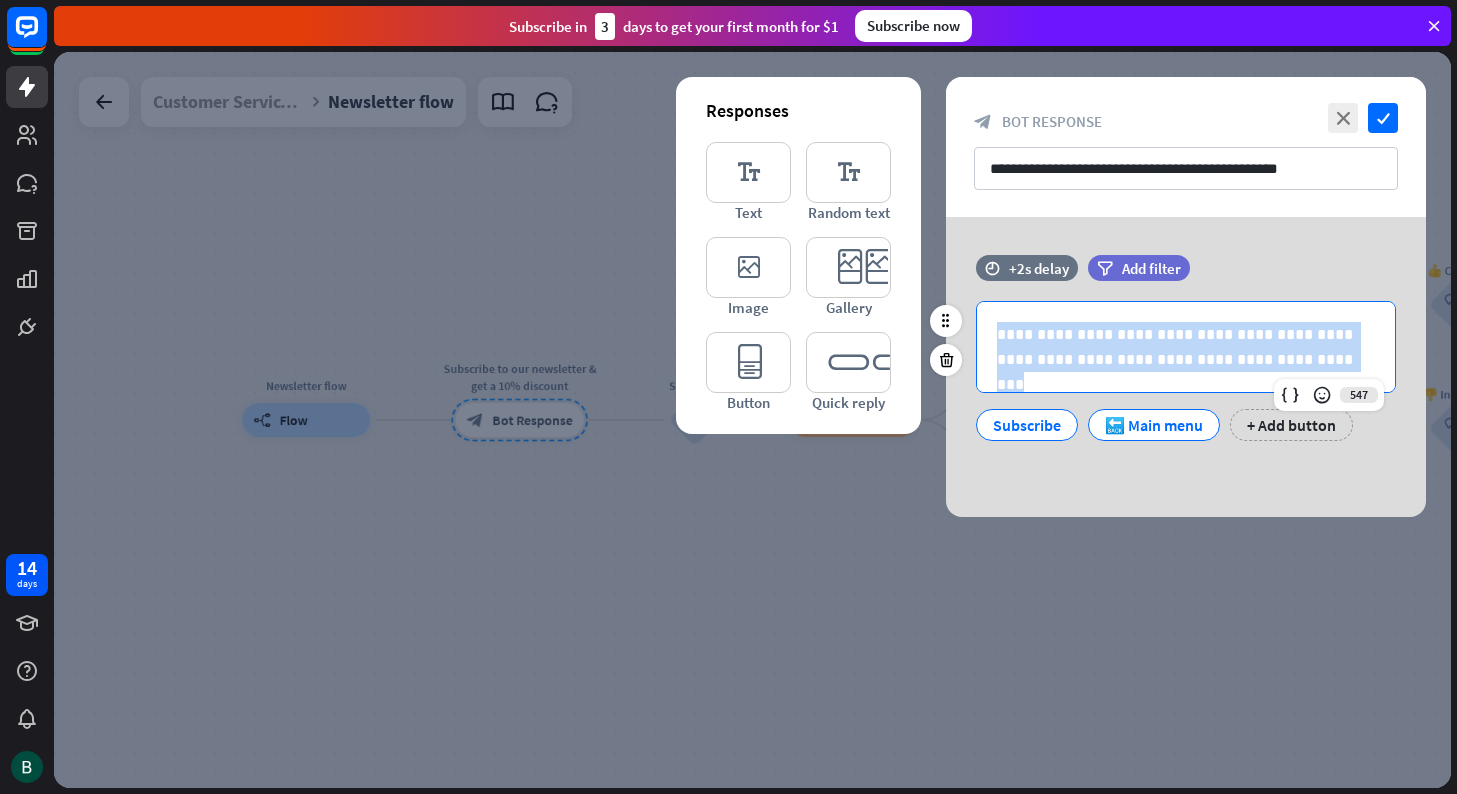 click on "**********" at bounding box center (1186, 347) 